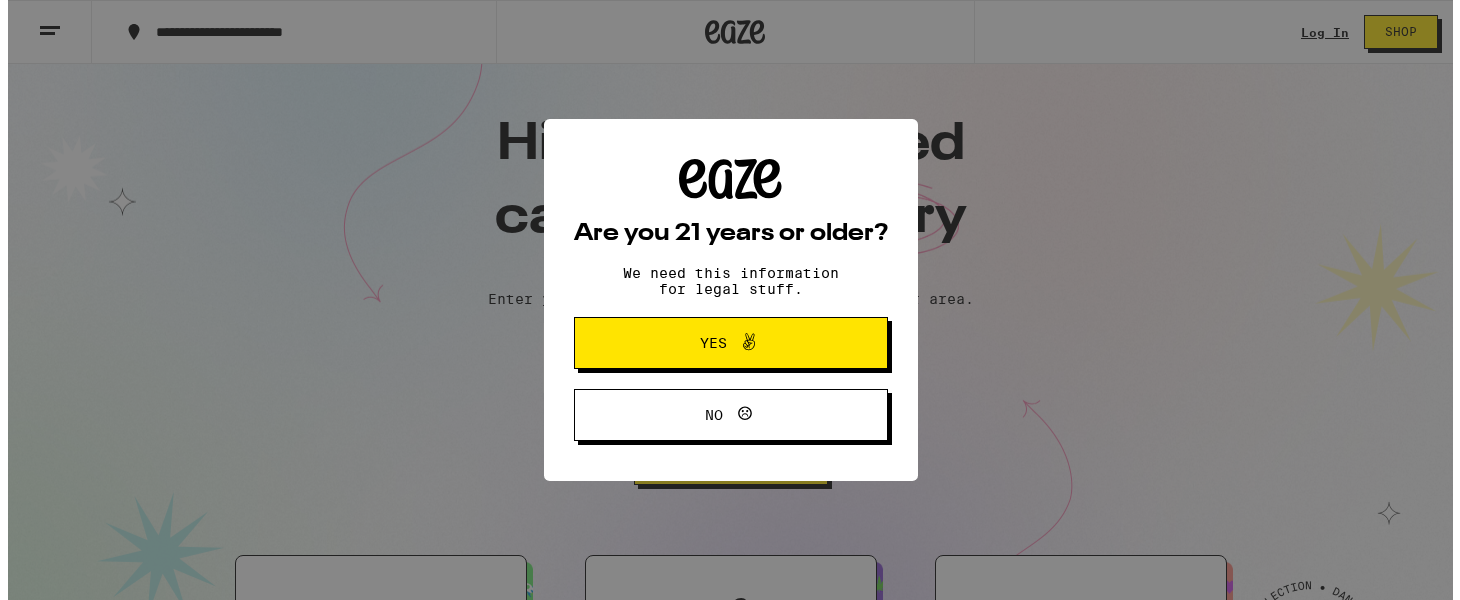 scroll, scrollTop: 0, scrollLeft: 0, axis: both 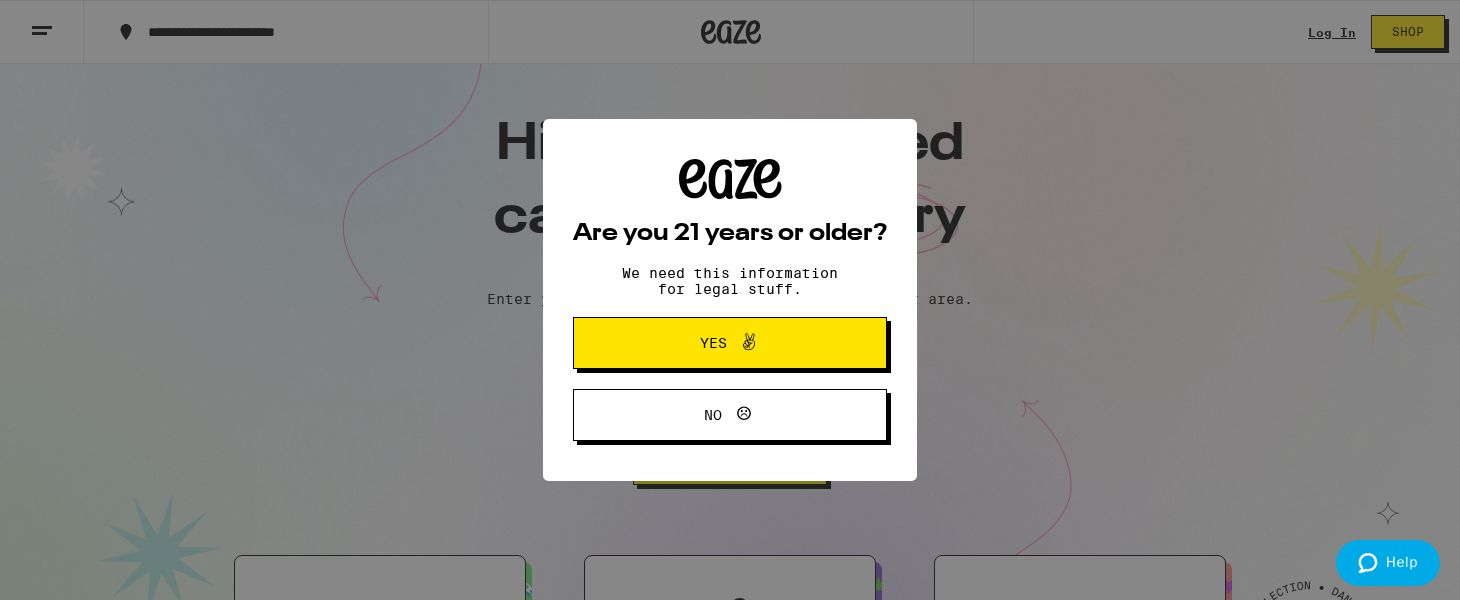 click on "Yes" at bounding box center [730, 343] 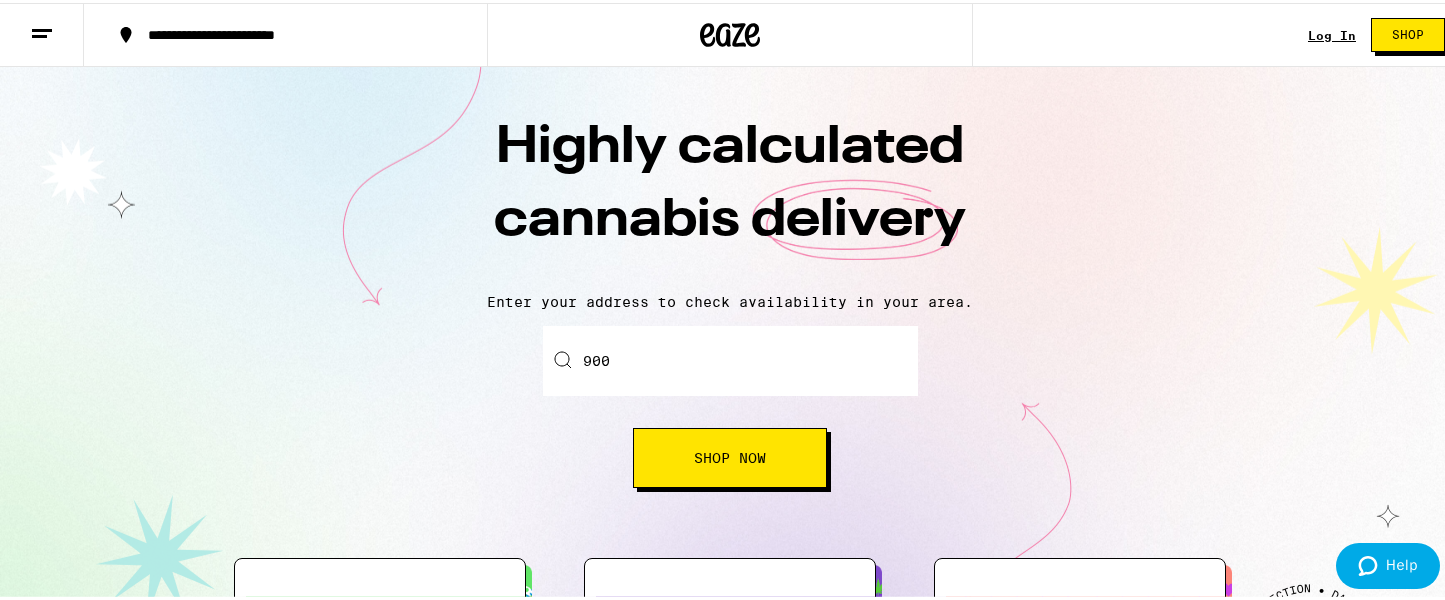 click on "900" at bounding box center (730, 358) 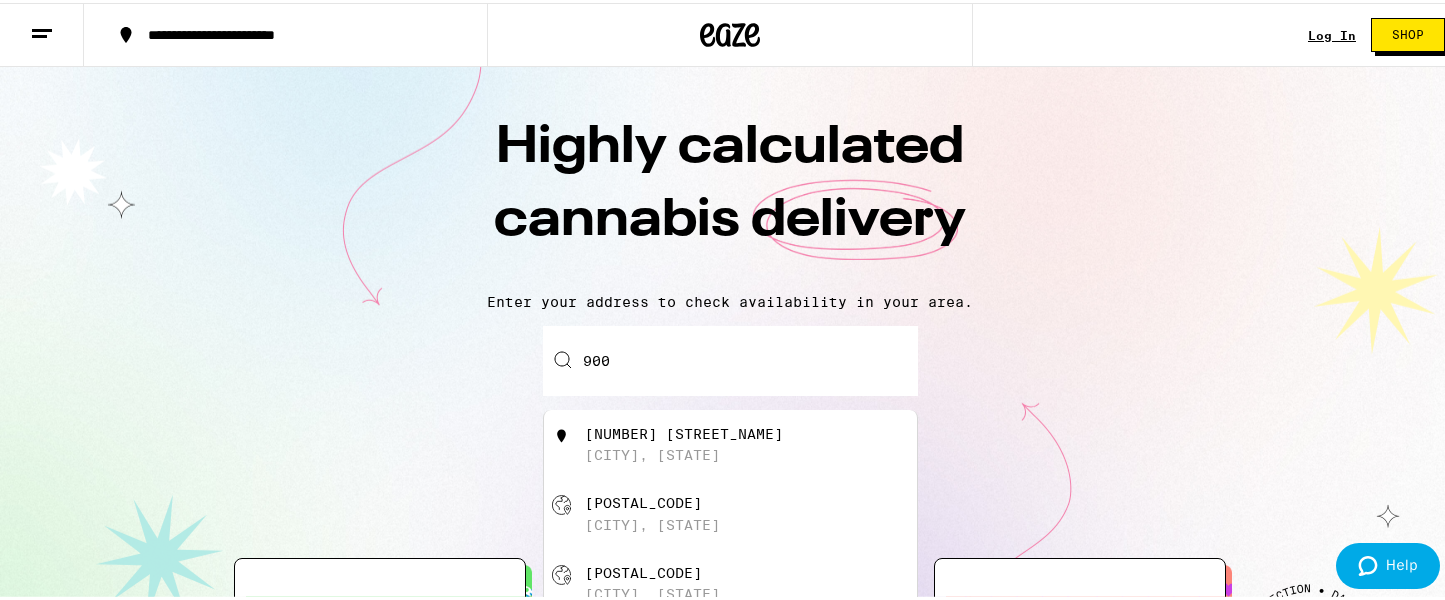 scroll, scrollTop: 0, scrollLeft: 0, axis: both 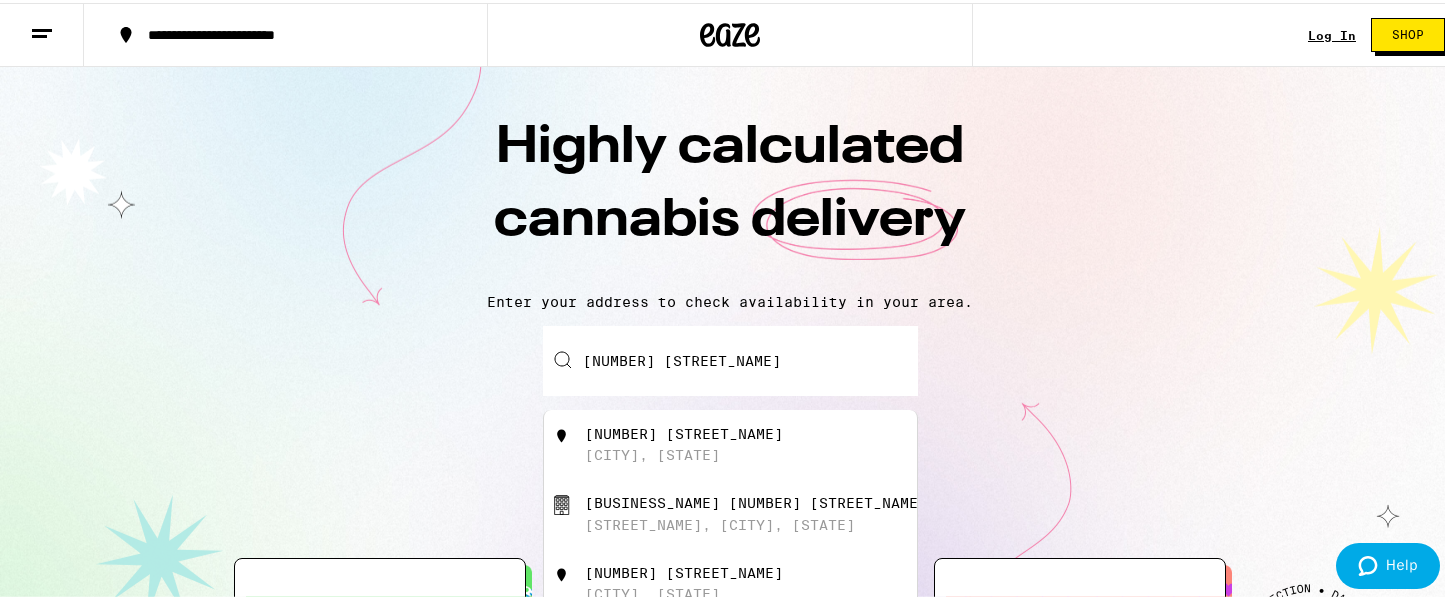 click on "9000 Sunset Boulevard" at bounding box center (684, 431) 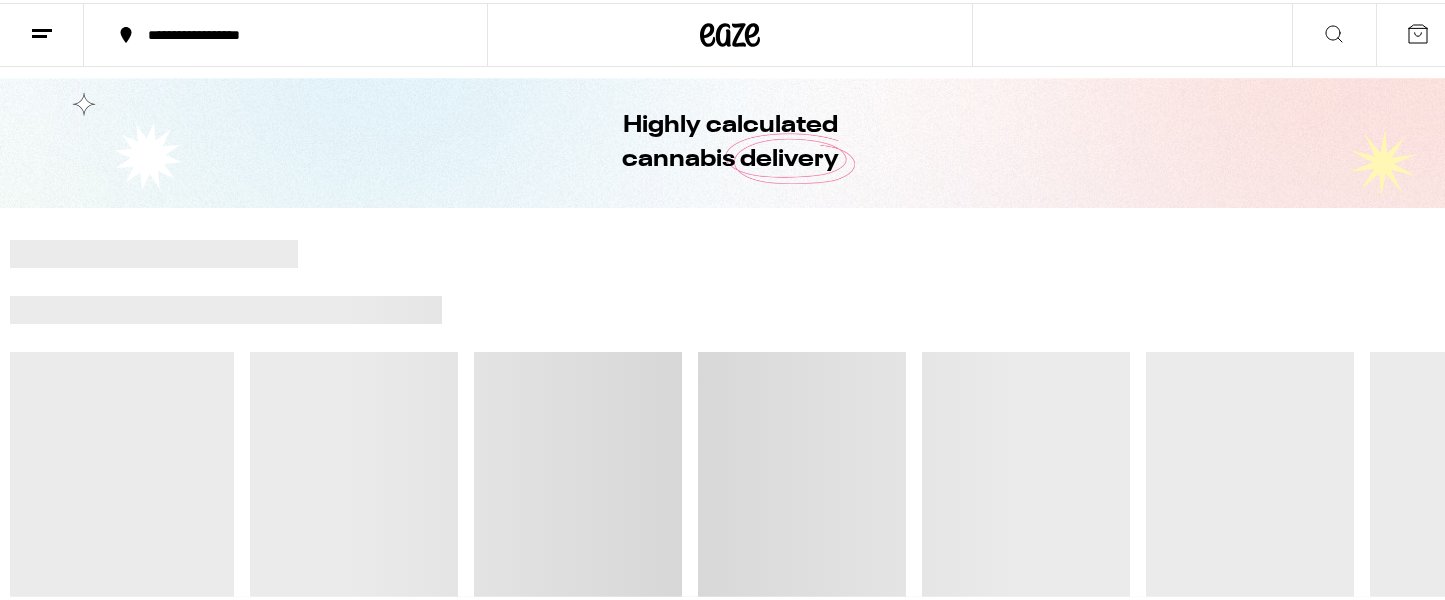 scroll, scrollTop: 117, scrollLeft: 0, axis: vertical 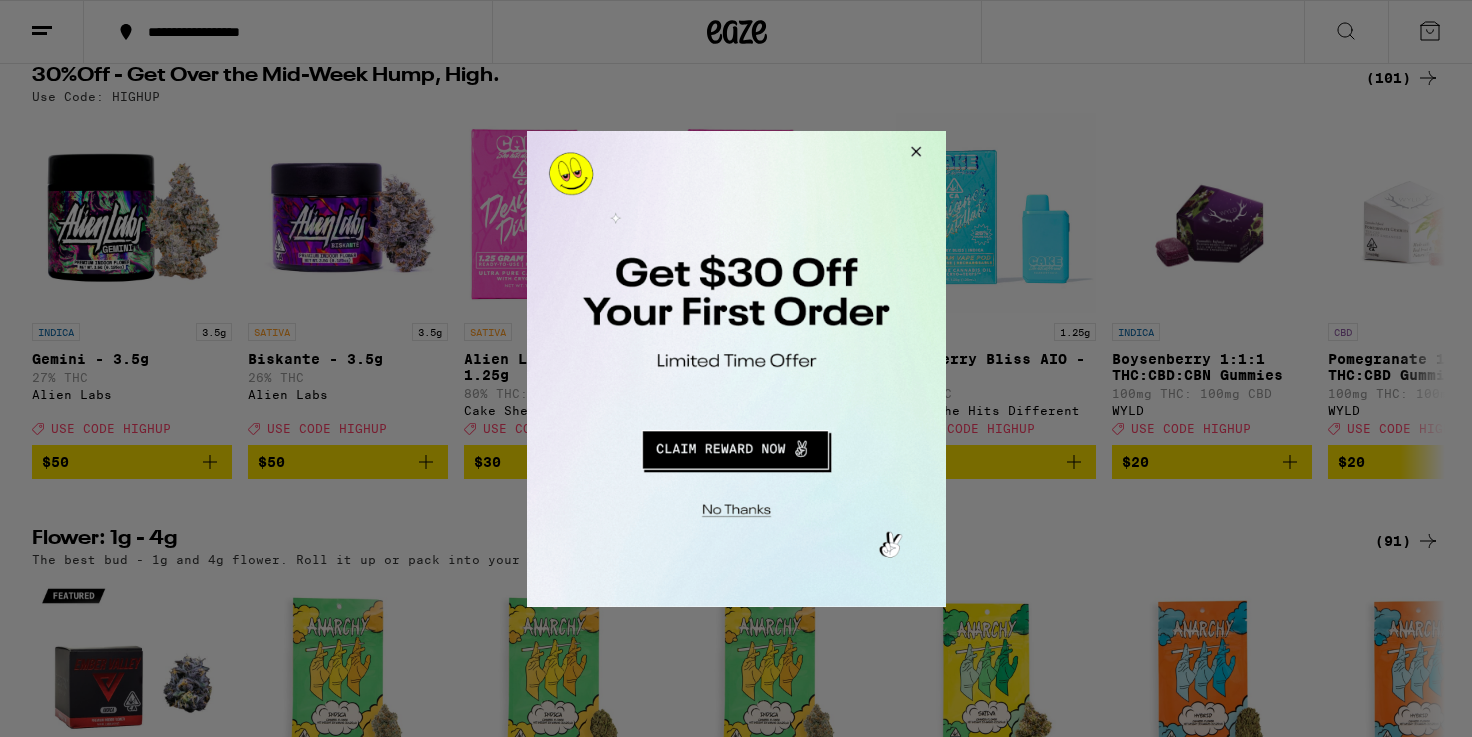 click at bounding box center [734, 446] 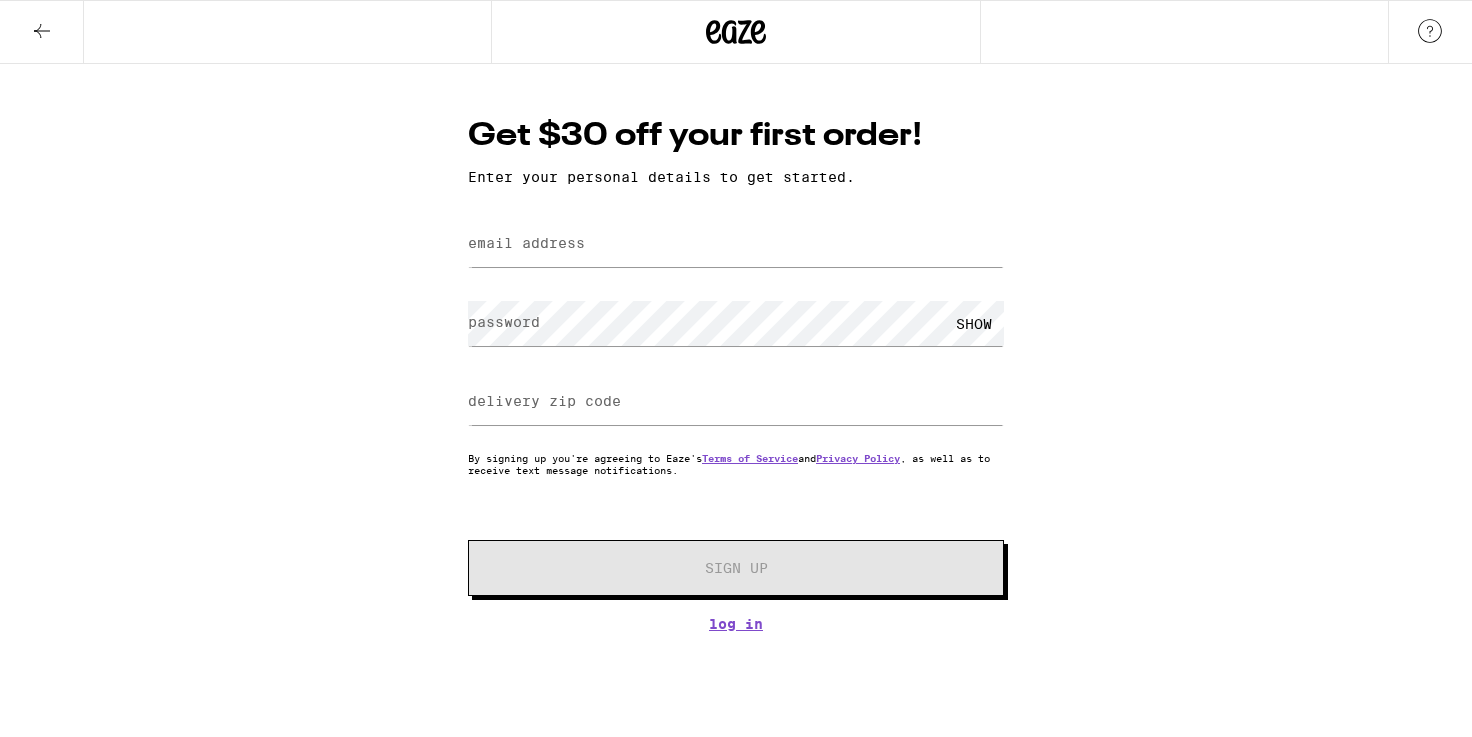 scroll, scrollTop: 0, scrollLeft: 0, axis: both 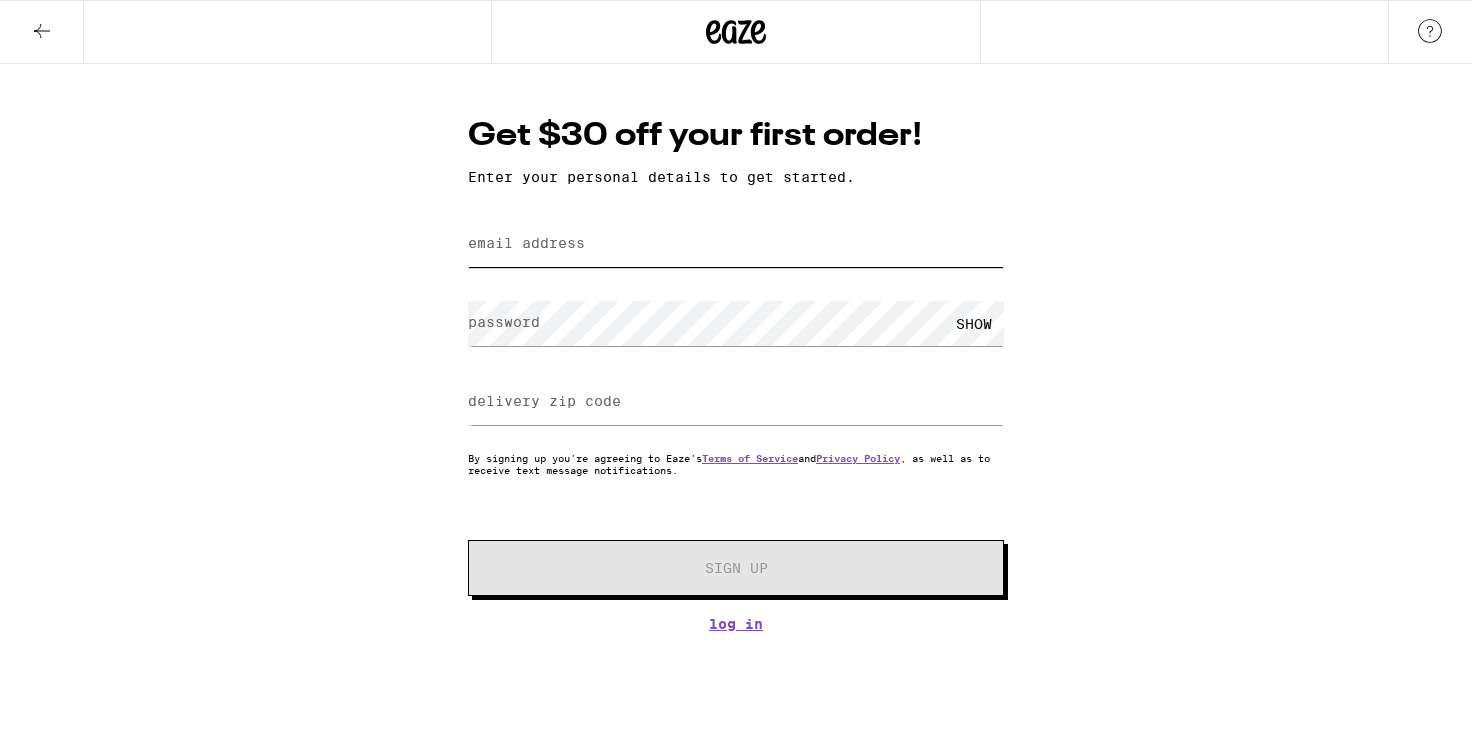 click on "email address" at bounding box center [736, 244] 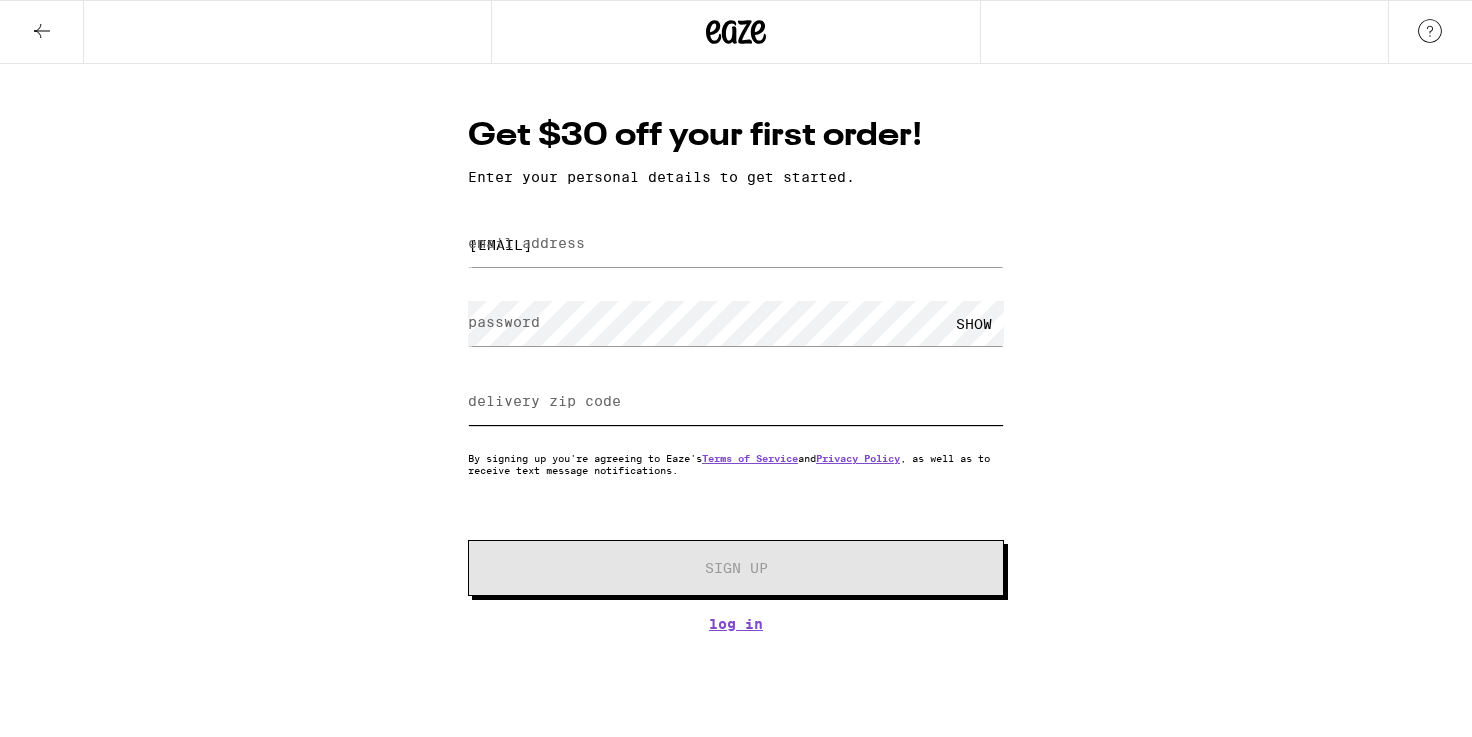 type on "[POSTAL_CODE]" 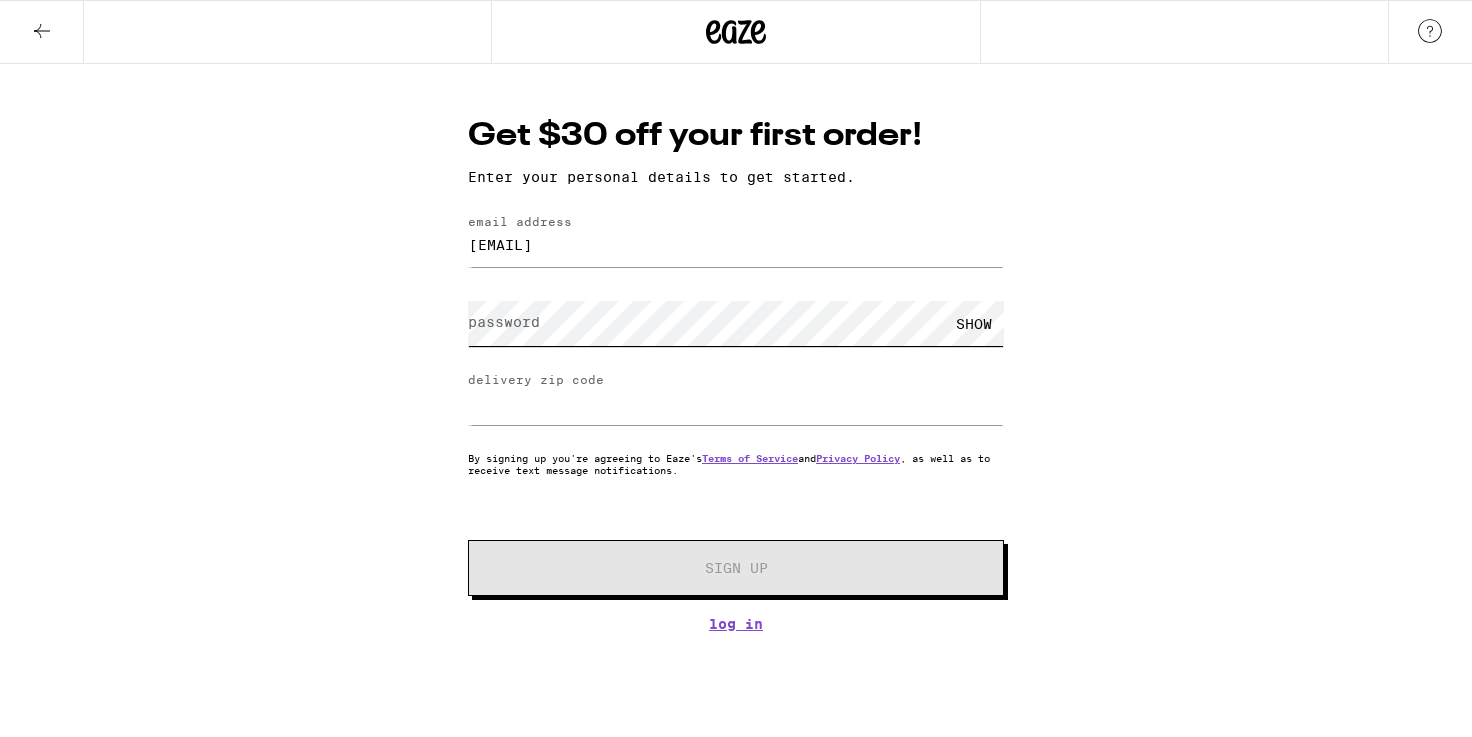 scroll, scrollTop: 0, scrollLeft: 0, axis: both 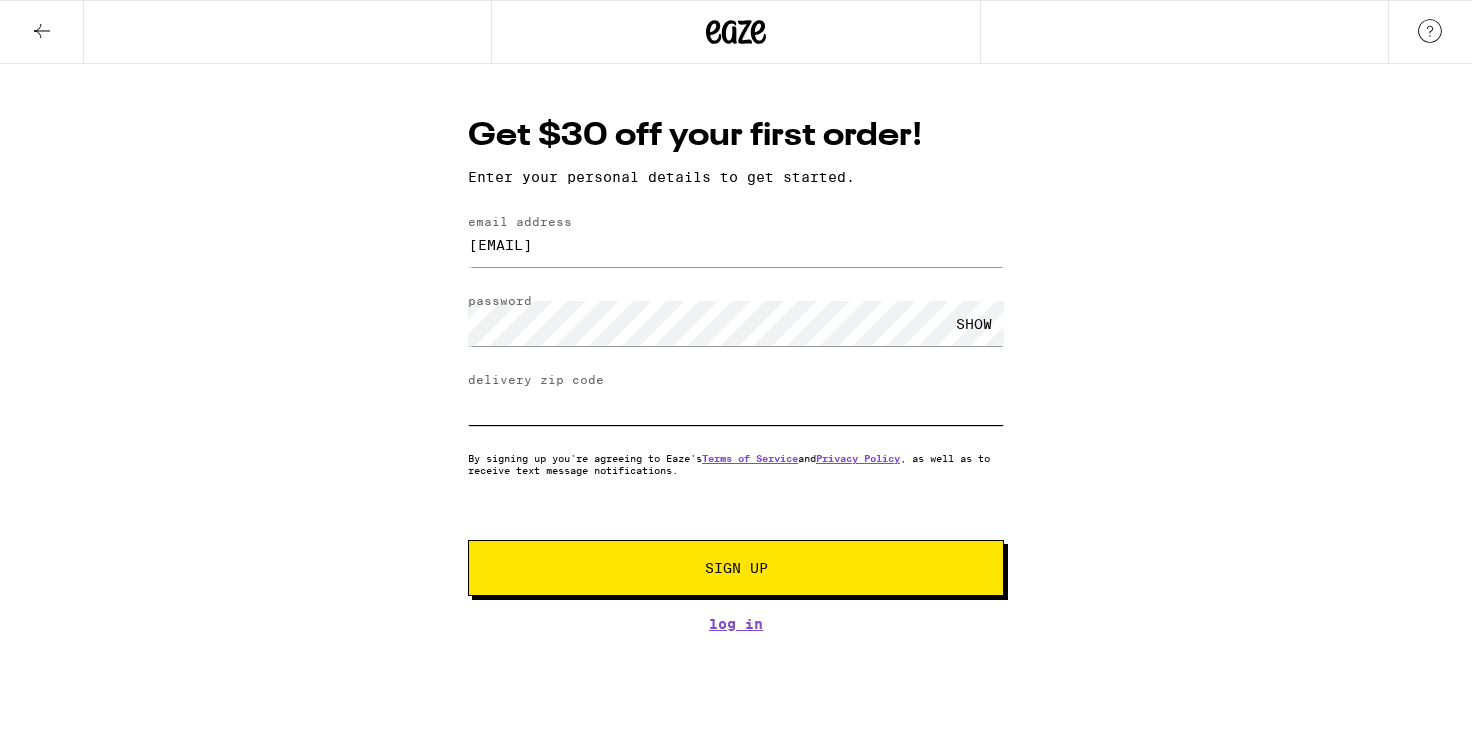 drag, startPoint x: 503, startPoint y: 407, endPoint x: 436, endPoint y: 404, distance: 67.06713 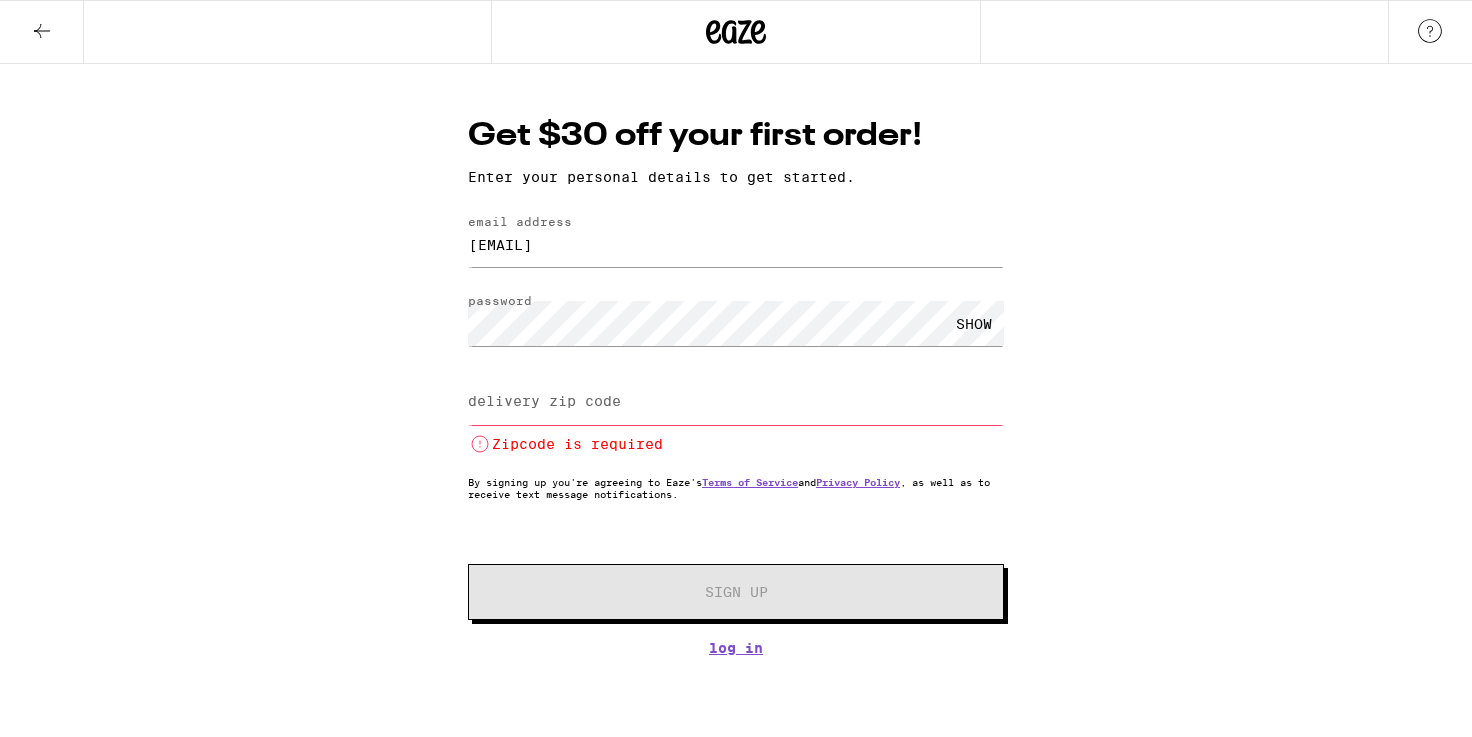 click on "delivery zip code" at bounding box center (736, 402) 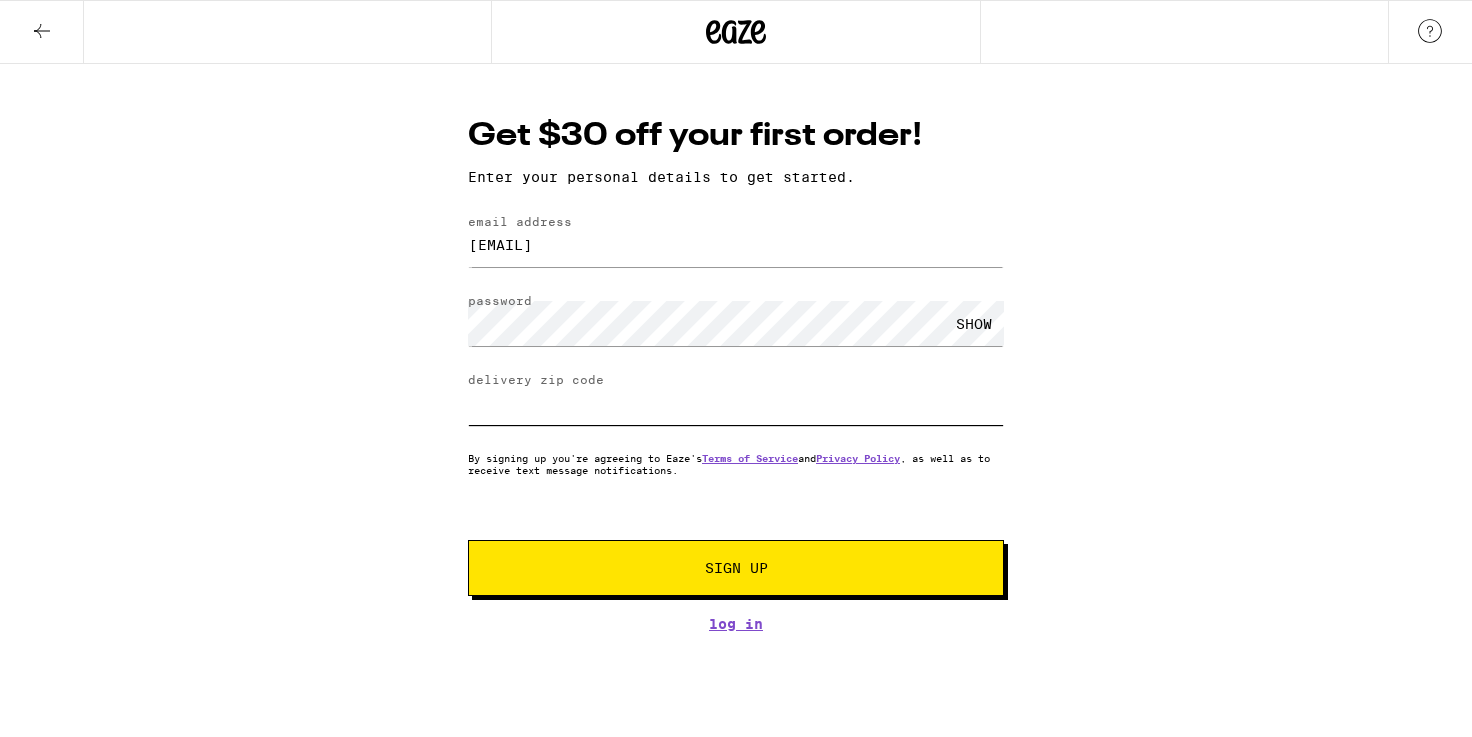 type on "[POSTAL_CODE]" 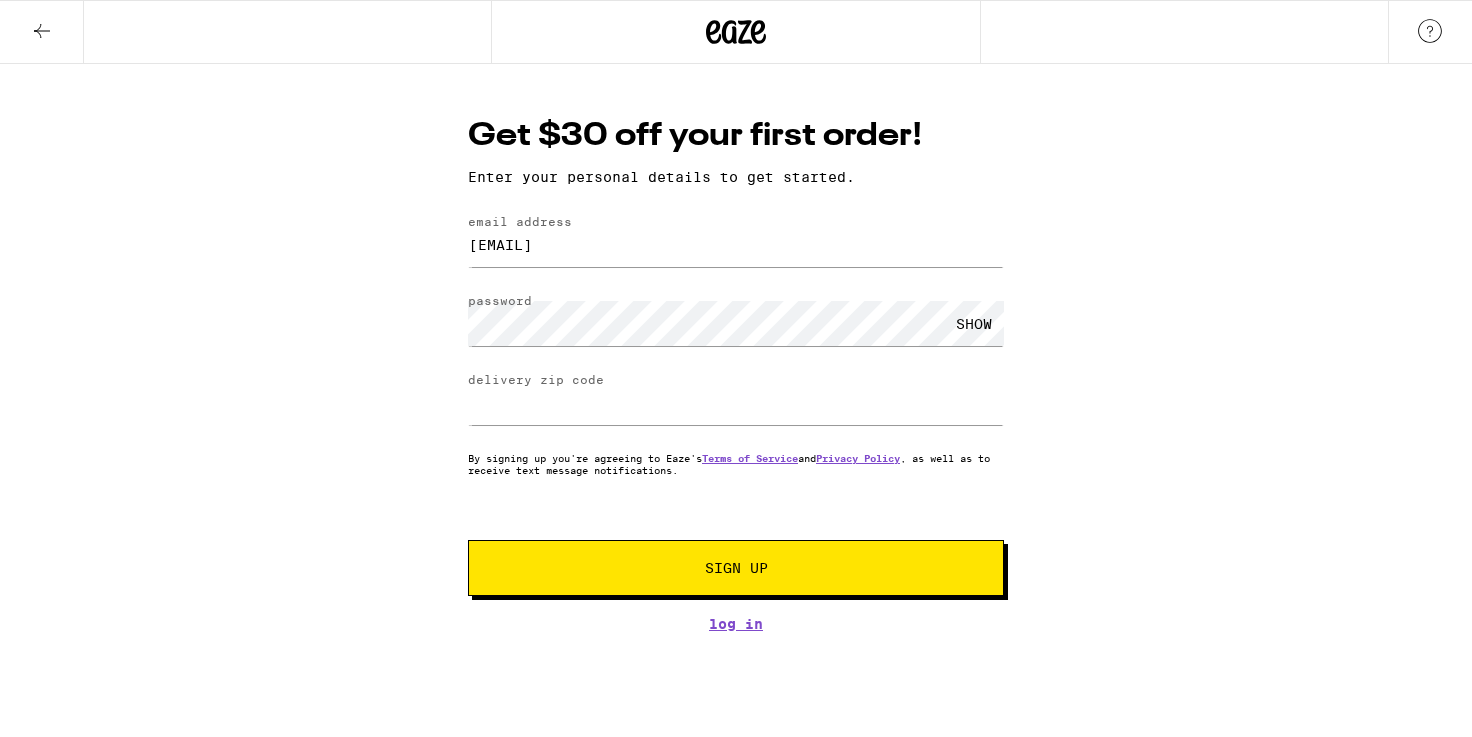 click on "Get $30 off your first order! Enter your personal details to get started. email address [EMAIL] password SHOW delivery zip code [POSTAL_CODE] By signing up you're agreeing to Eaze's Terms of Service and Privacy Policy , as well as to receive text message notifications. Sign Up Log In" at bounding box center [736, 348] 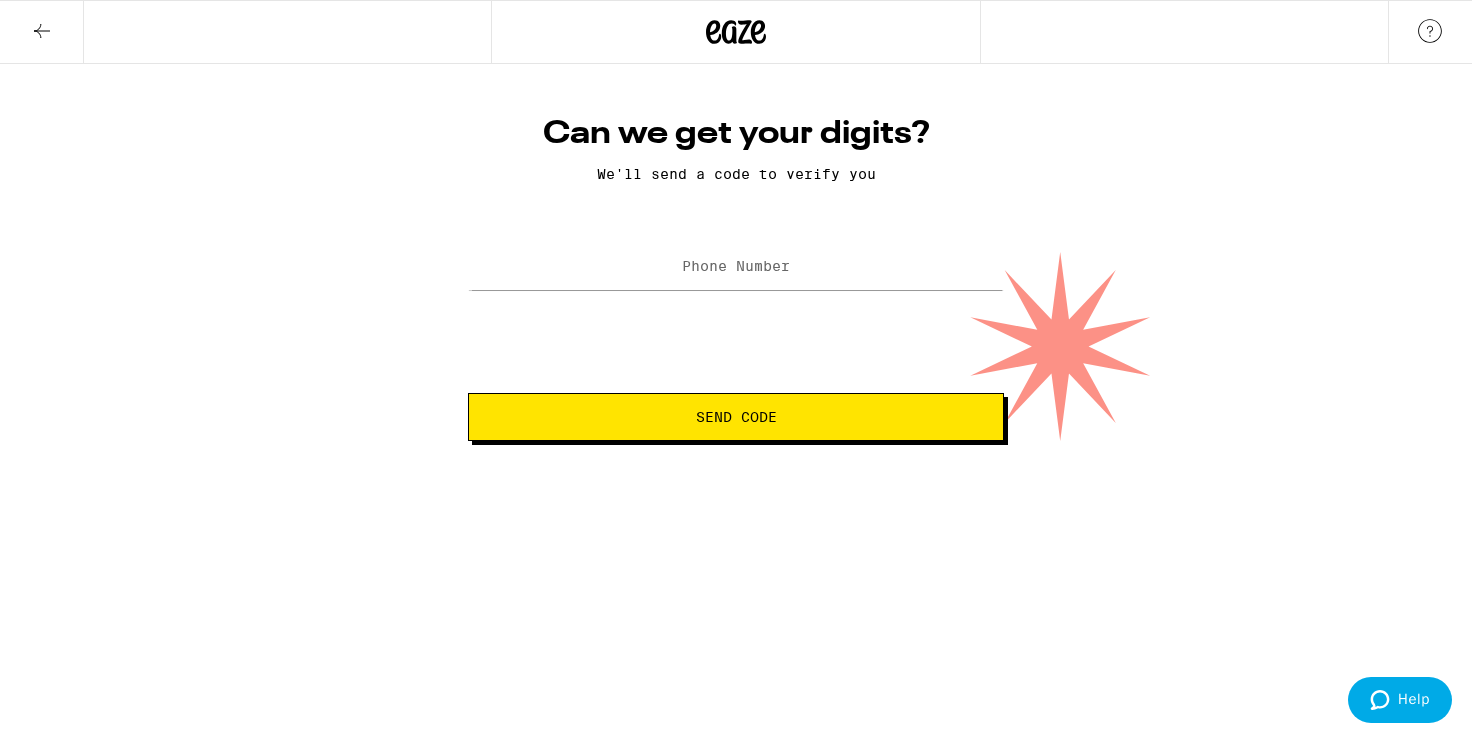 click on "Phone Number" at bounding box center [736, 266] 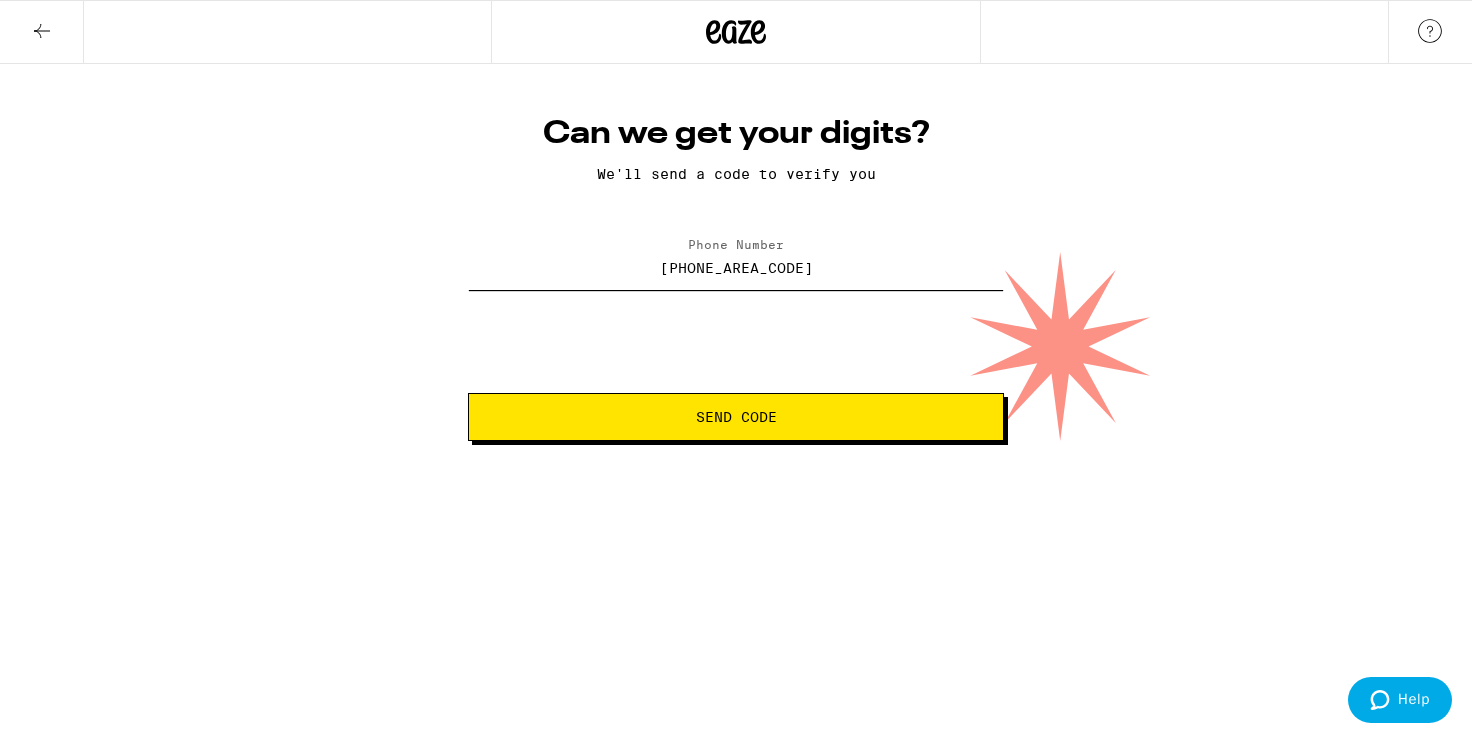 type on "[PHONE]" 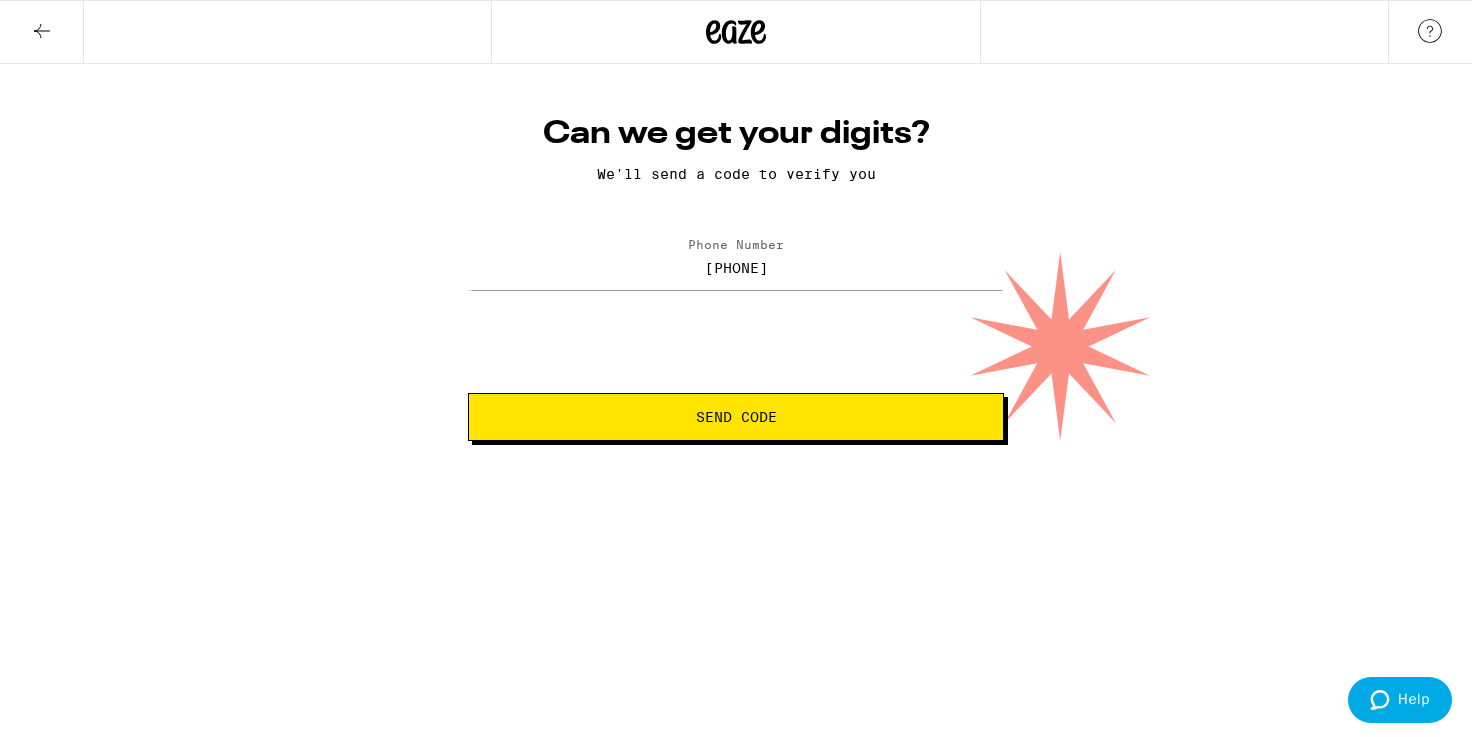 click on "Phone Number [PHONE] Send Code" at bounding box center (736, 339) 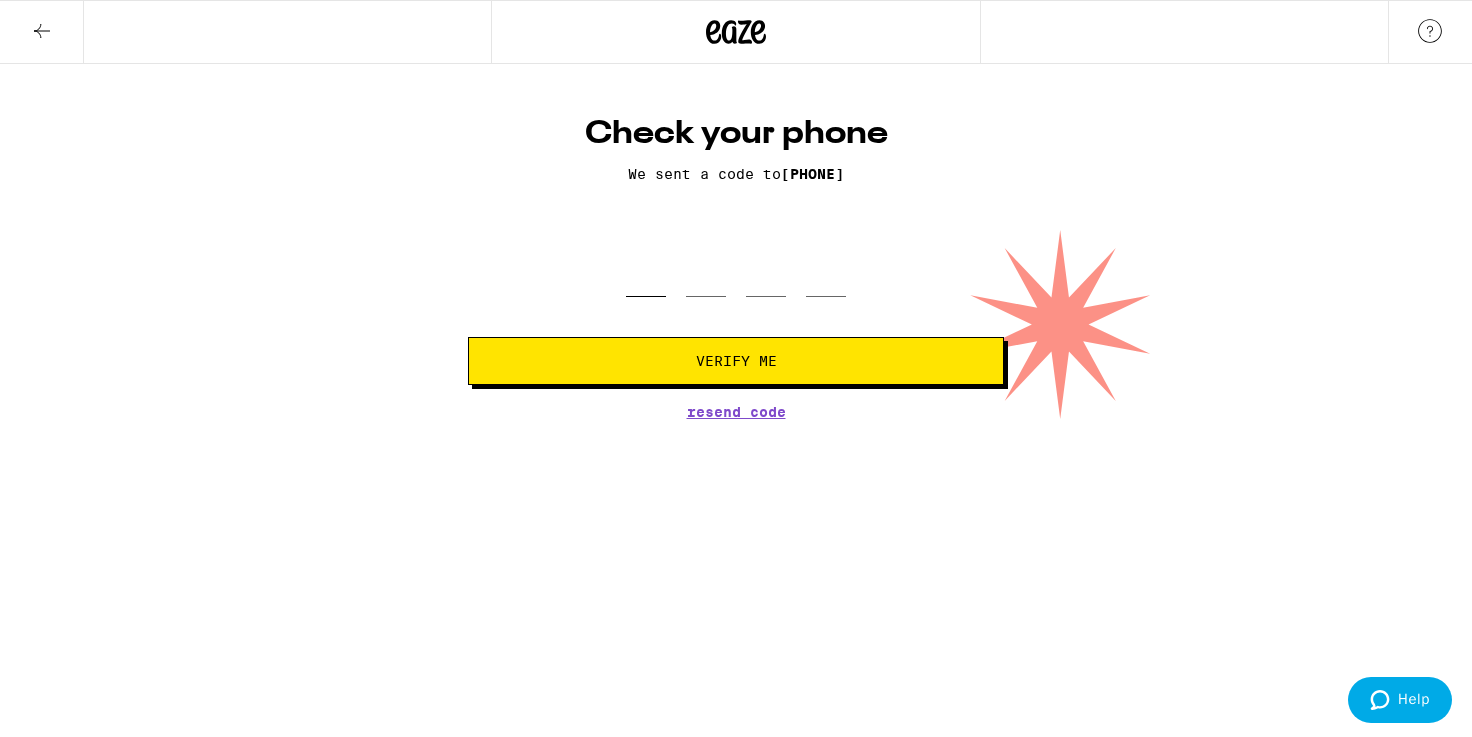 click at bounding box center (646, 267) 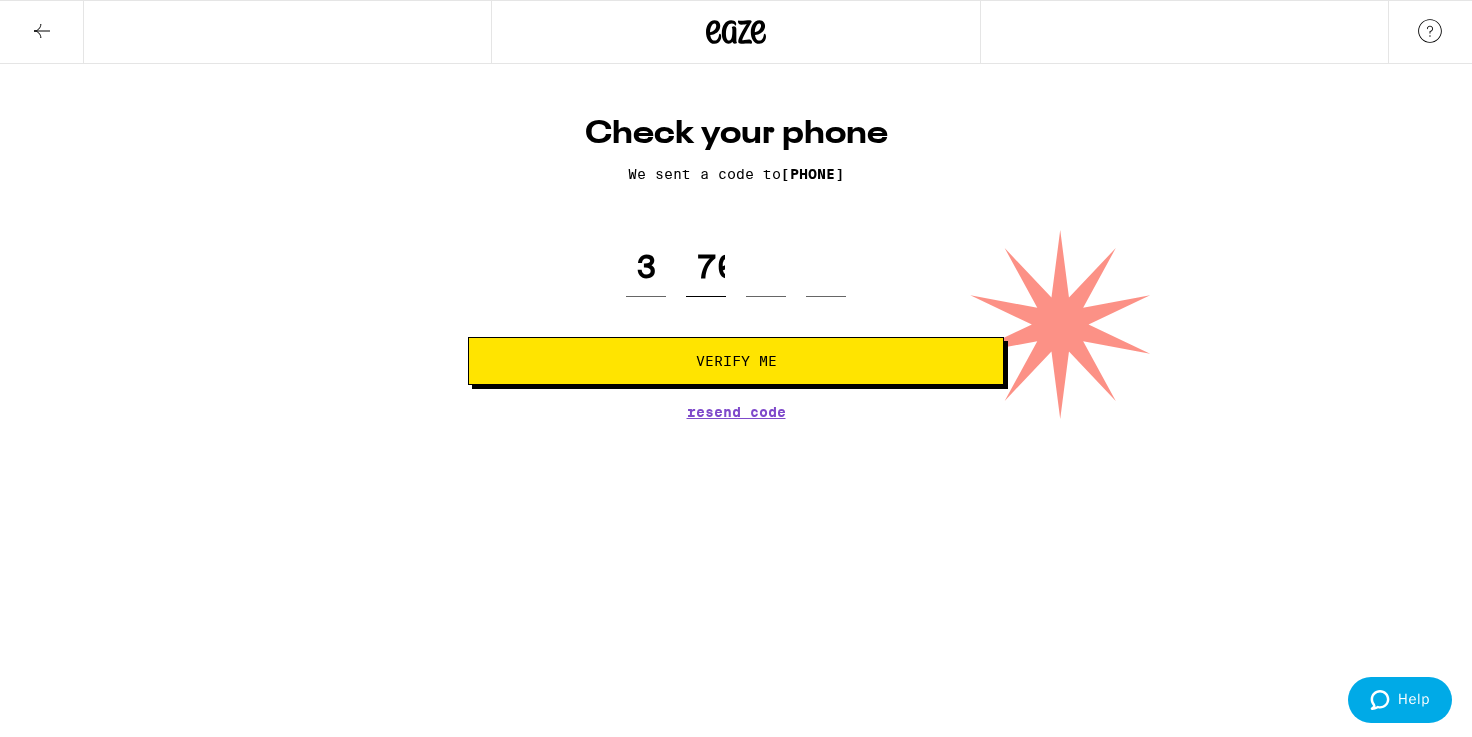 scroll, scrollTop: 0, scrollLeft: 33, axis: horizontal 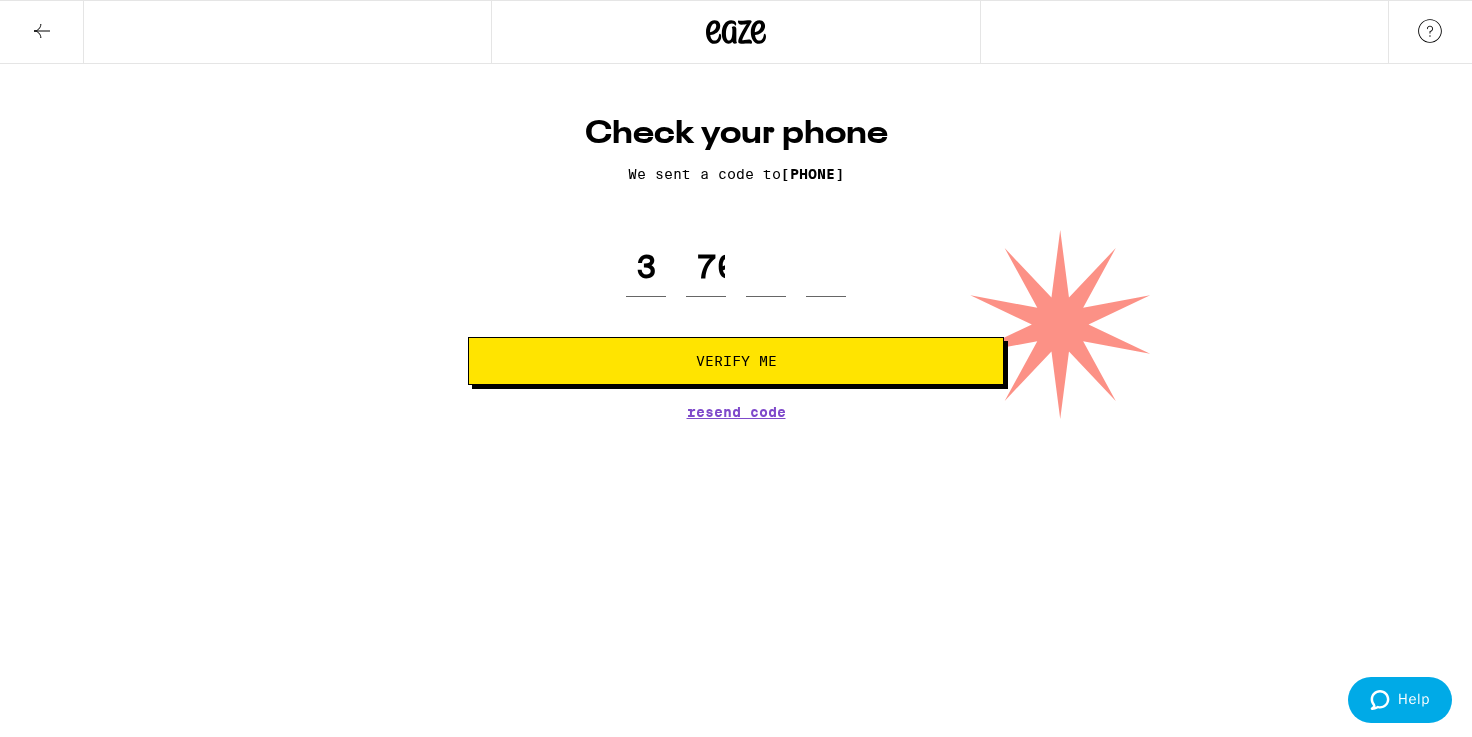 click on "Verify Me" at bounding box center [736, 361] 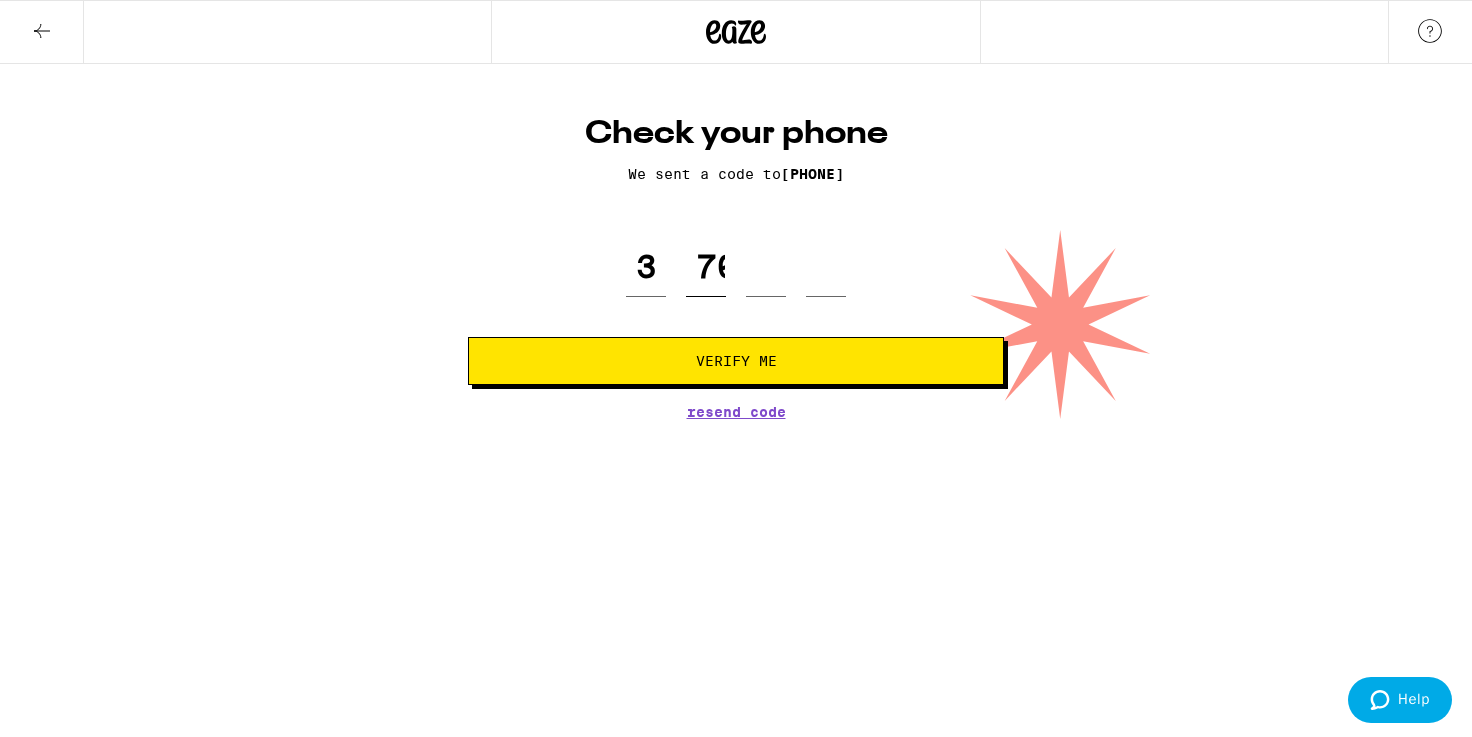 click on "701" at bounding box center (706, 267) 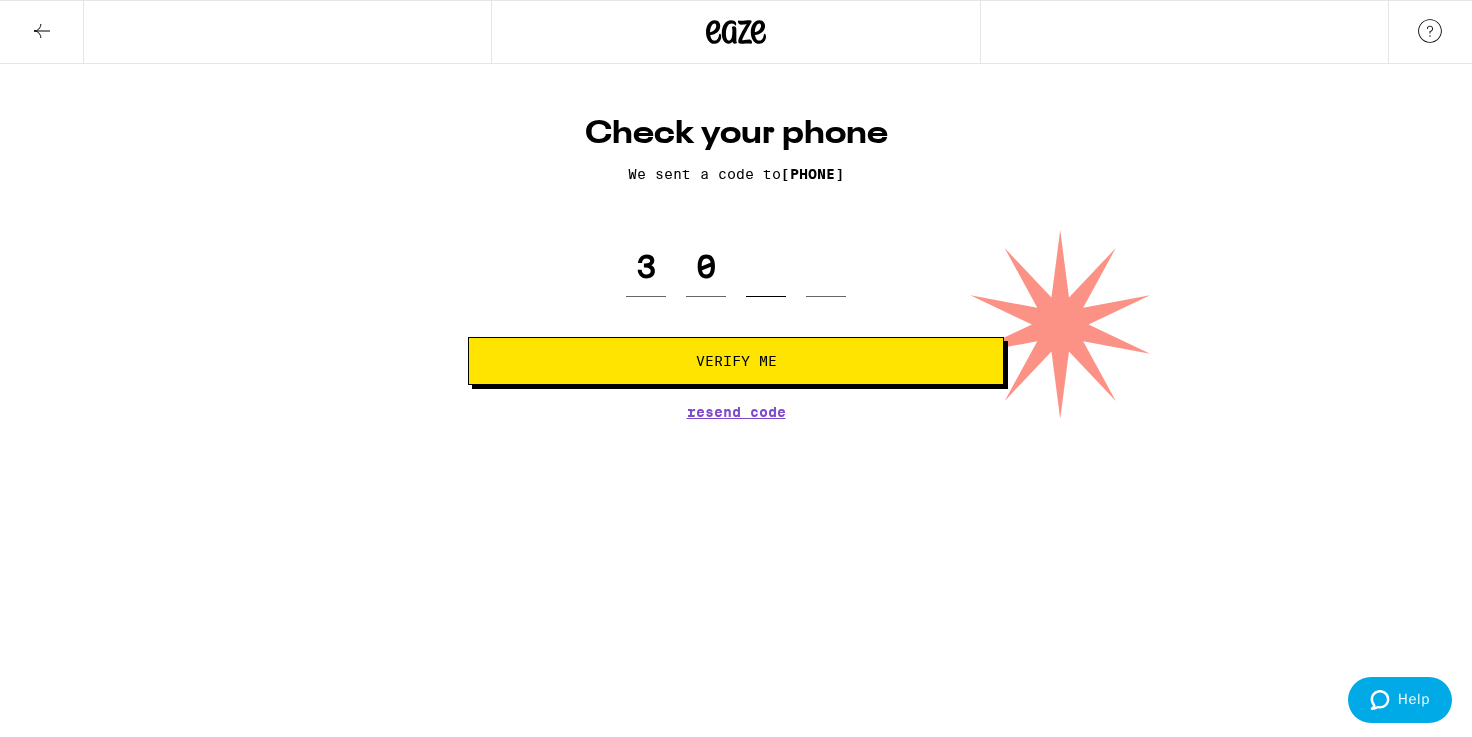 type on "1" 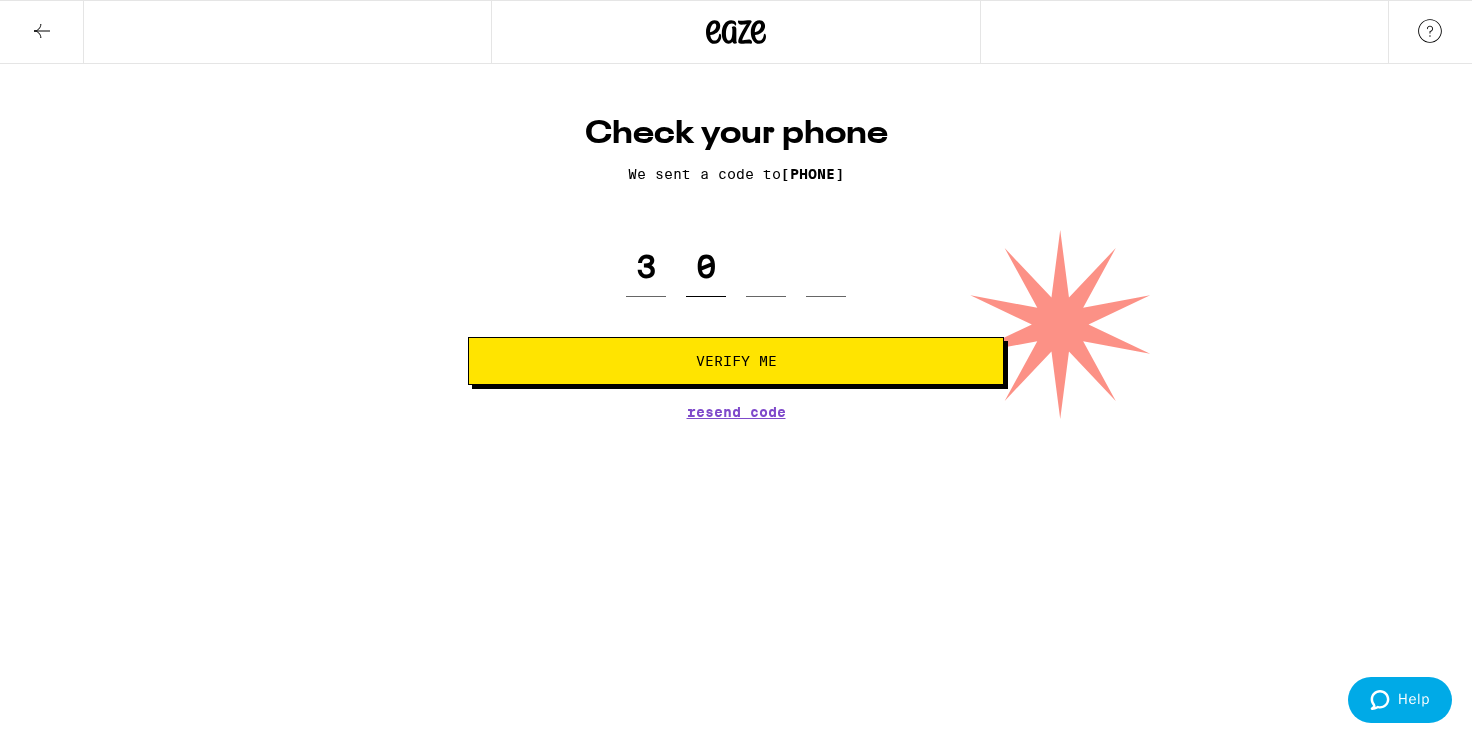 type 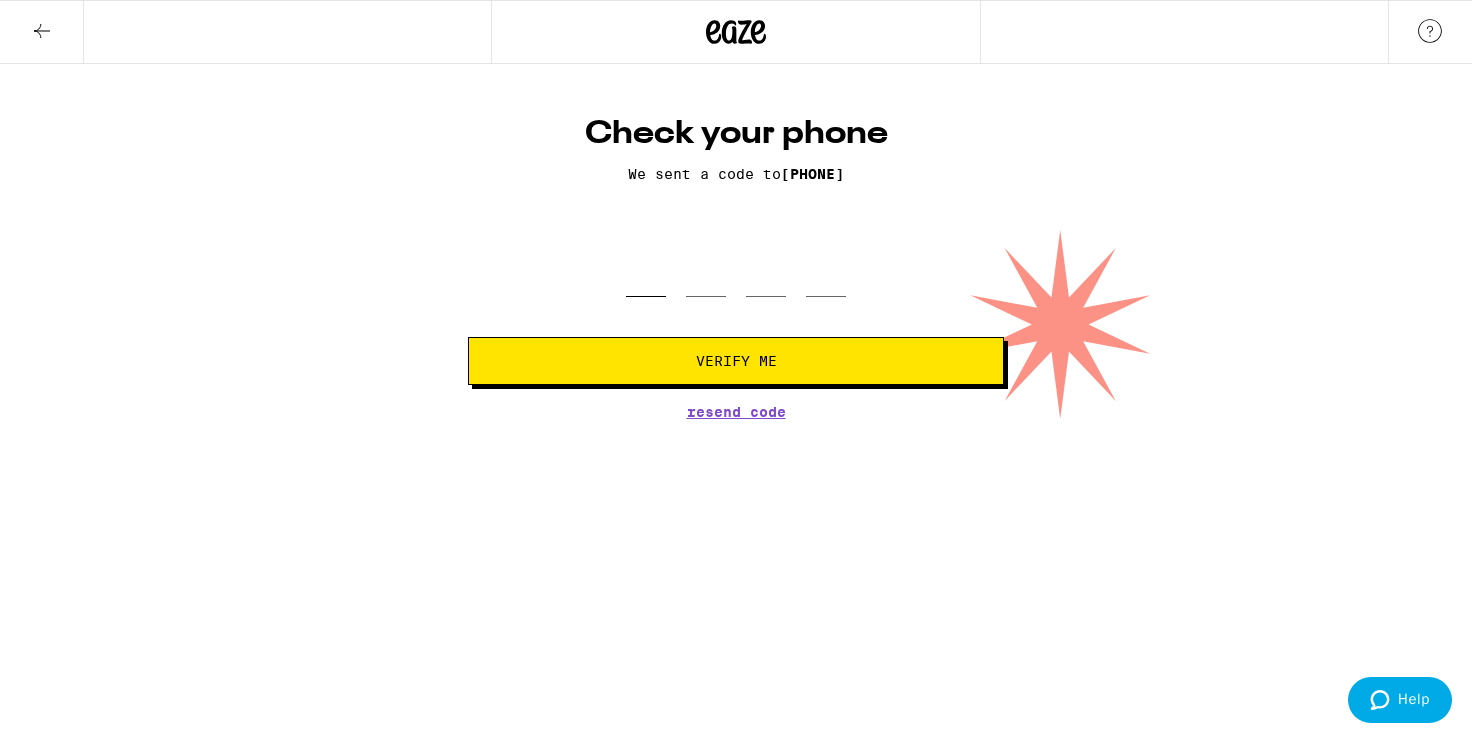 type on "3" 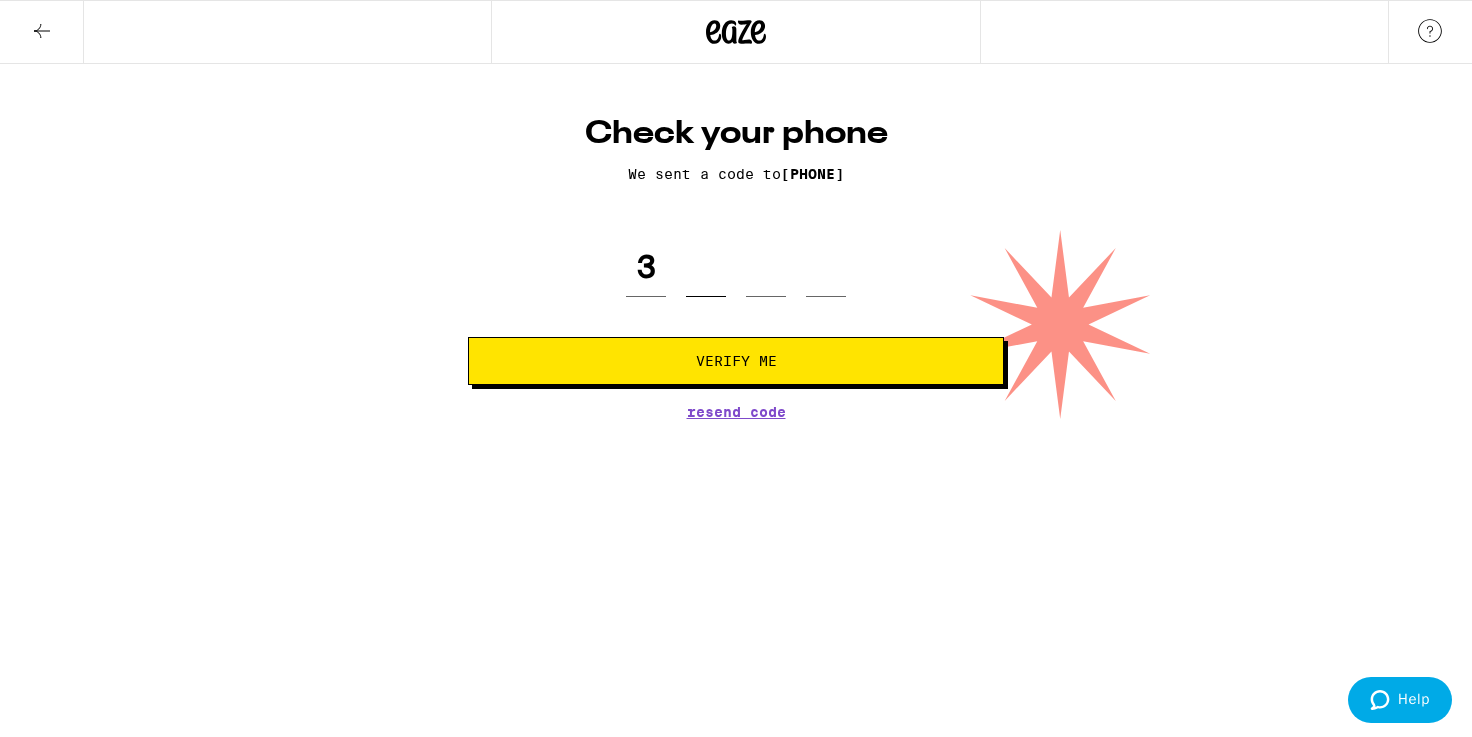type on "7" 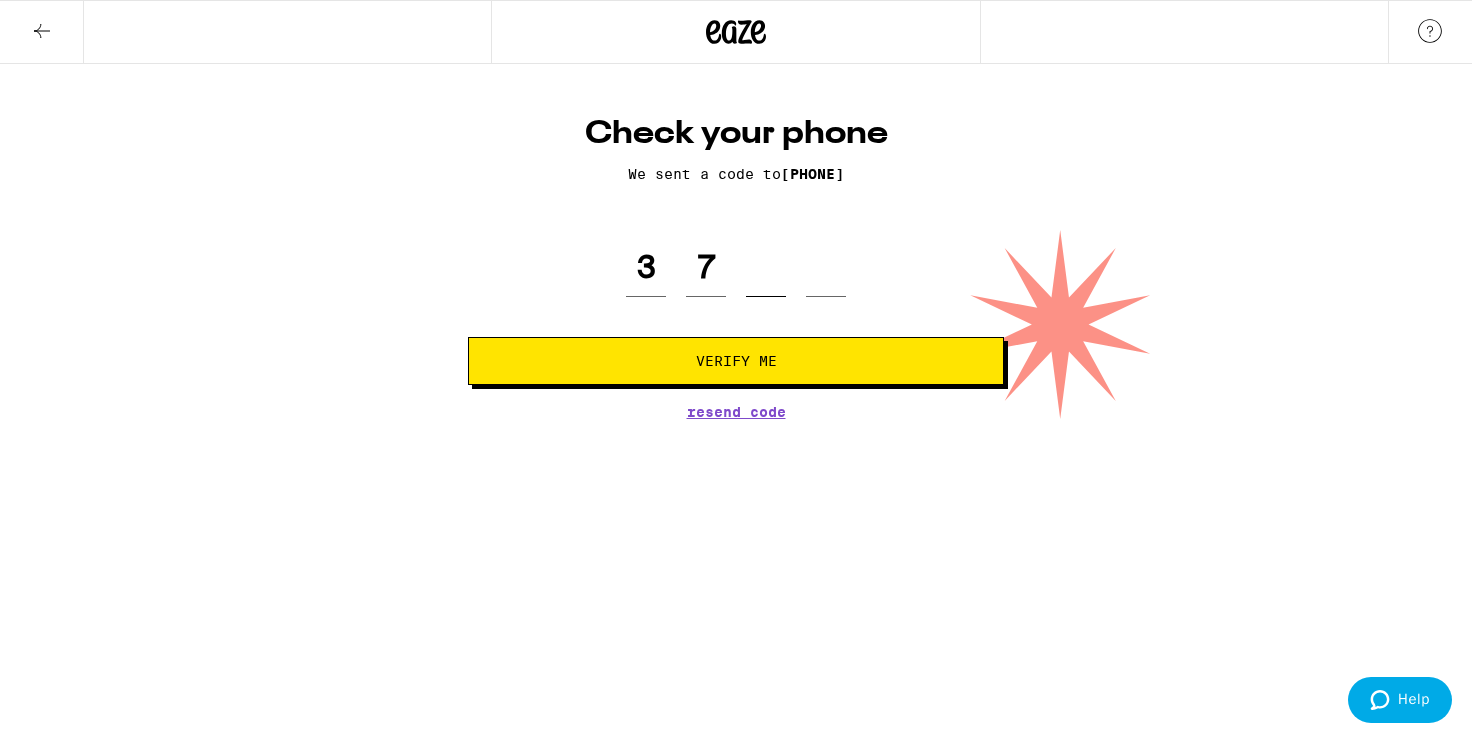 type on "0" 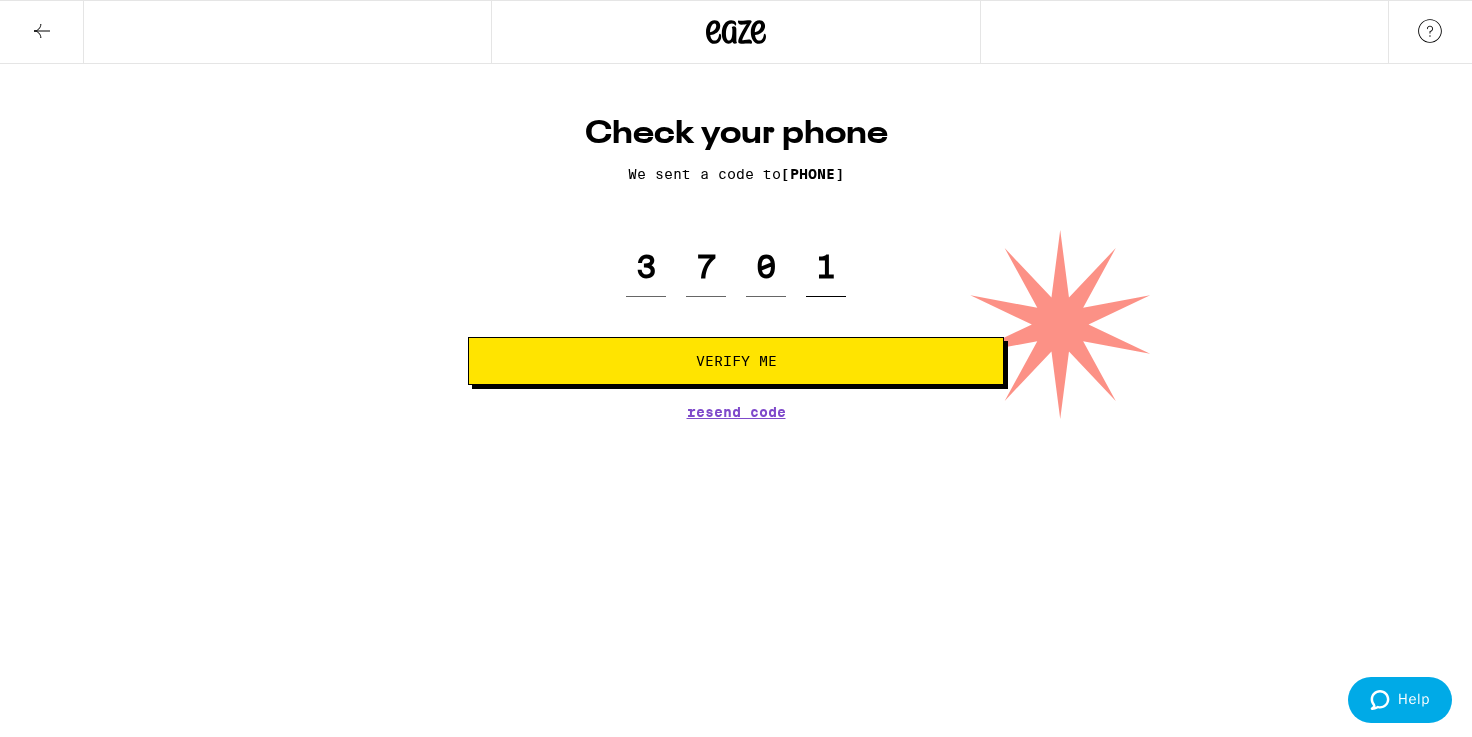 type on "1" 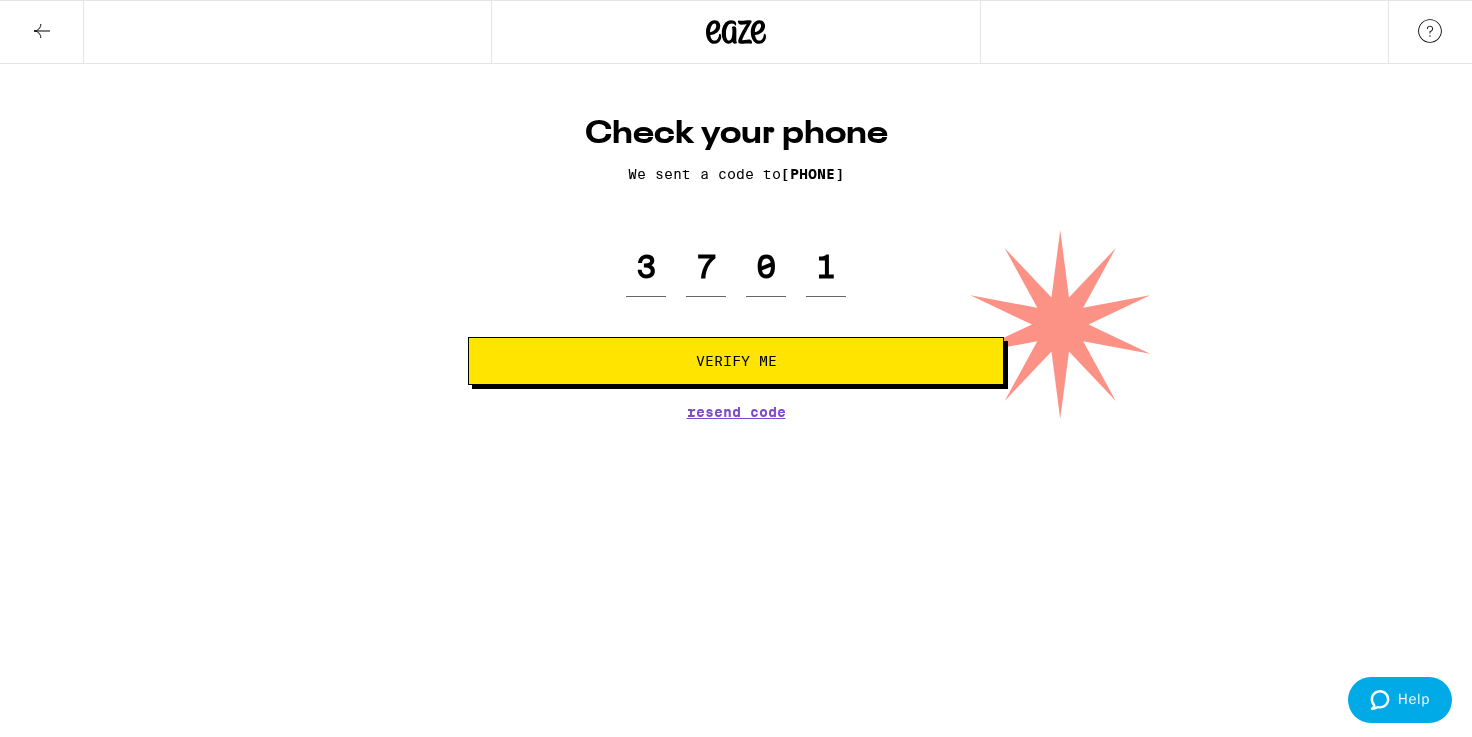 click on "Verify Me" at bounding box center (736, 361) 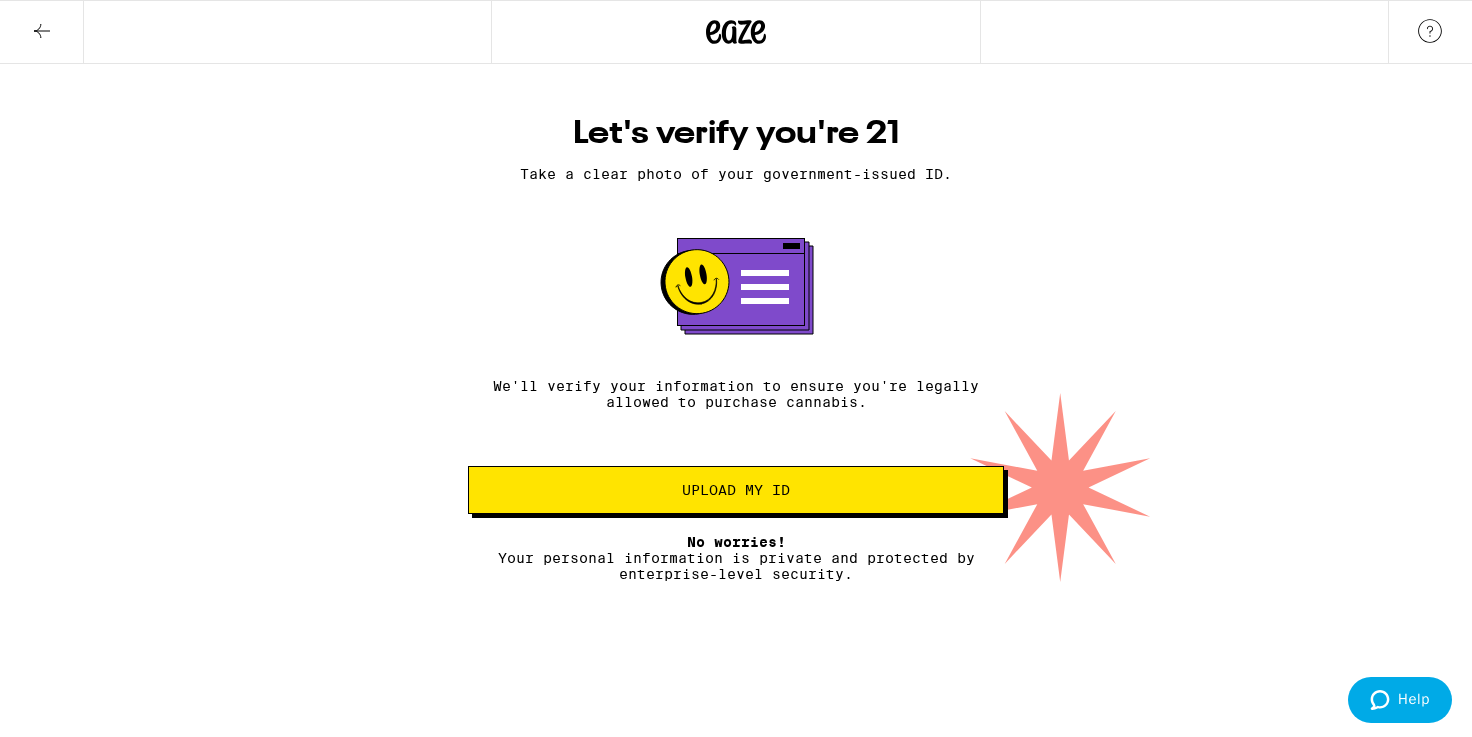 click on "Upload my ID" at bounding box center [736, 490] 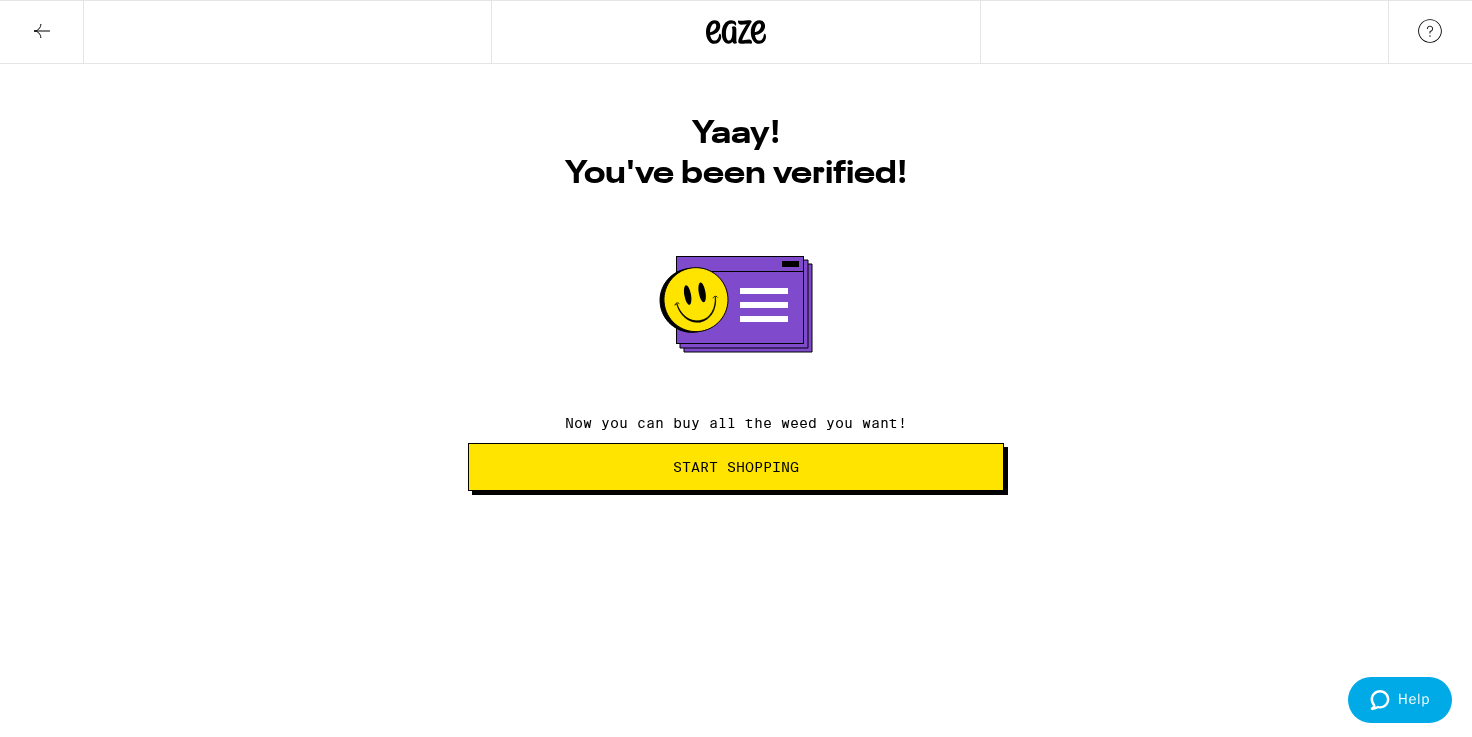click on "Start Shopping" at bounding box center [736, 467] 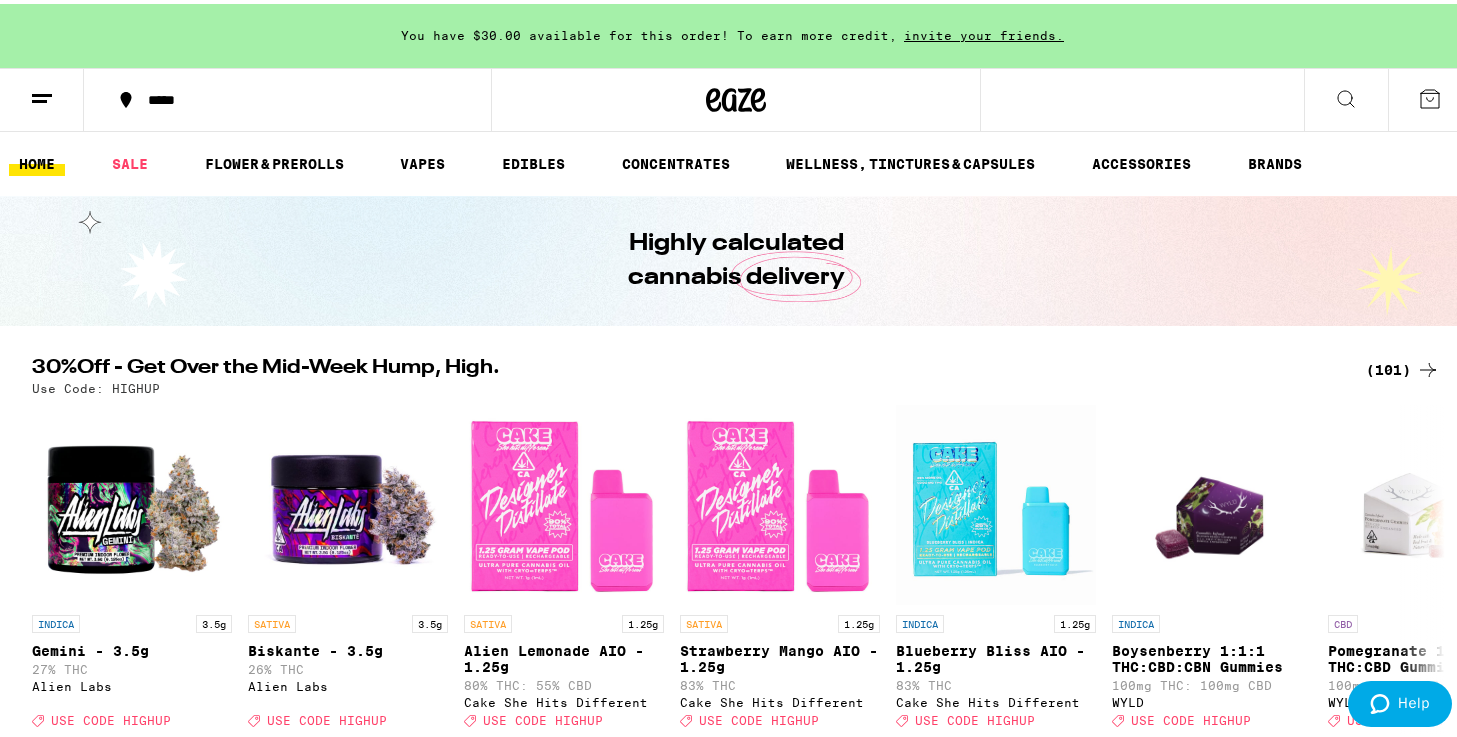 scroll, scrollTop: 0, scrollLeft: 0, axis: both 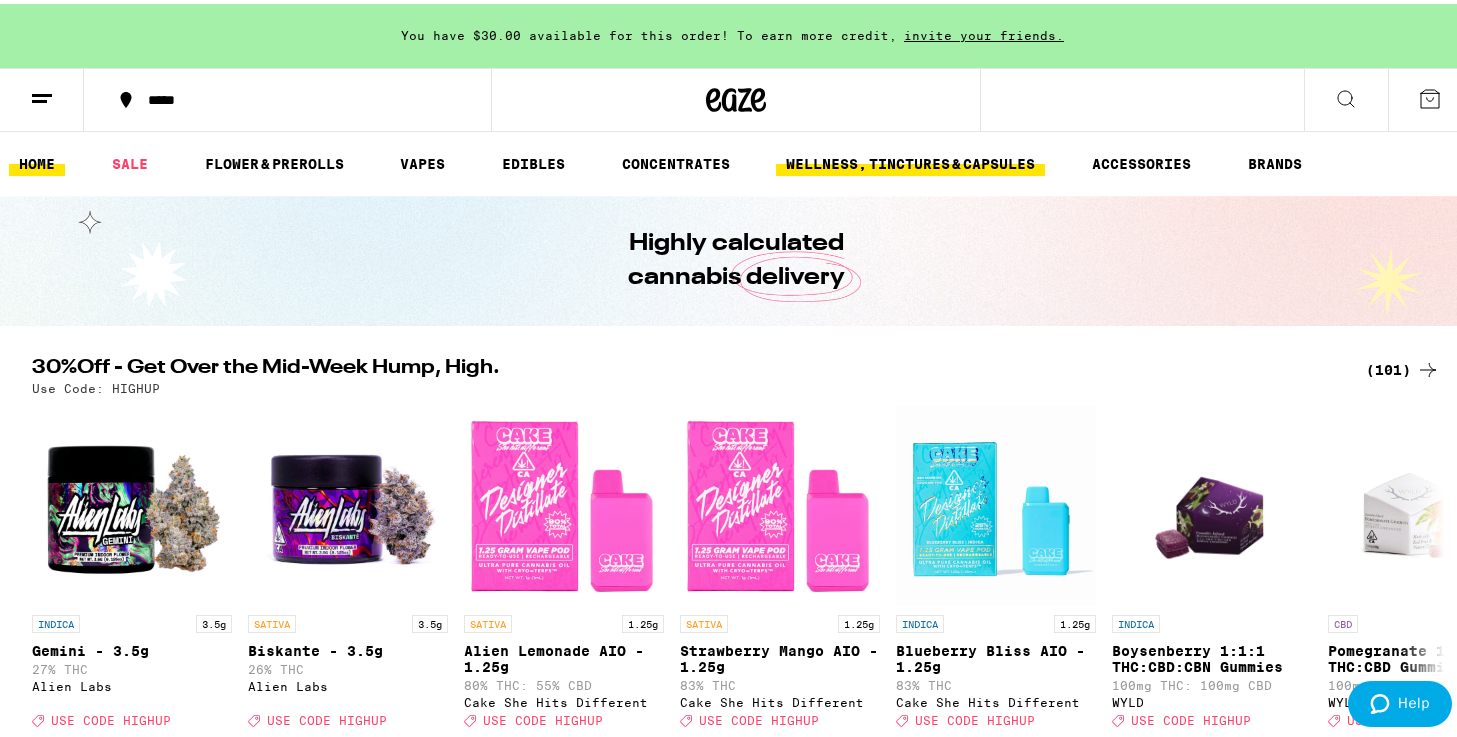 click on "WELLNESS, TINCTURES & CAPSULES" at bounding box center (910, 160) 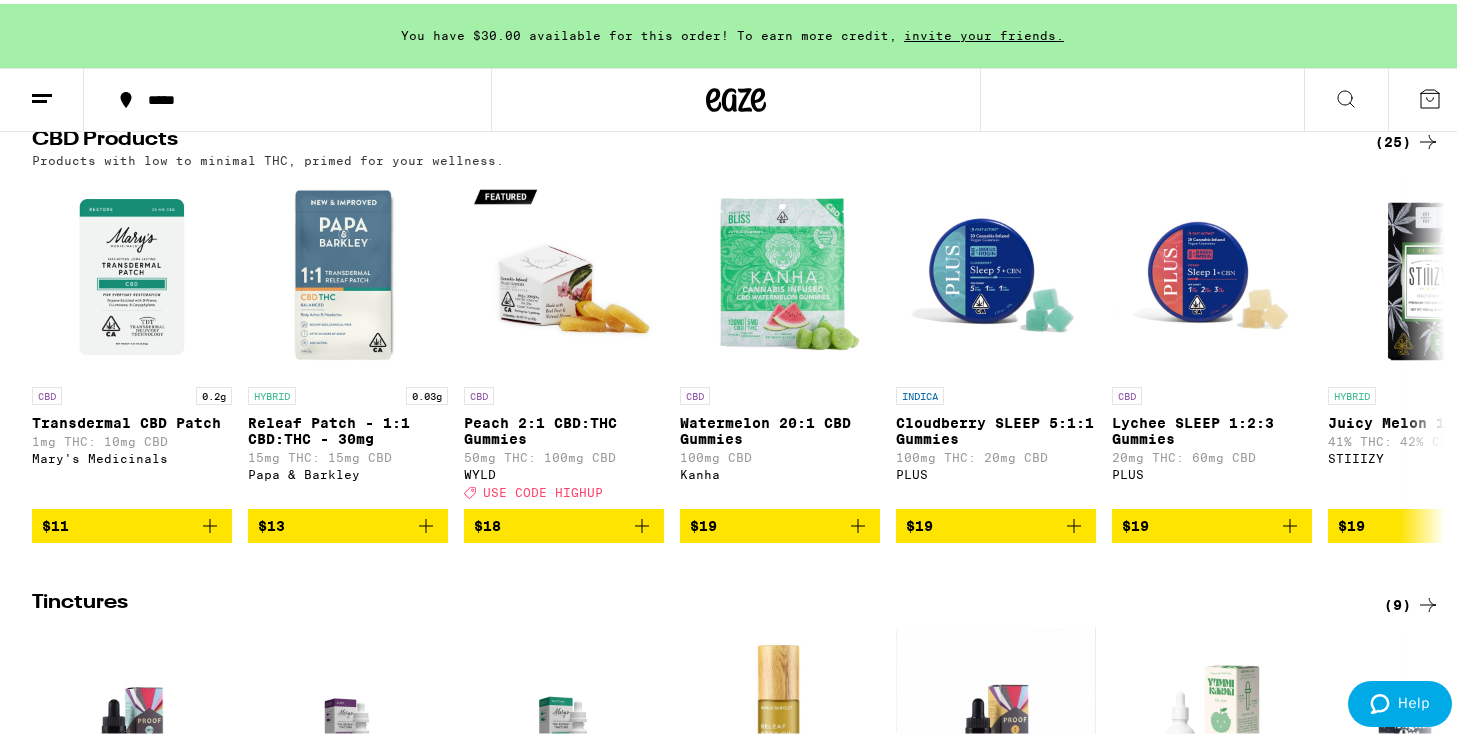 scroll, scrollTop: 218, scrollLeft: 0, axis: vertical 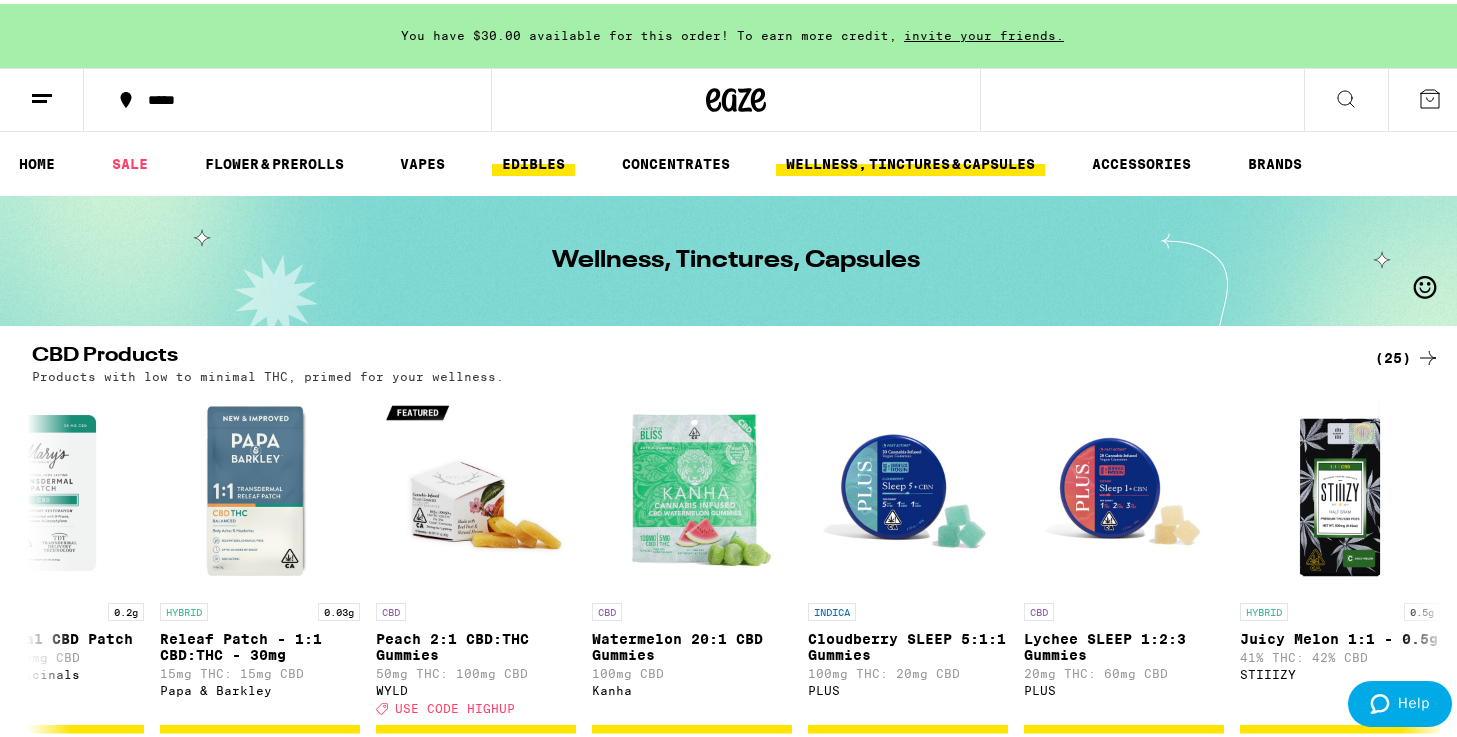 click on "EDIBLES" at bounding box center (533, 160) 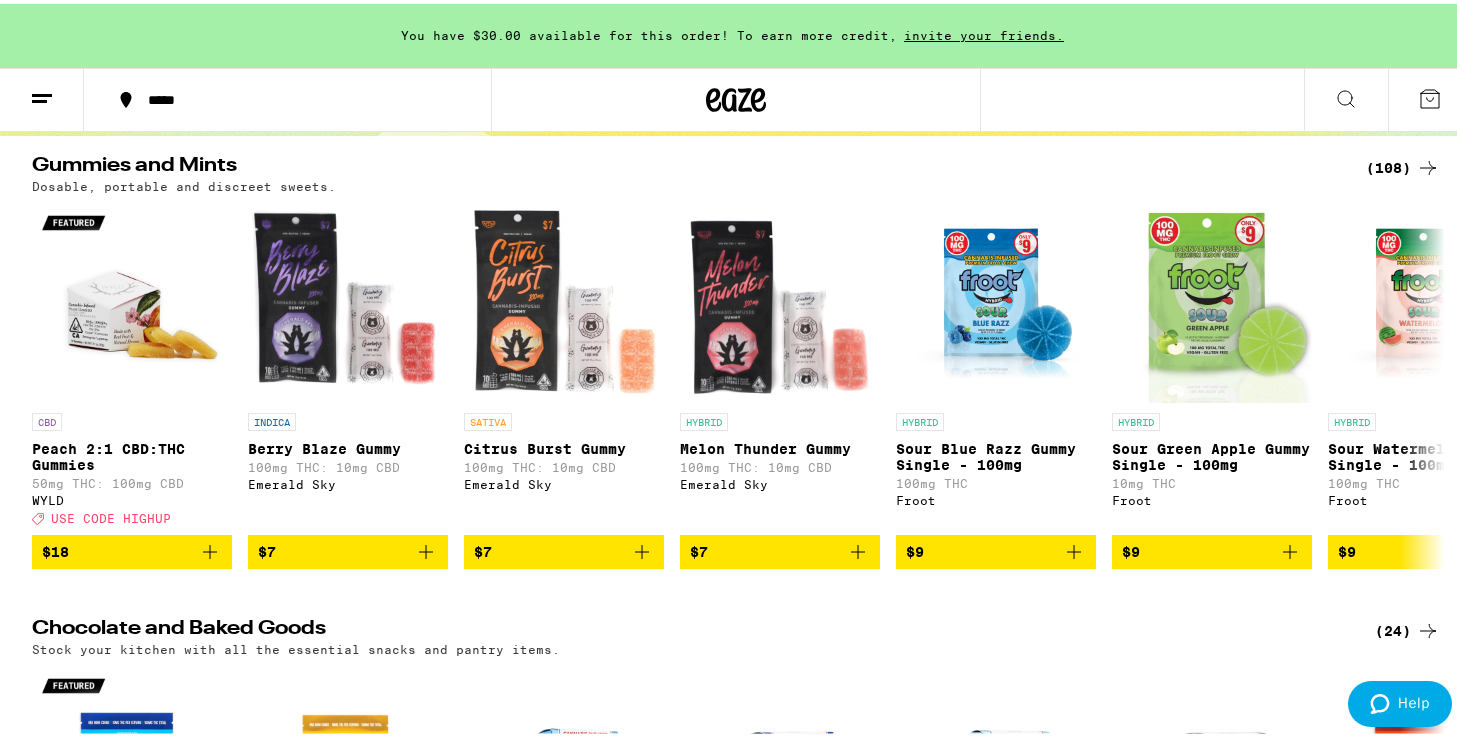 scroll, scrollTop: 191, scrollLeft: 0, axis: vertical 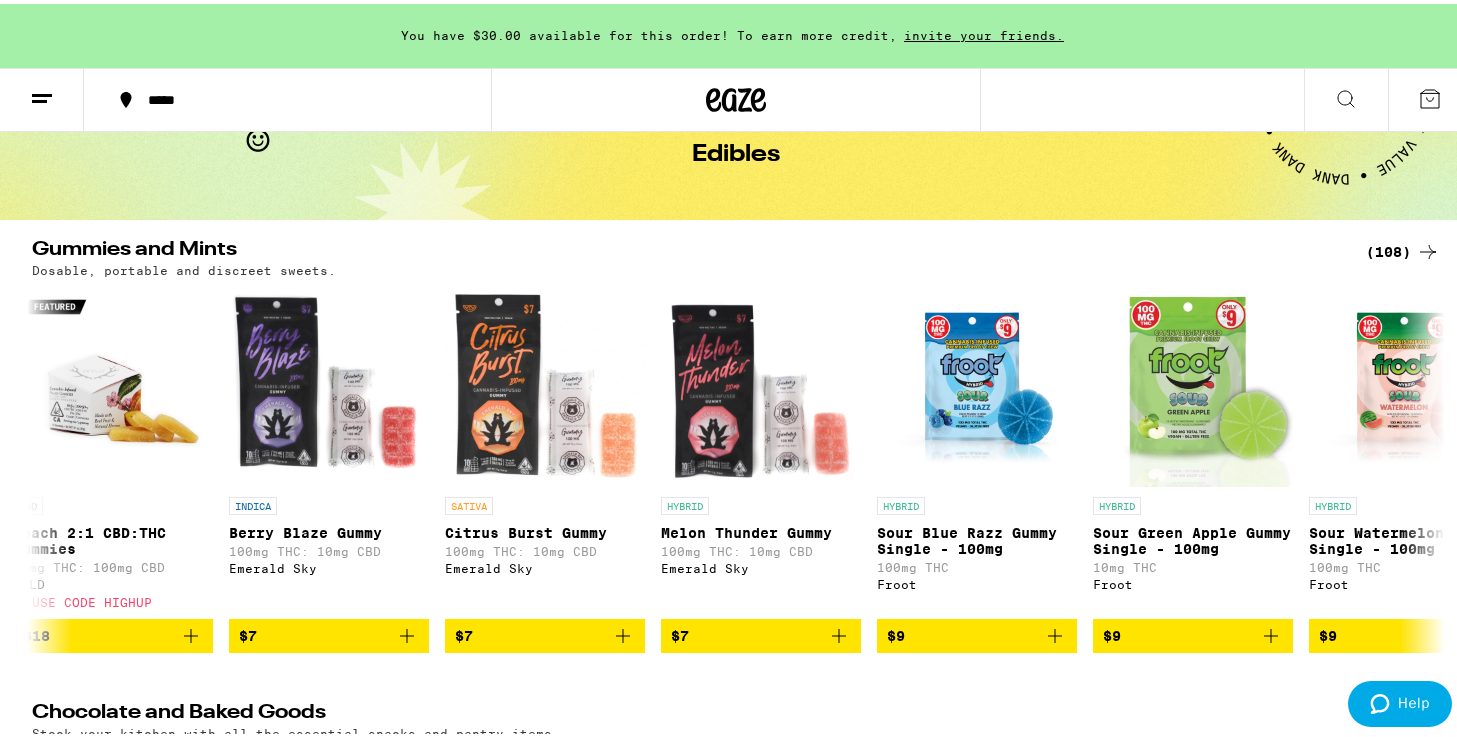 click on "(108)" at bounding box center (1403, 248) 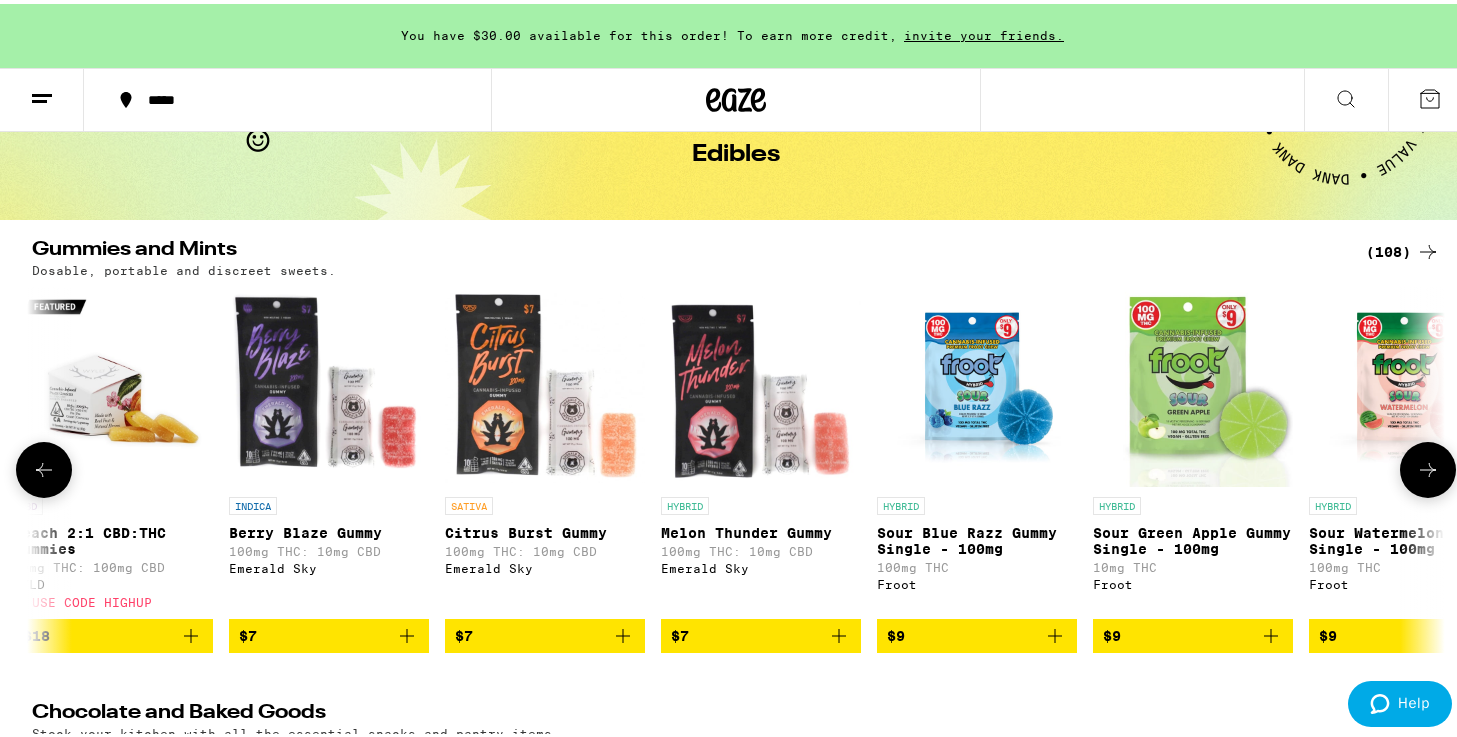 scroll, scrollTop: 0, scrollLeft: 204, axis: horizontal 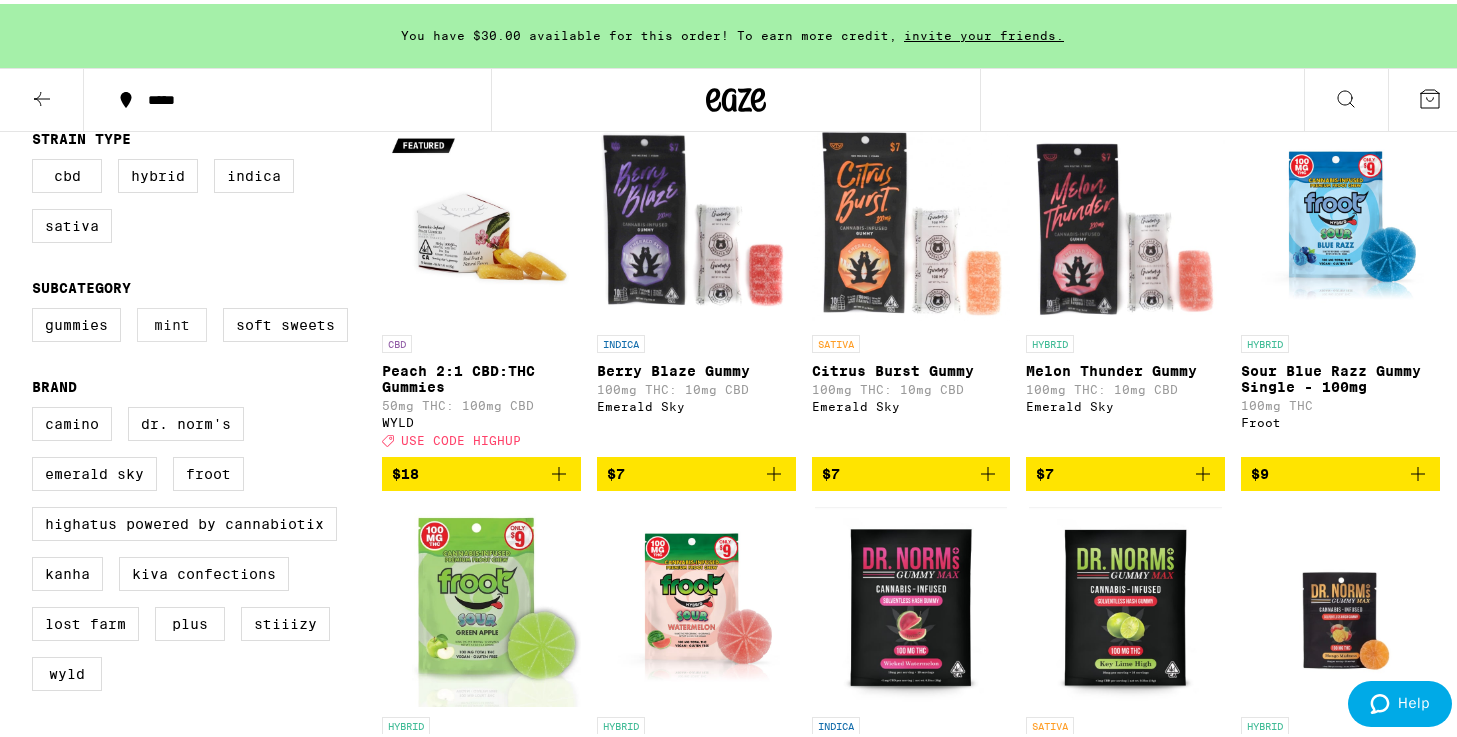 click on "Mint" at bounding box center (172, 321) 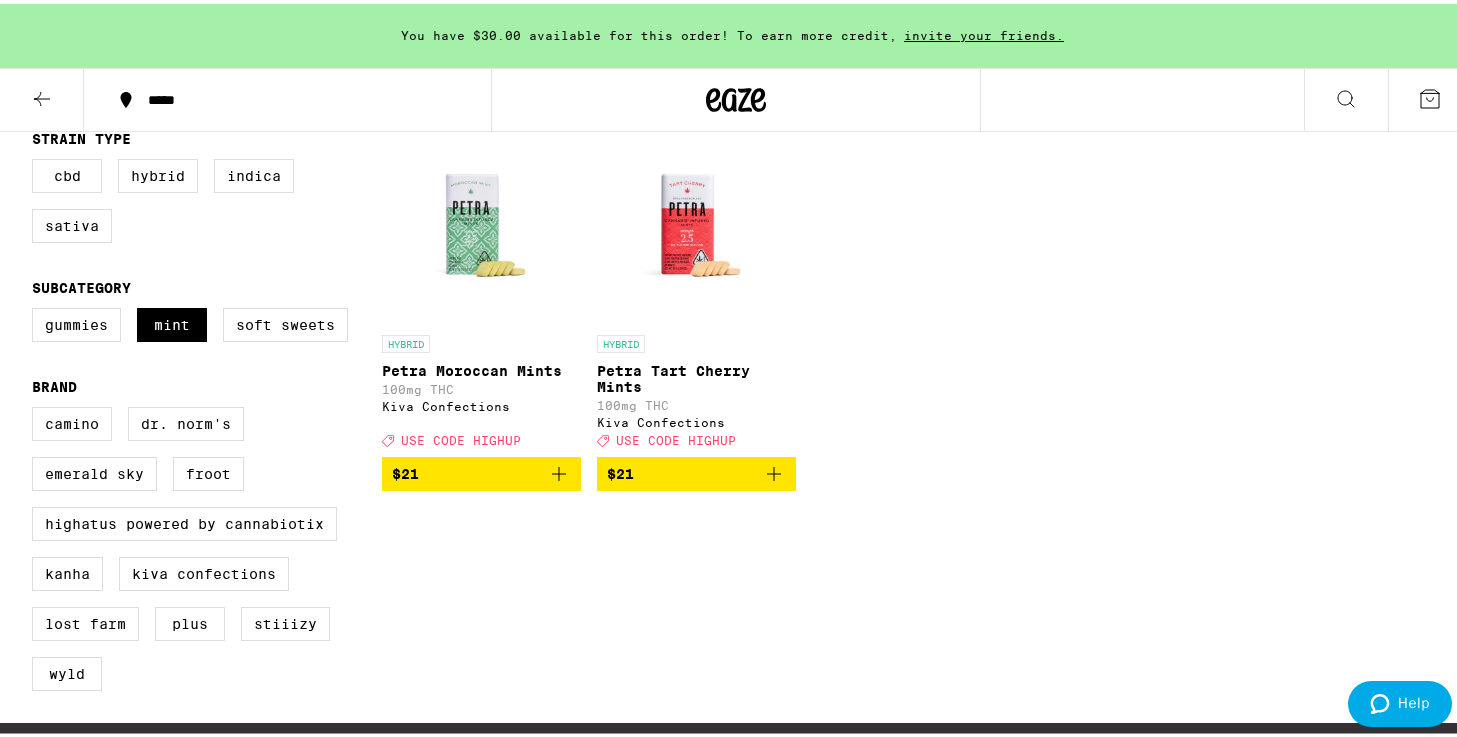 click on "$21" at bounding box center (481, 470) 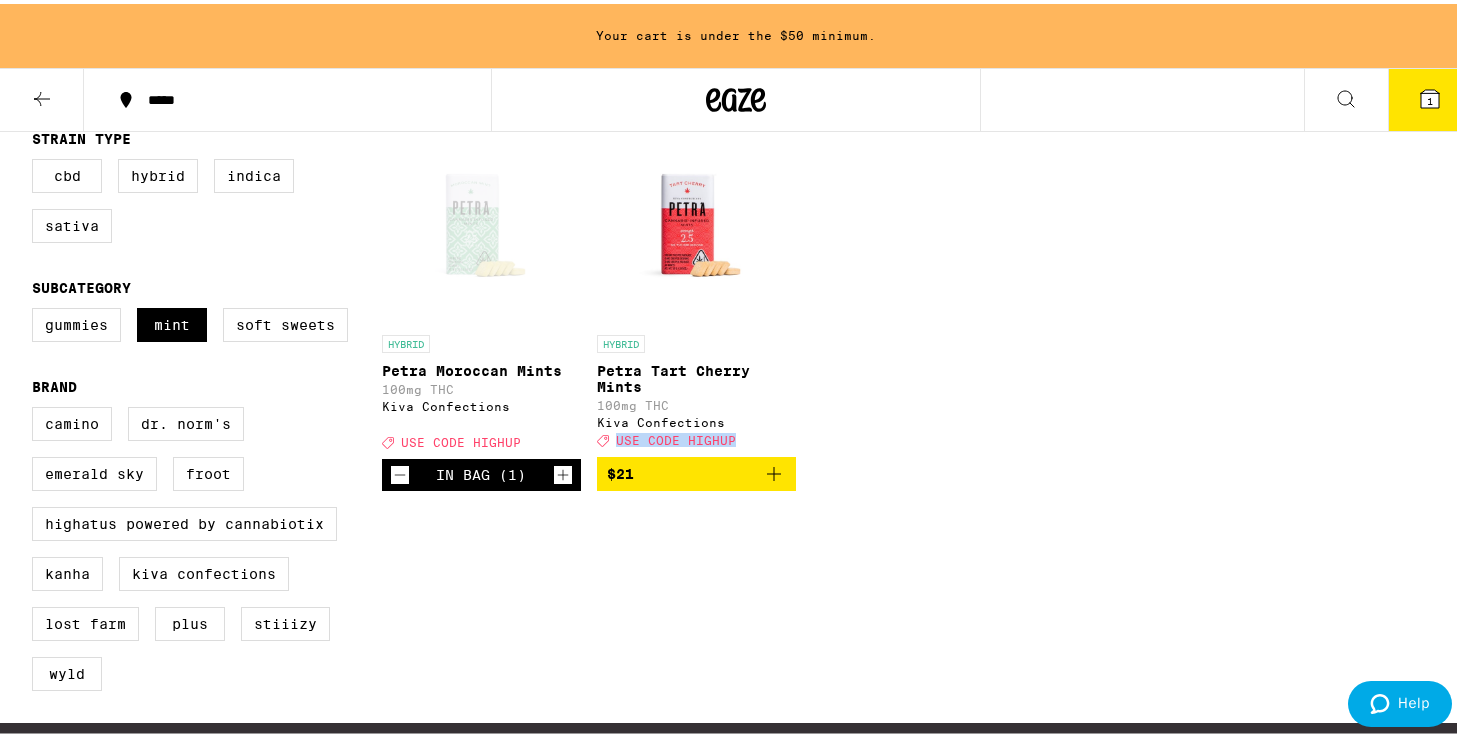 drag, startPoint x: 853, startPoint y: 437, endPoint x: 736, endPoint y: 447, distance: 117.426575 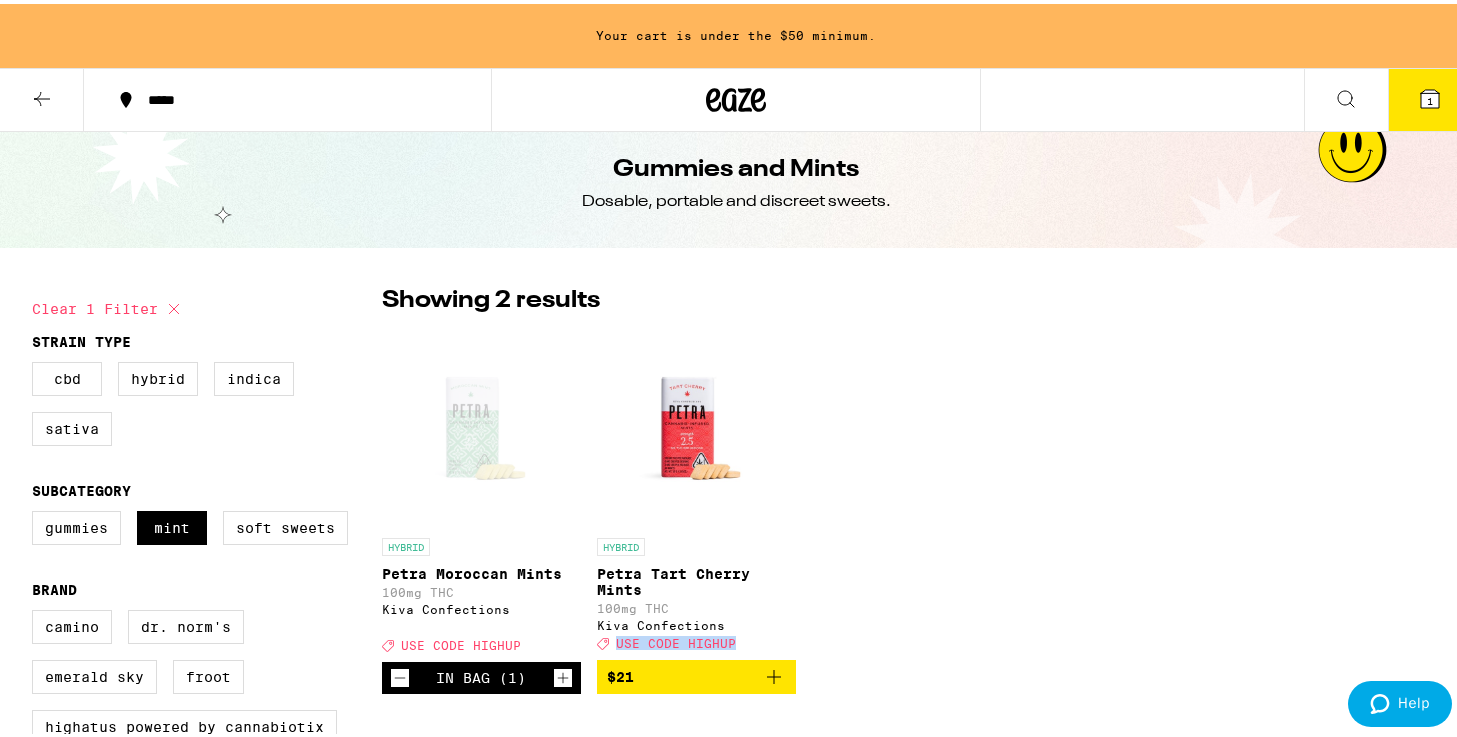 scroll, scrollTop: 0, scrollLeft: 0, axis: both 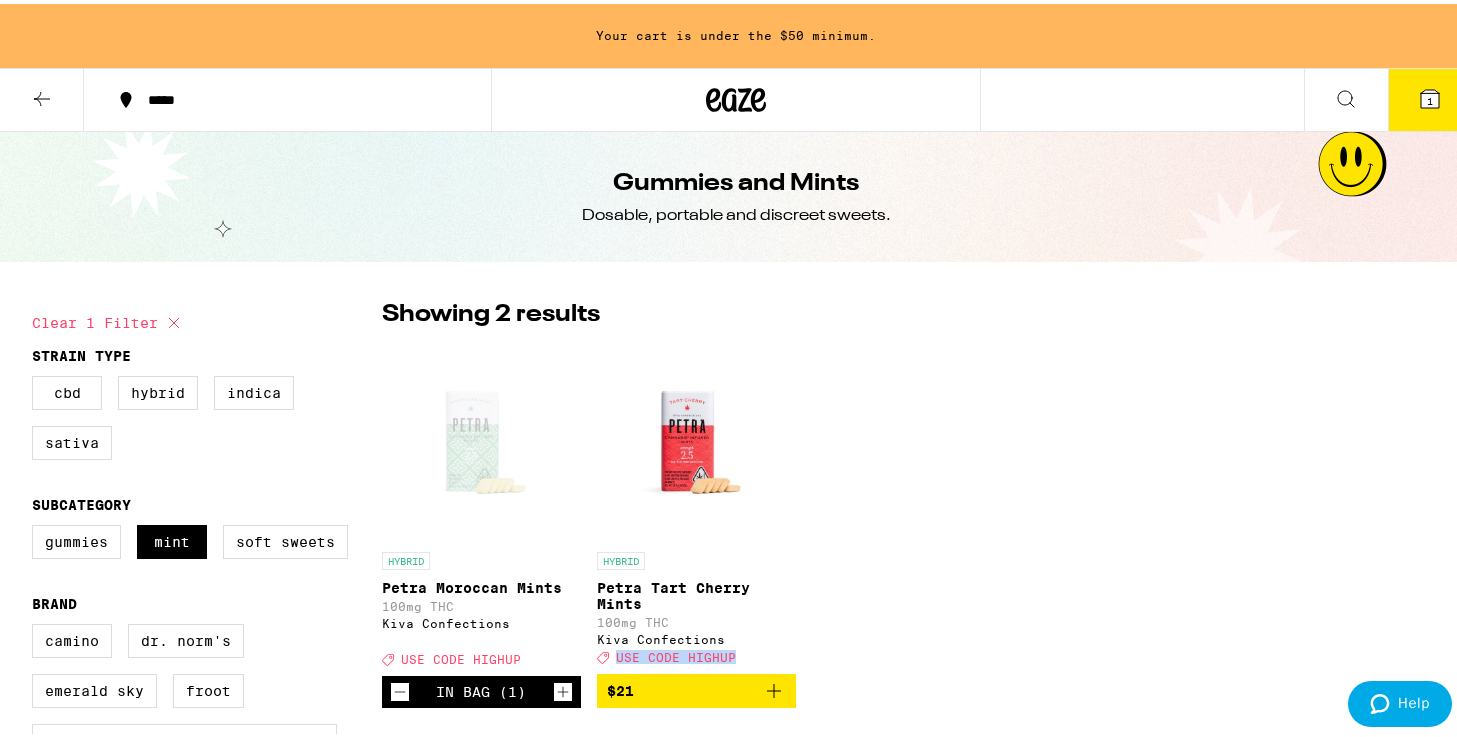 click 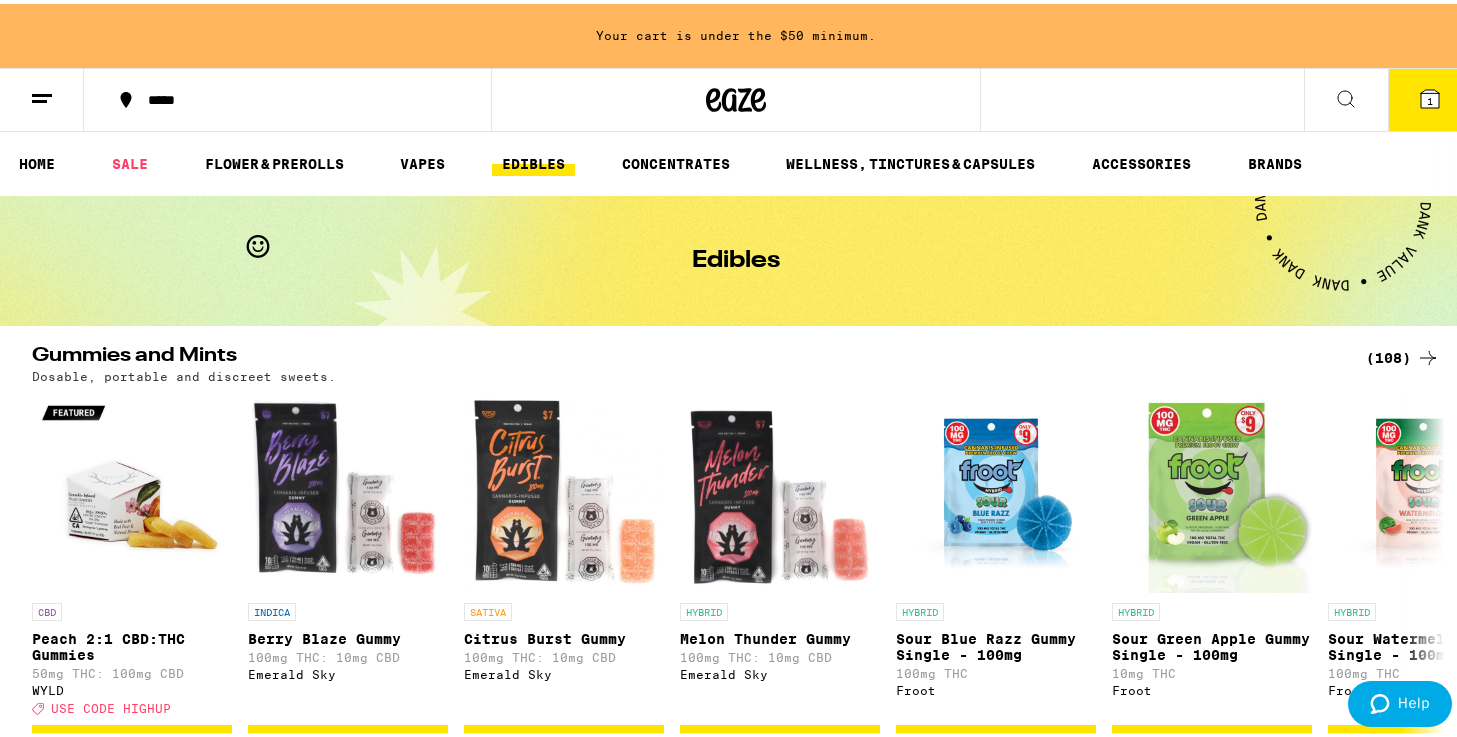 click at bounding box center [1346, 96] 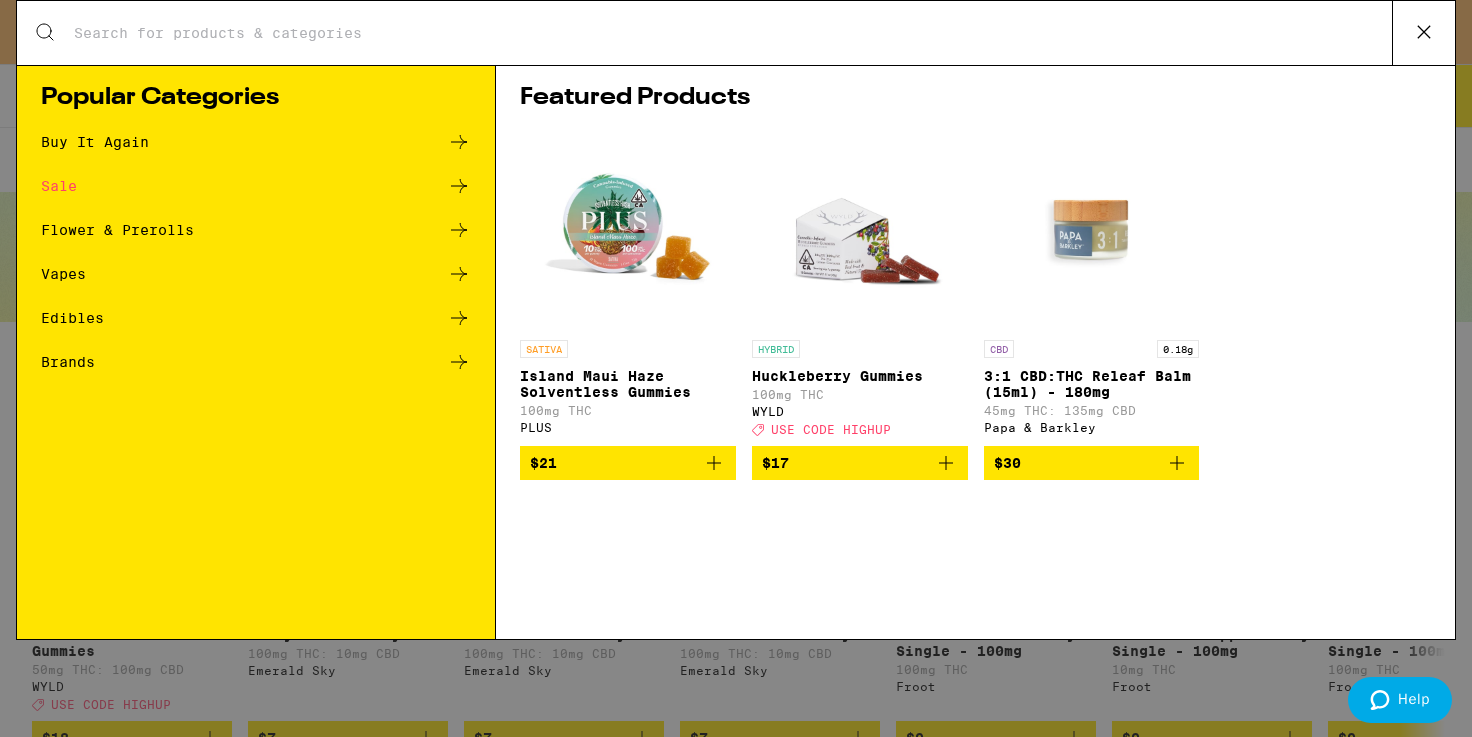 click 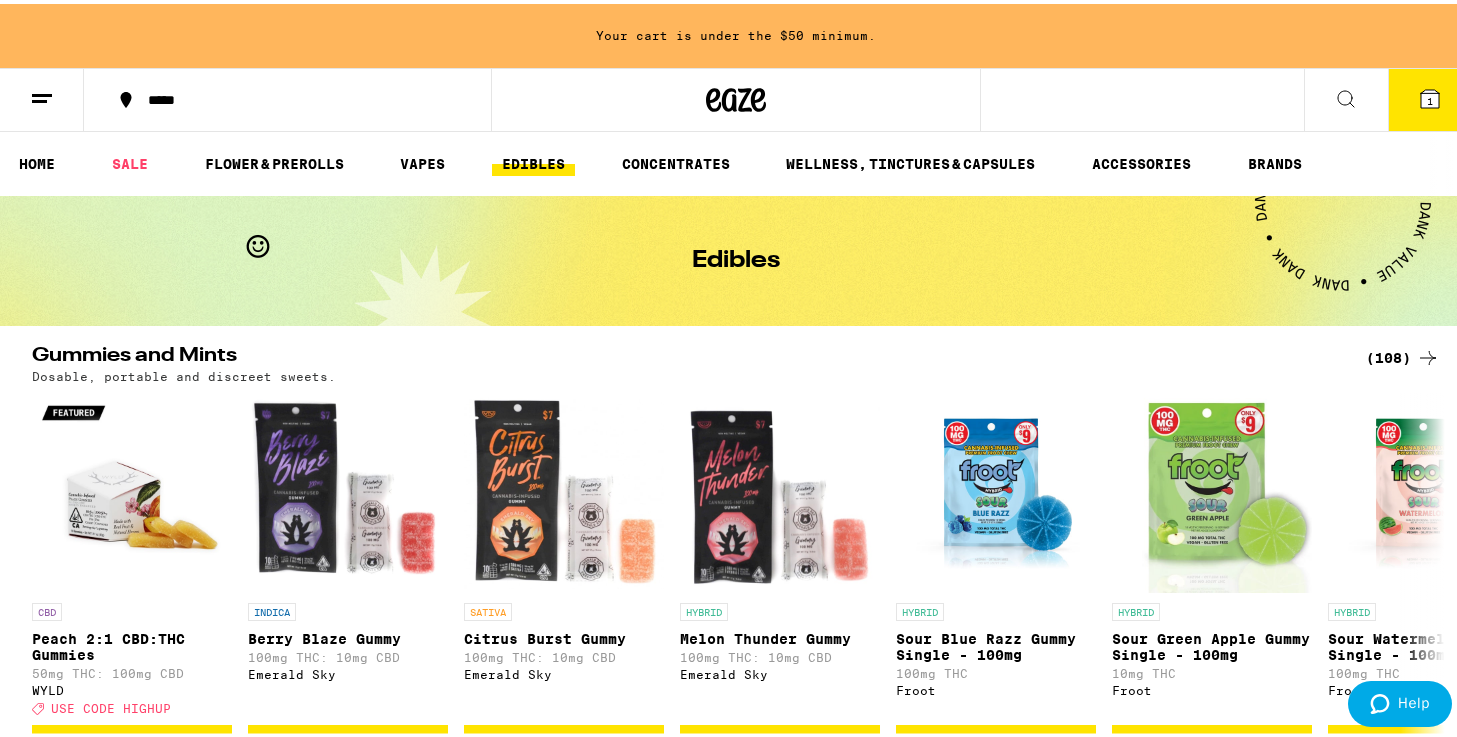 click on "(108)" at bounding box center [1391, 354] 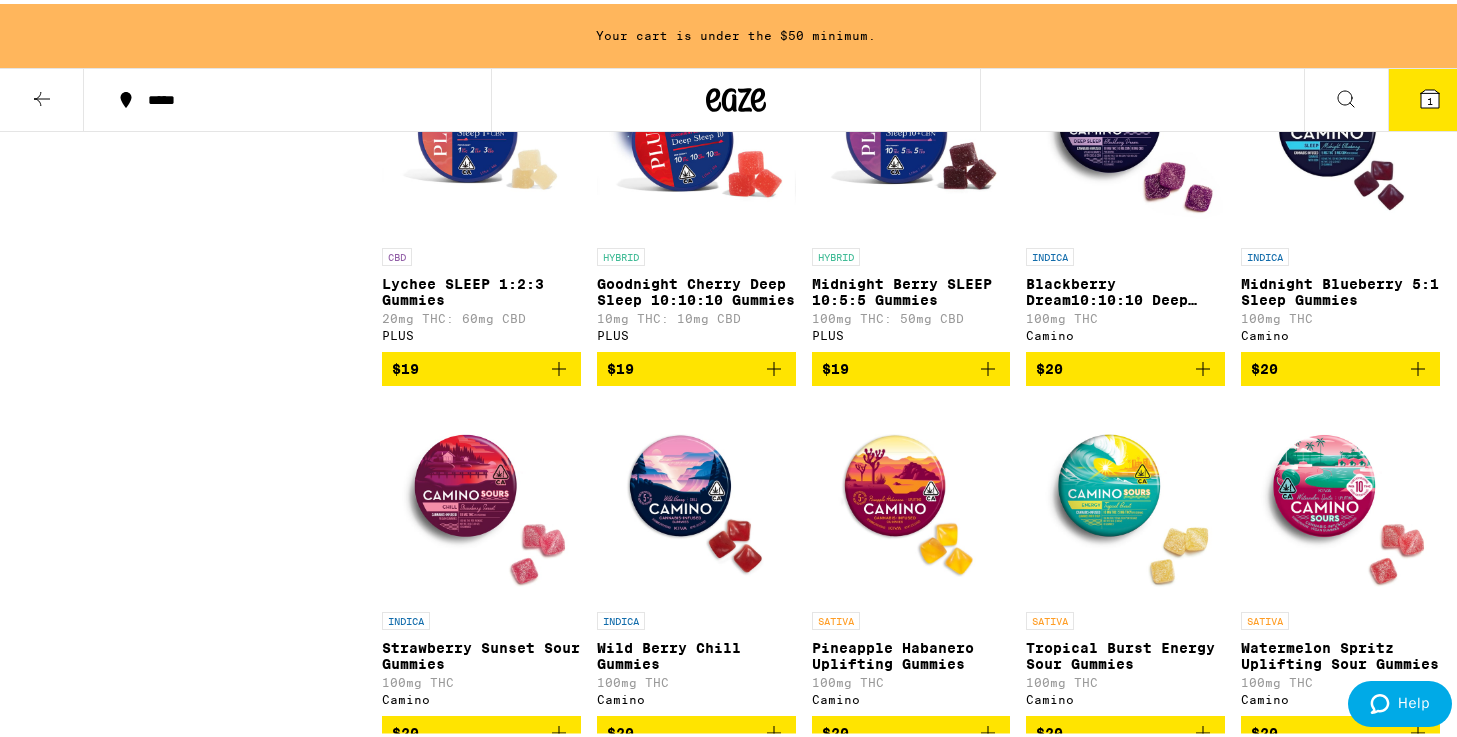 scroll, scrollTop: 4308, scrollLeft: 0, axis: vertical 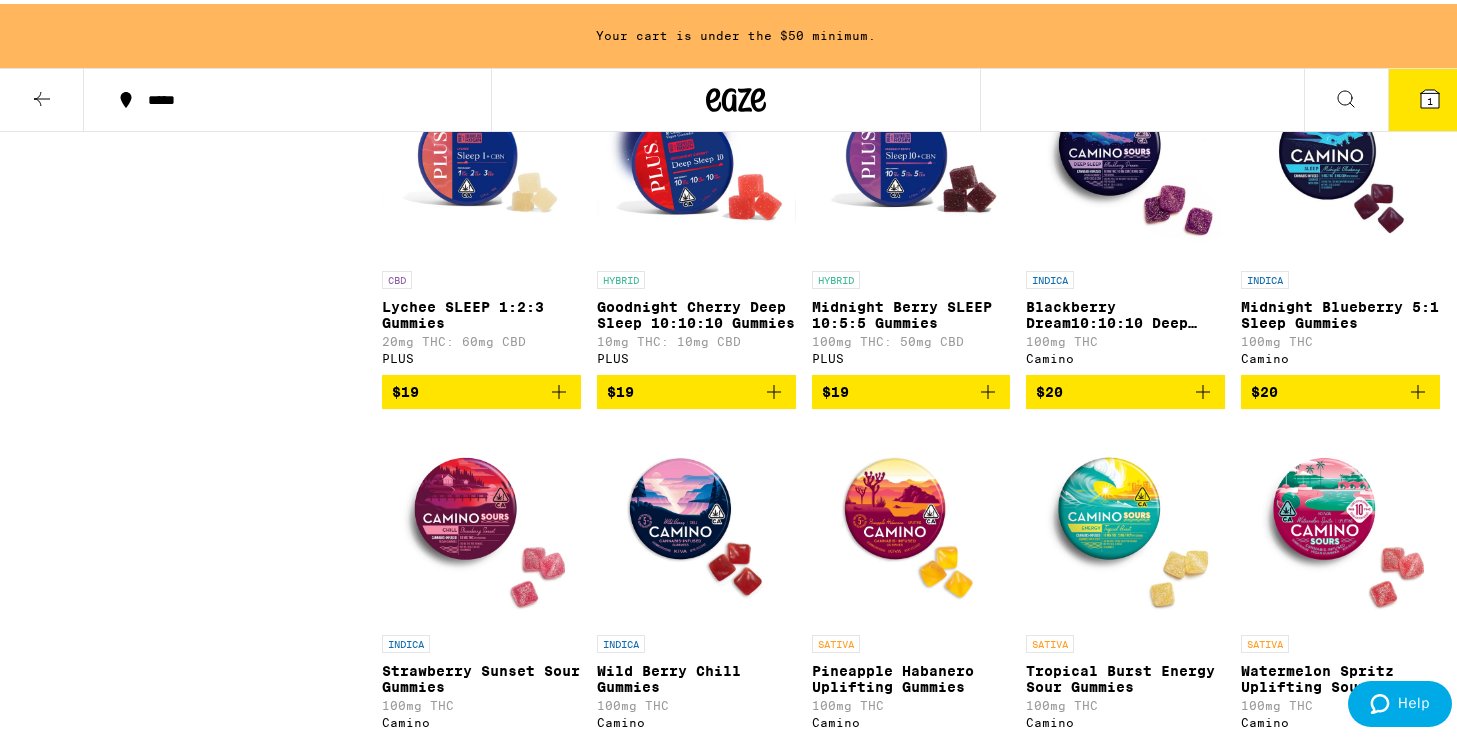 click on "$19" at bounding box center (696, 388) 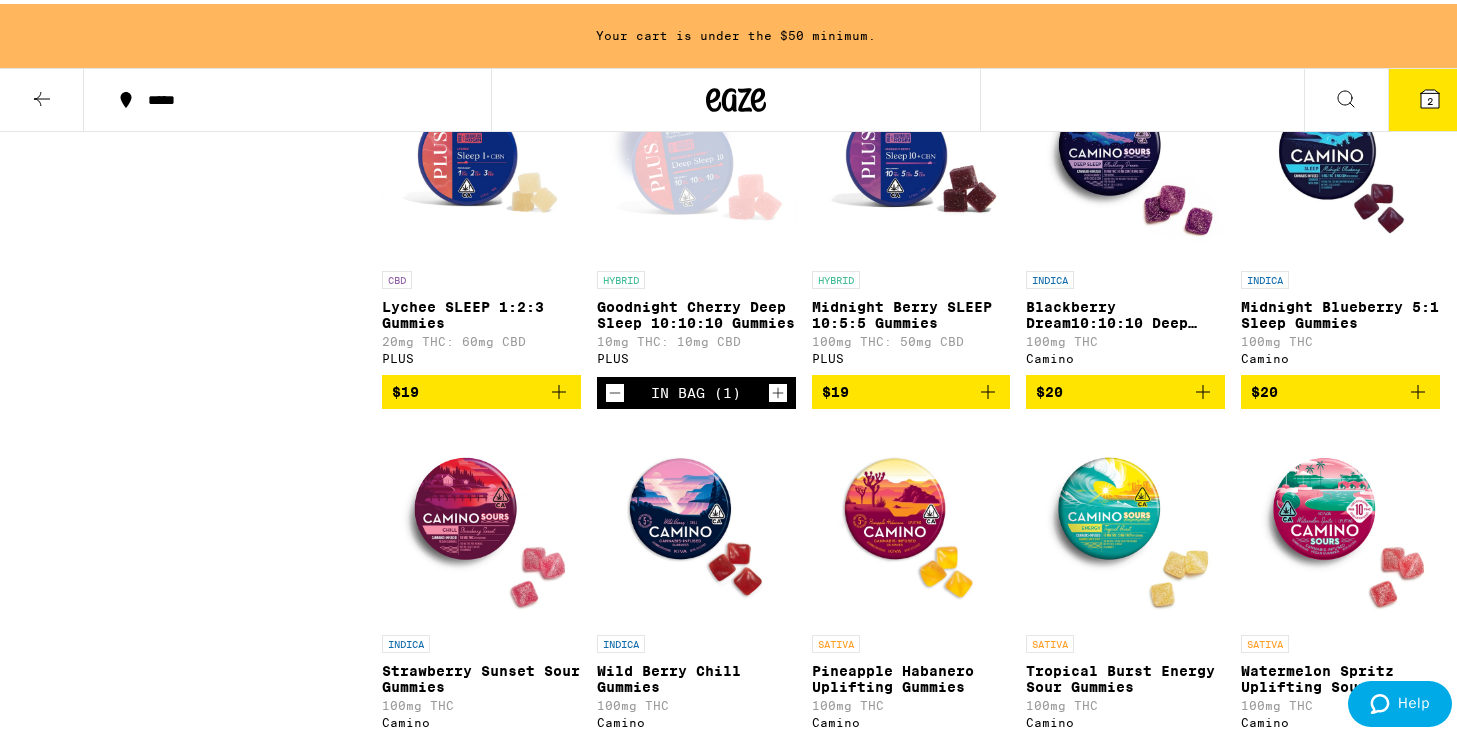click on "Goodnight Cherry Deep Sleep 10:10:10 Gummies" at bounding box center [696, 311] 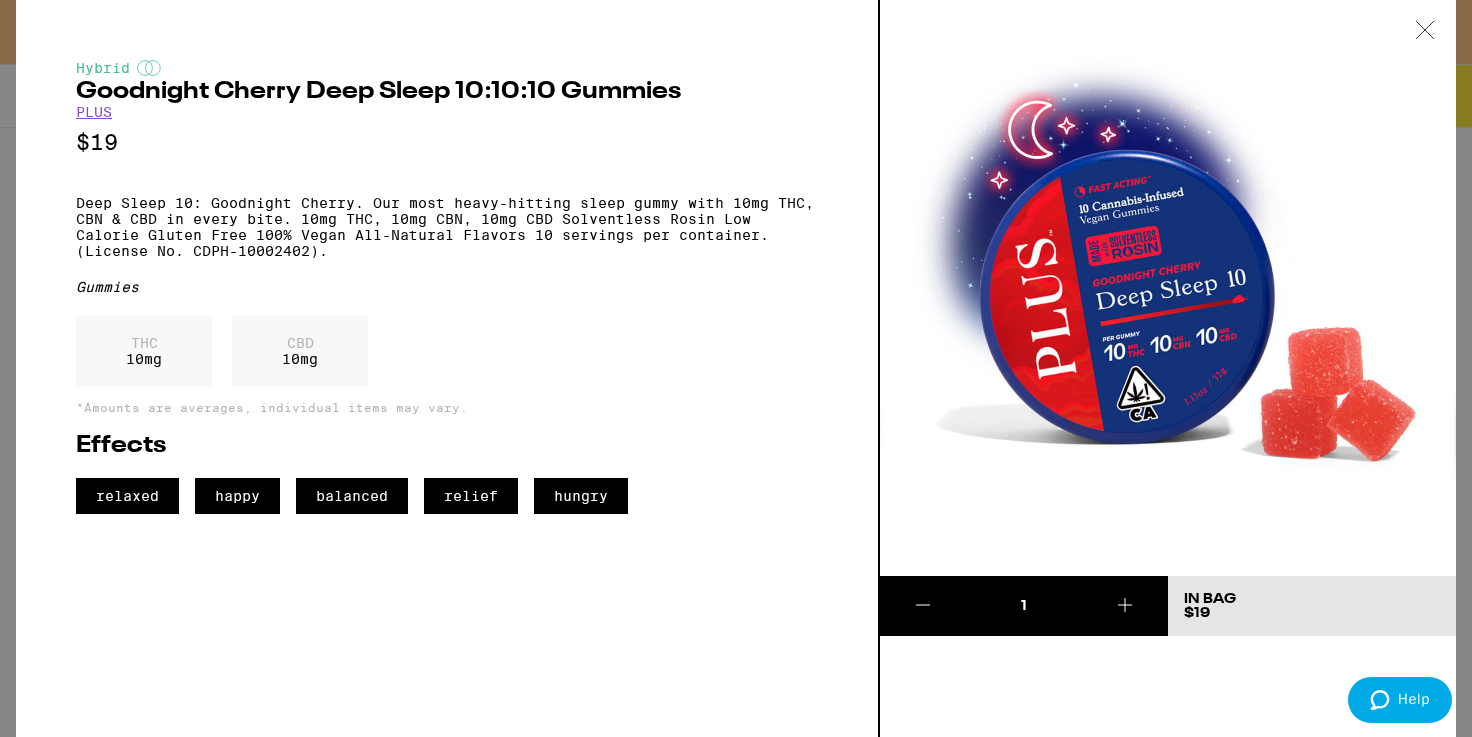 click 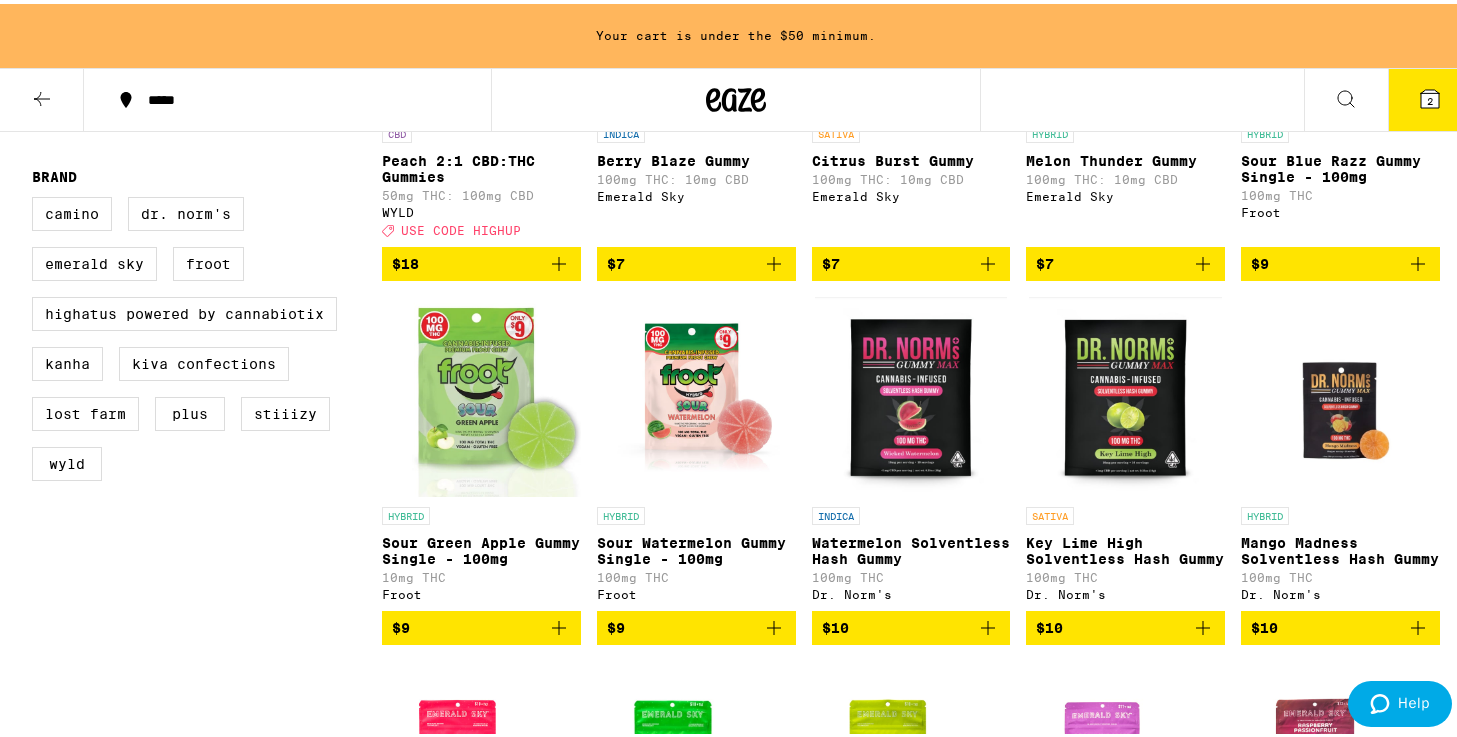 scroll, scrollTop: 430, scrollLeft: 0, axis: vertical 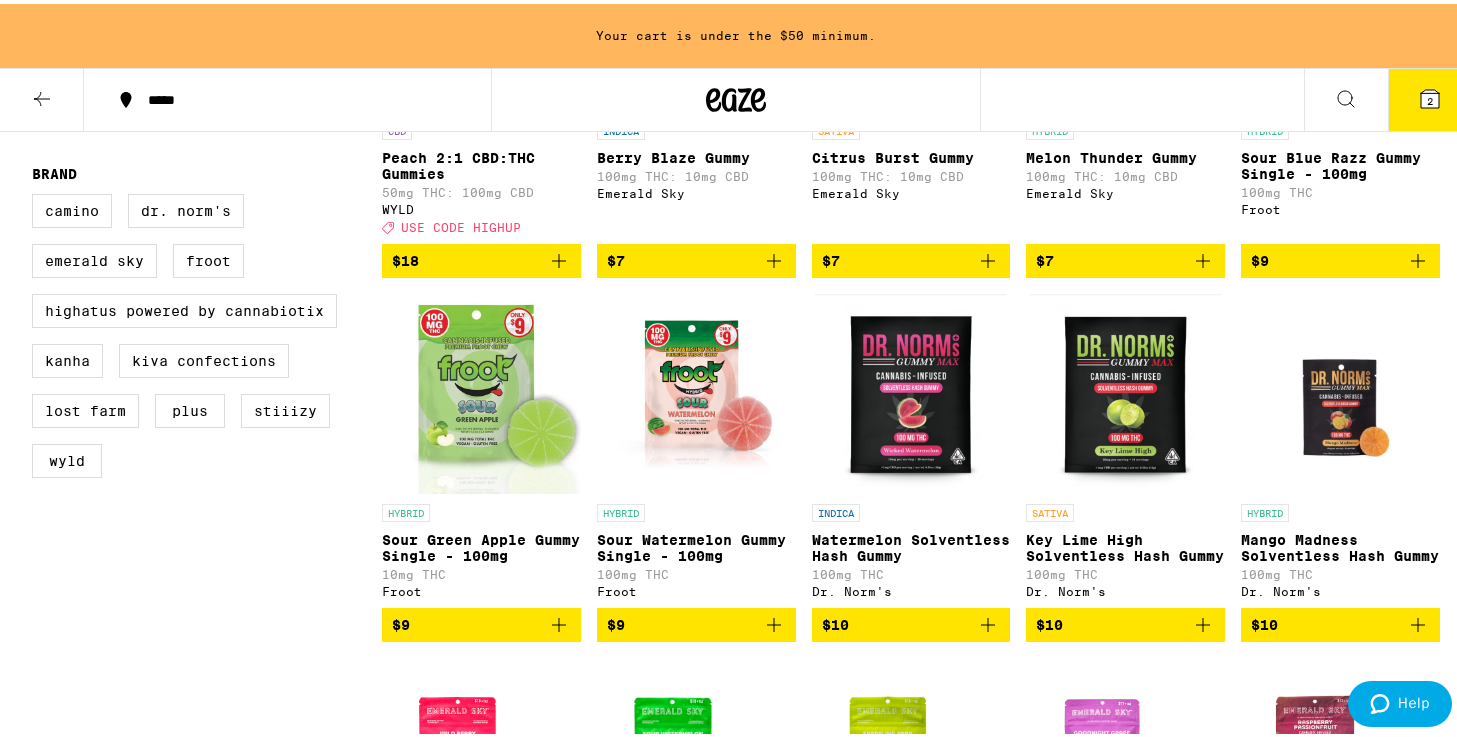 click on "2" at bounding box center [1430, 96] 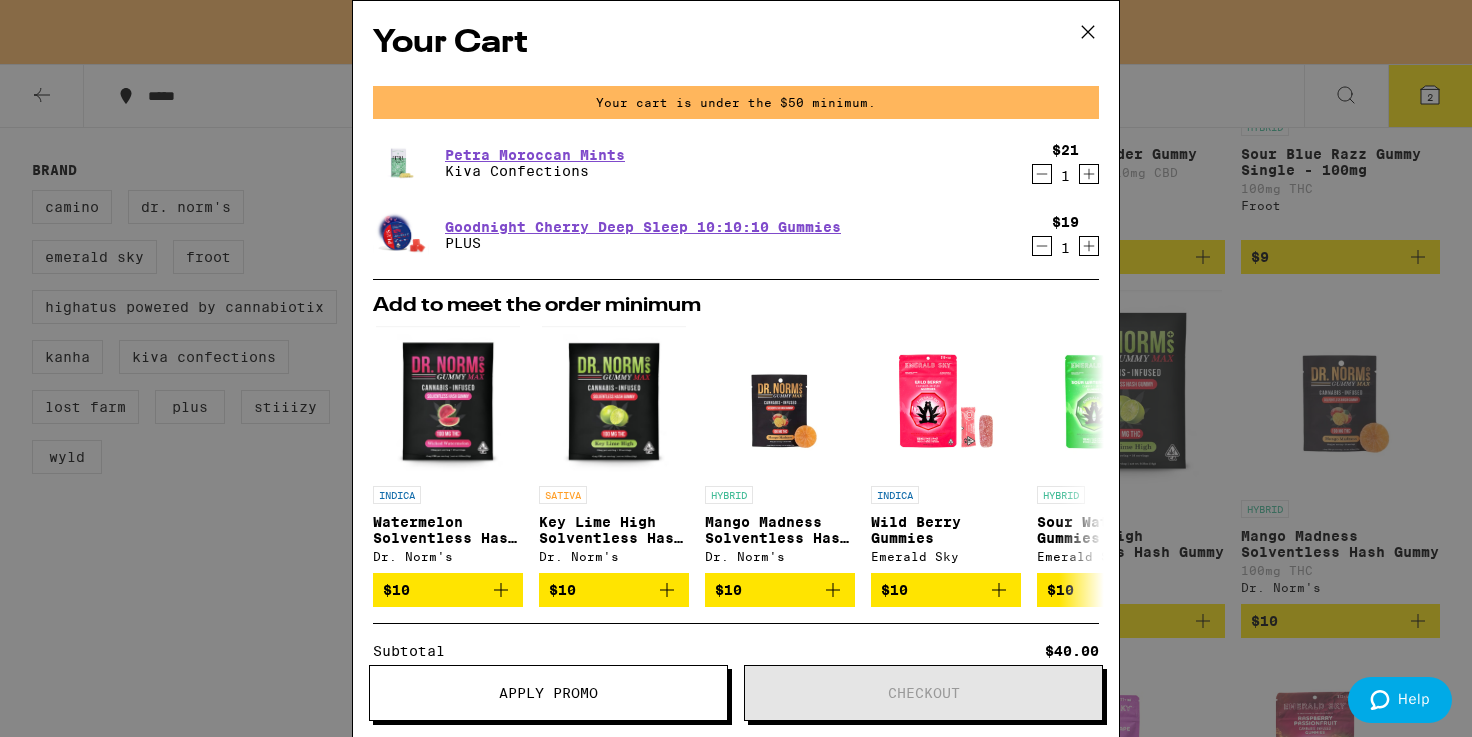 click 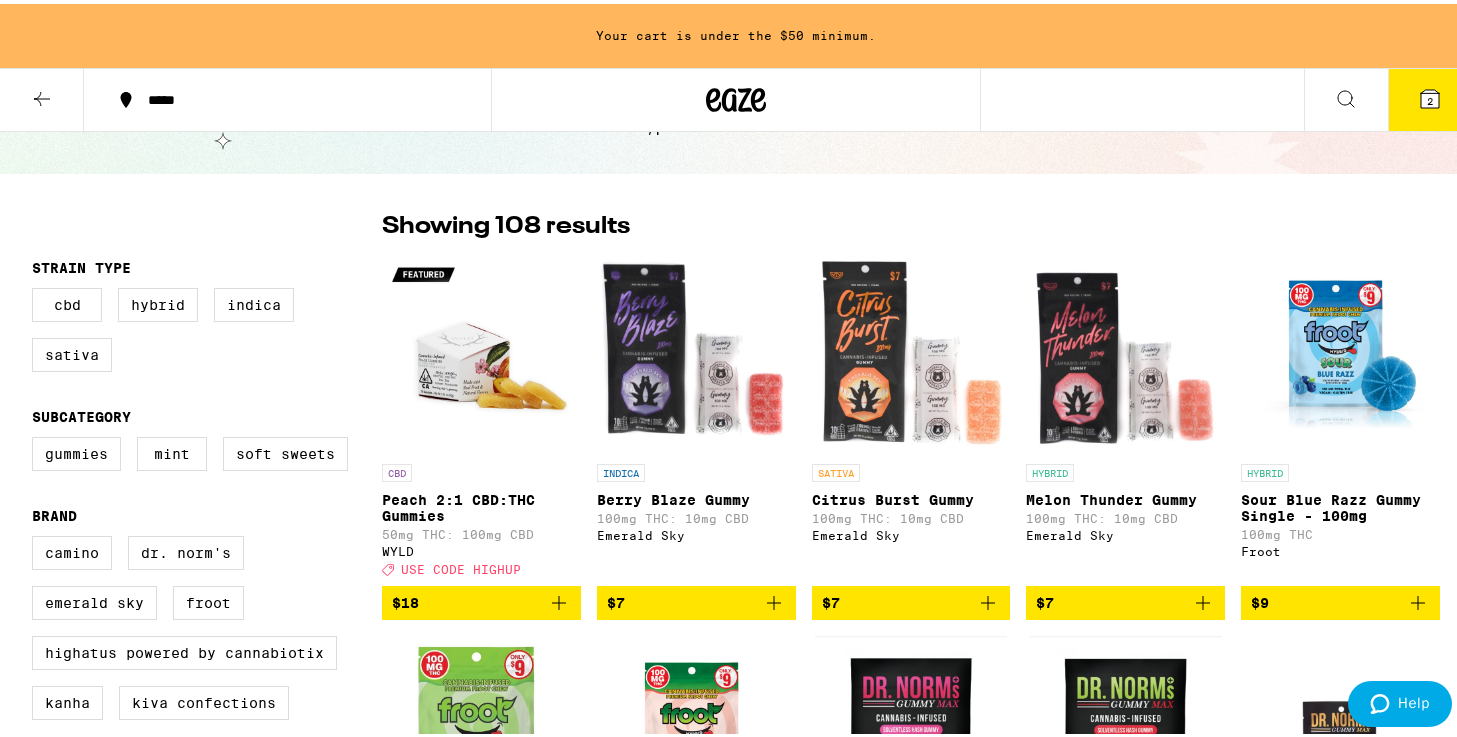 scroll, scrollTop: 148, scrollLeft: 0, axis: vertical 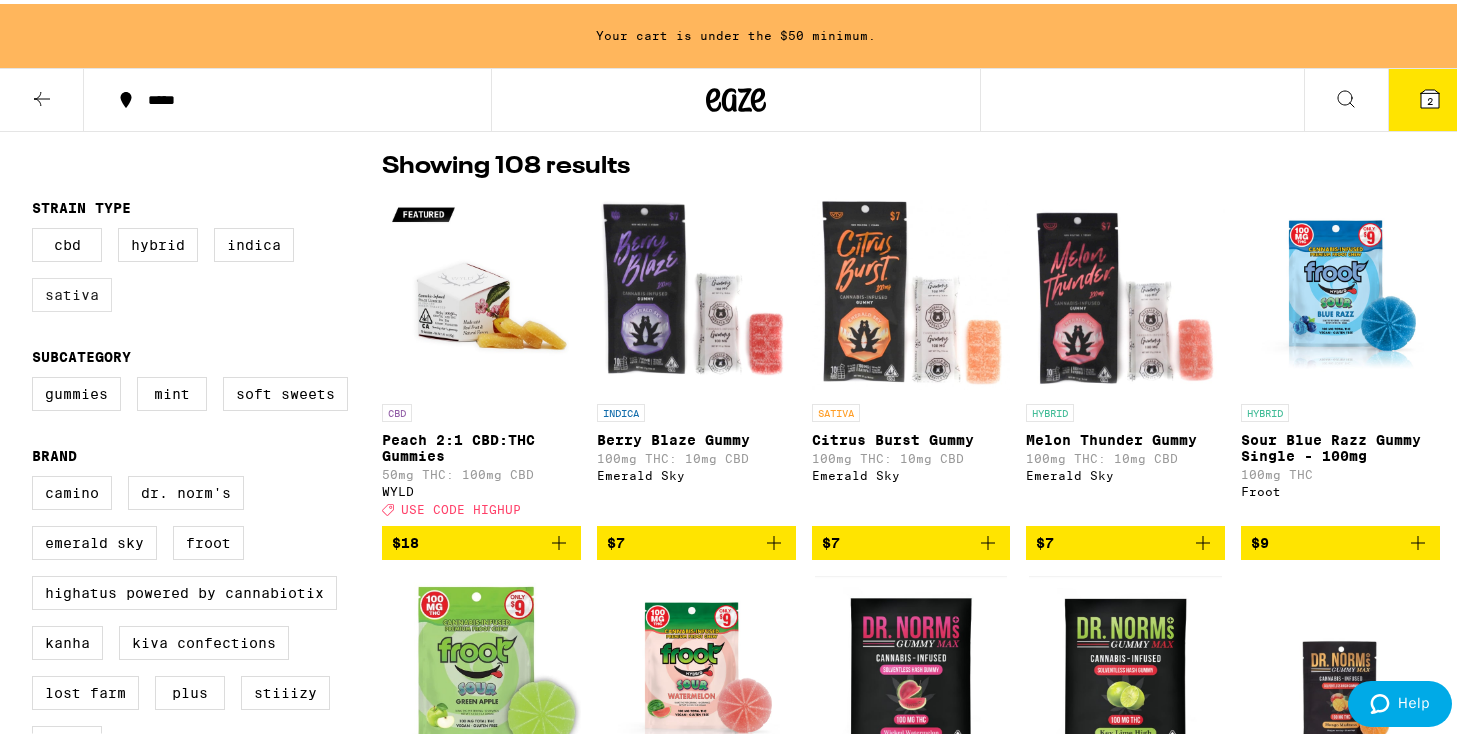 click on "Sativa" at bounding box center (72, 291) 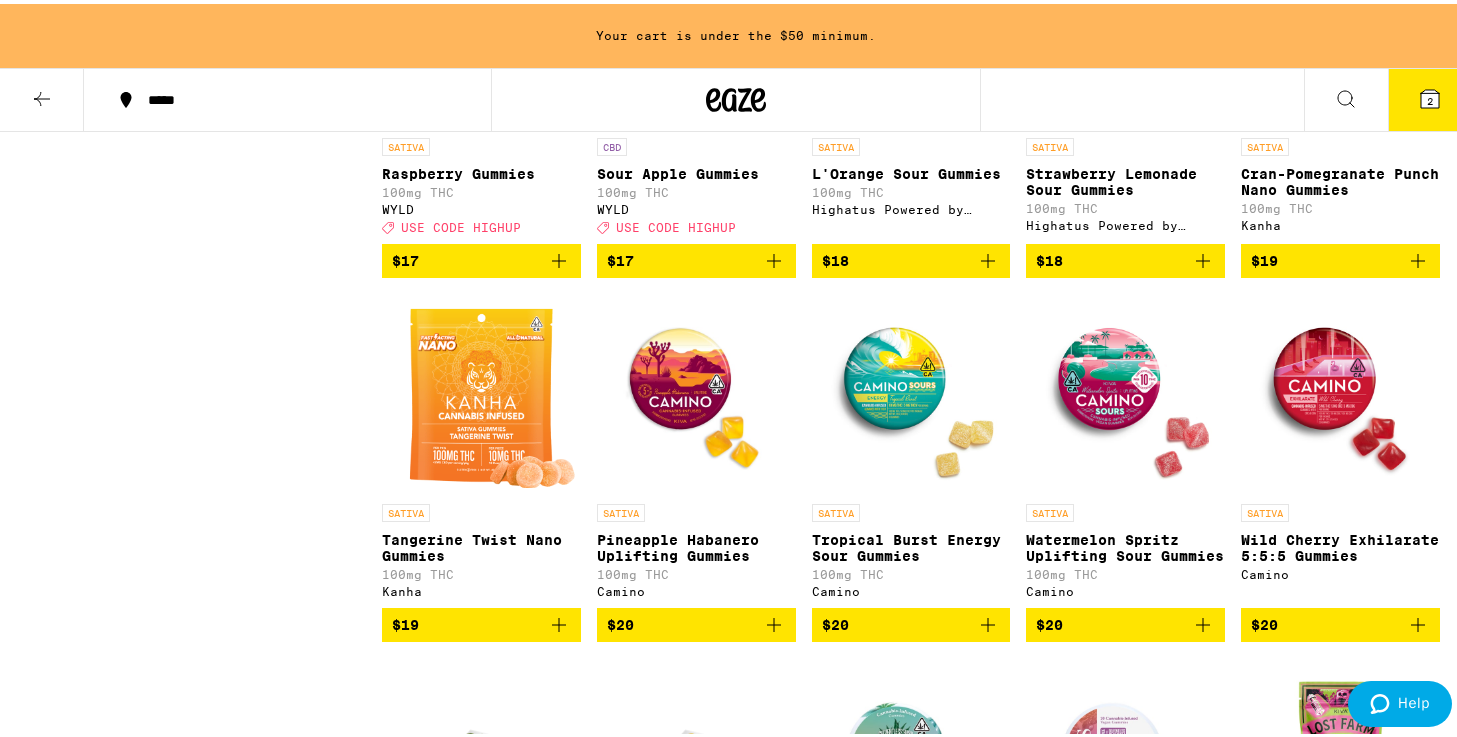 scroll, scrollTop: 1144, scrollLeft: 0, axis: vertical 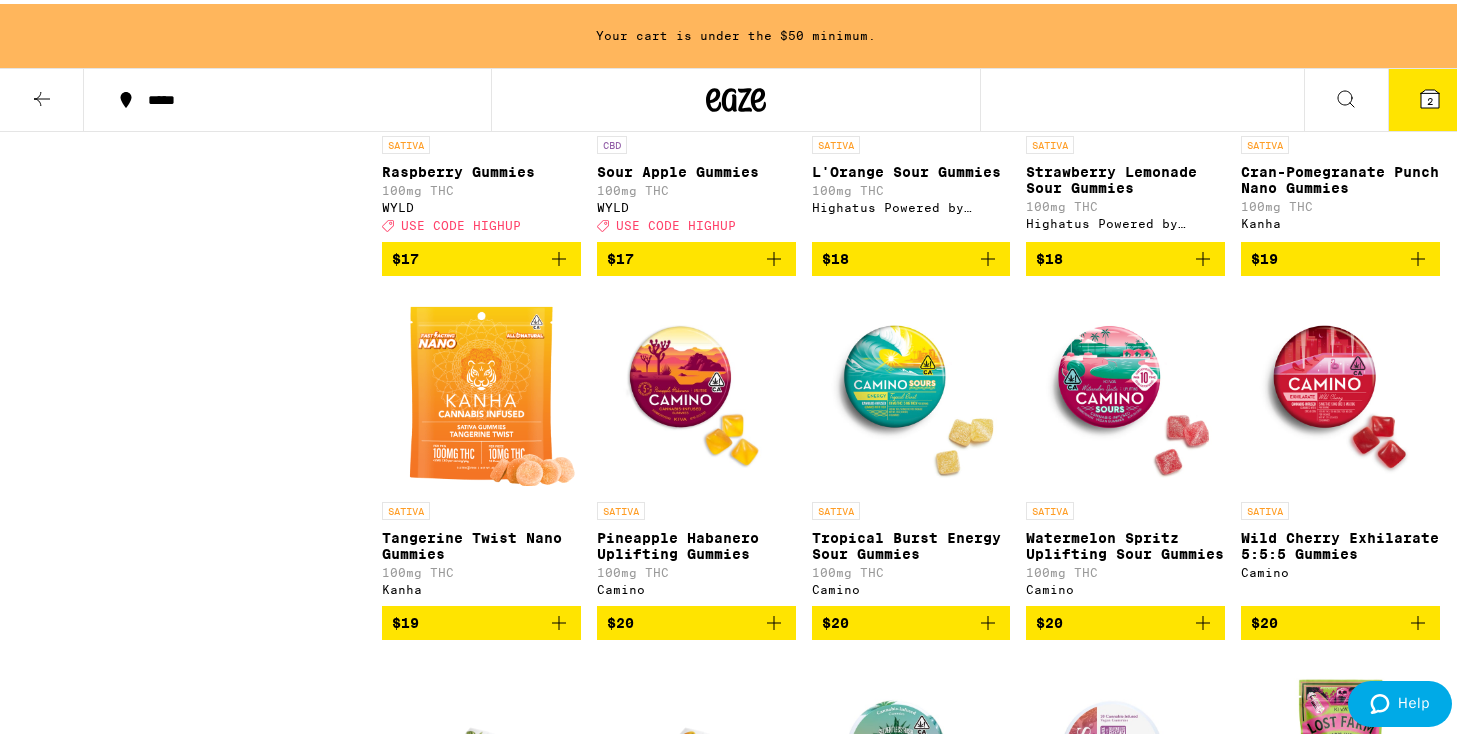 click on "Wild Cherry Exhilarate 5:5:5 Gummies" at bounding box center (1340, 542) 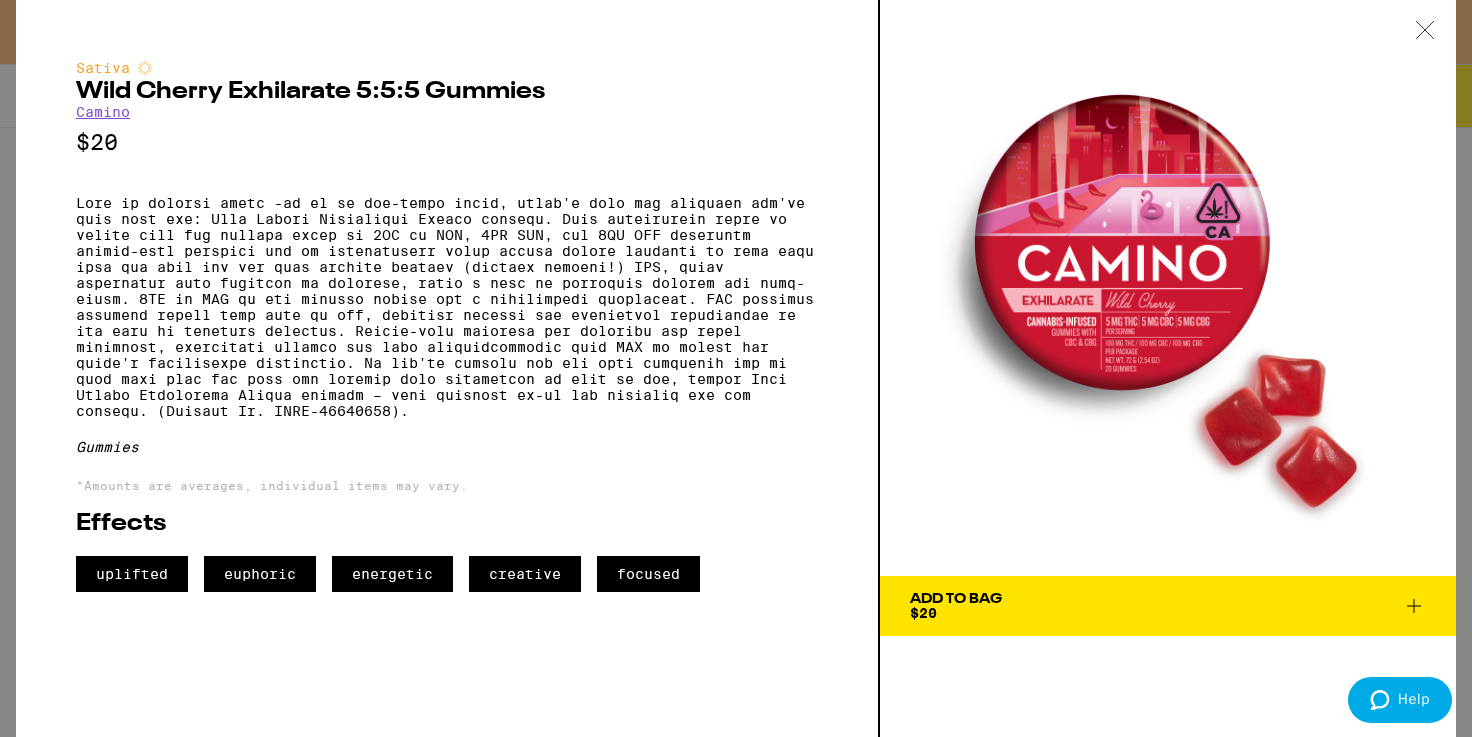 click on "Add To Bag $20" at bounding box center (1168, 606) 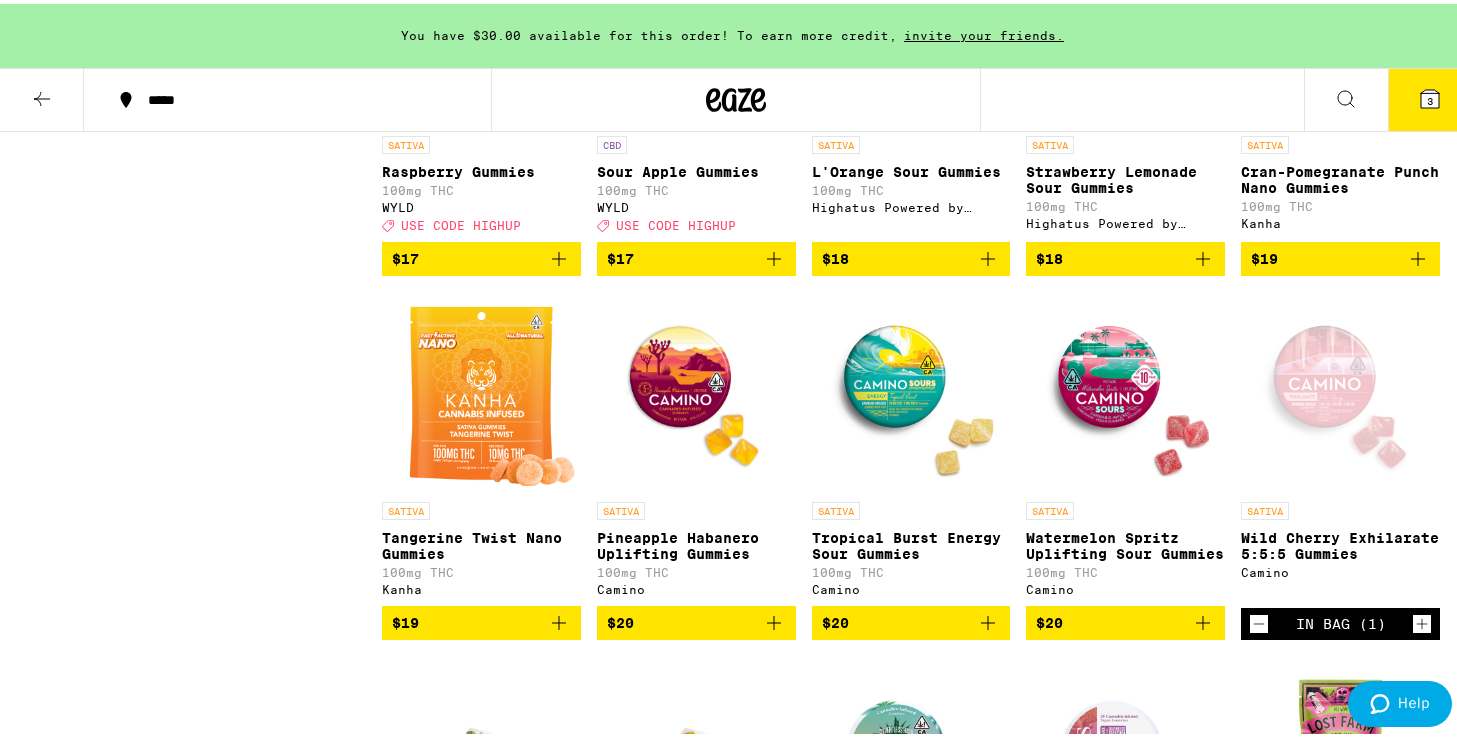 click 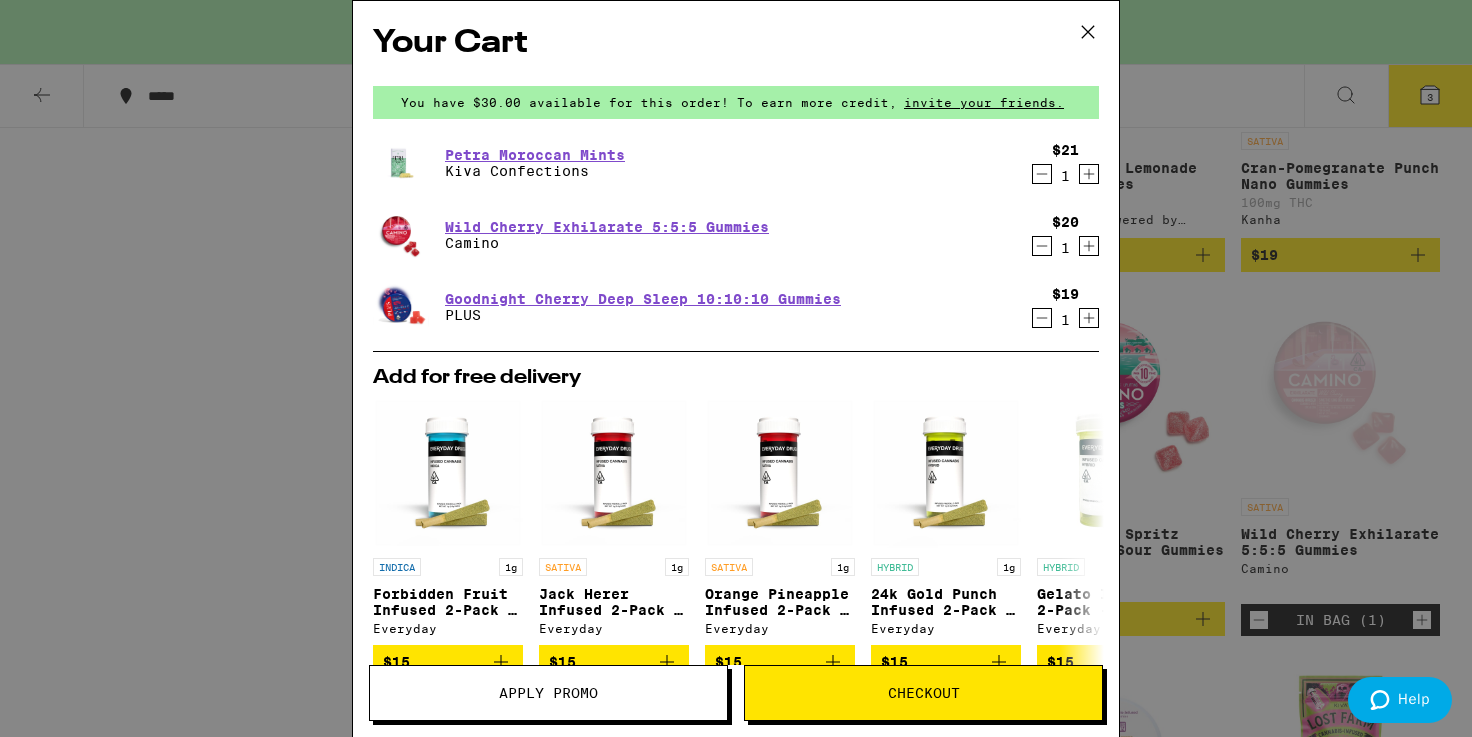 click on "Apply Promo" at bounding box center [548, 693] 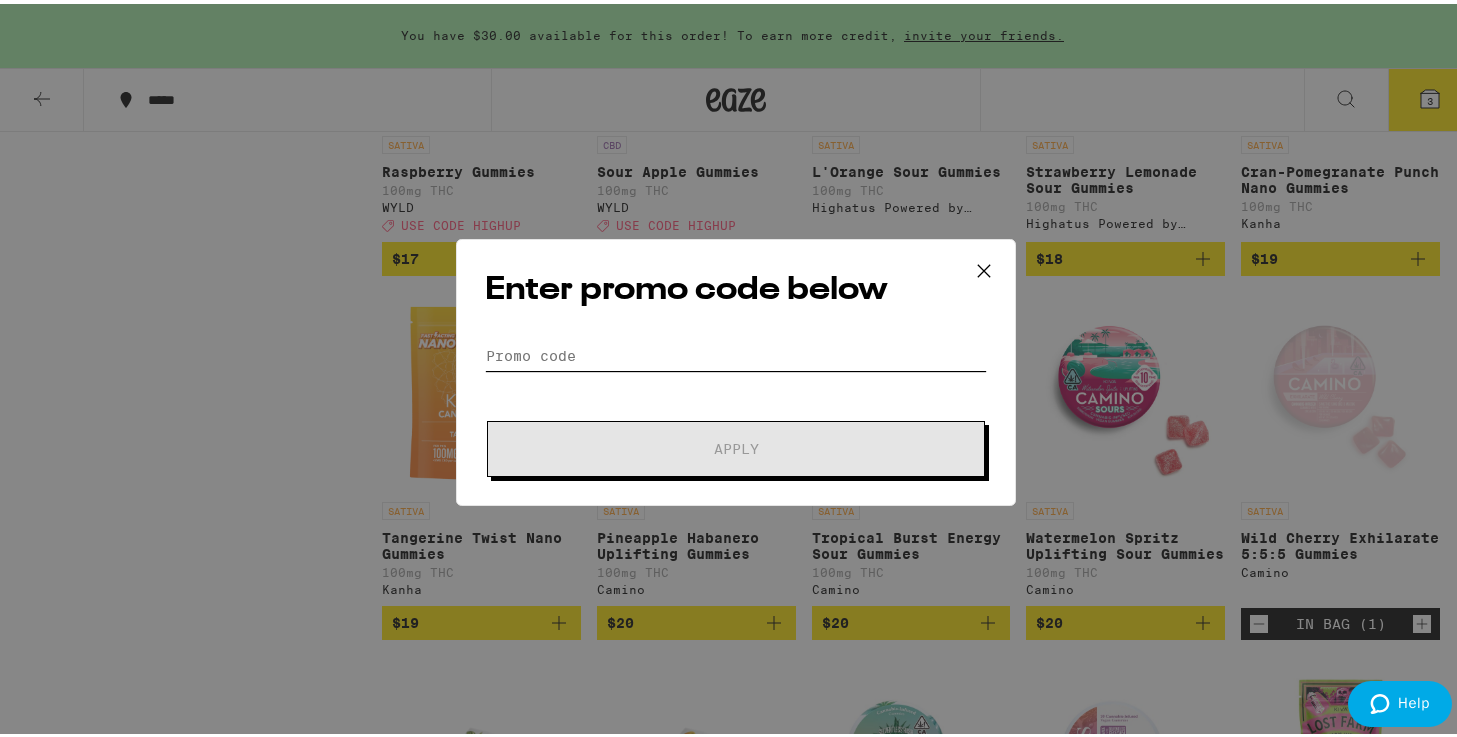 click on "Promo Code" at bounding box center (736, 352) 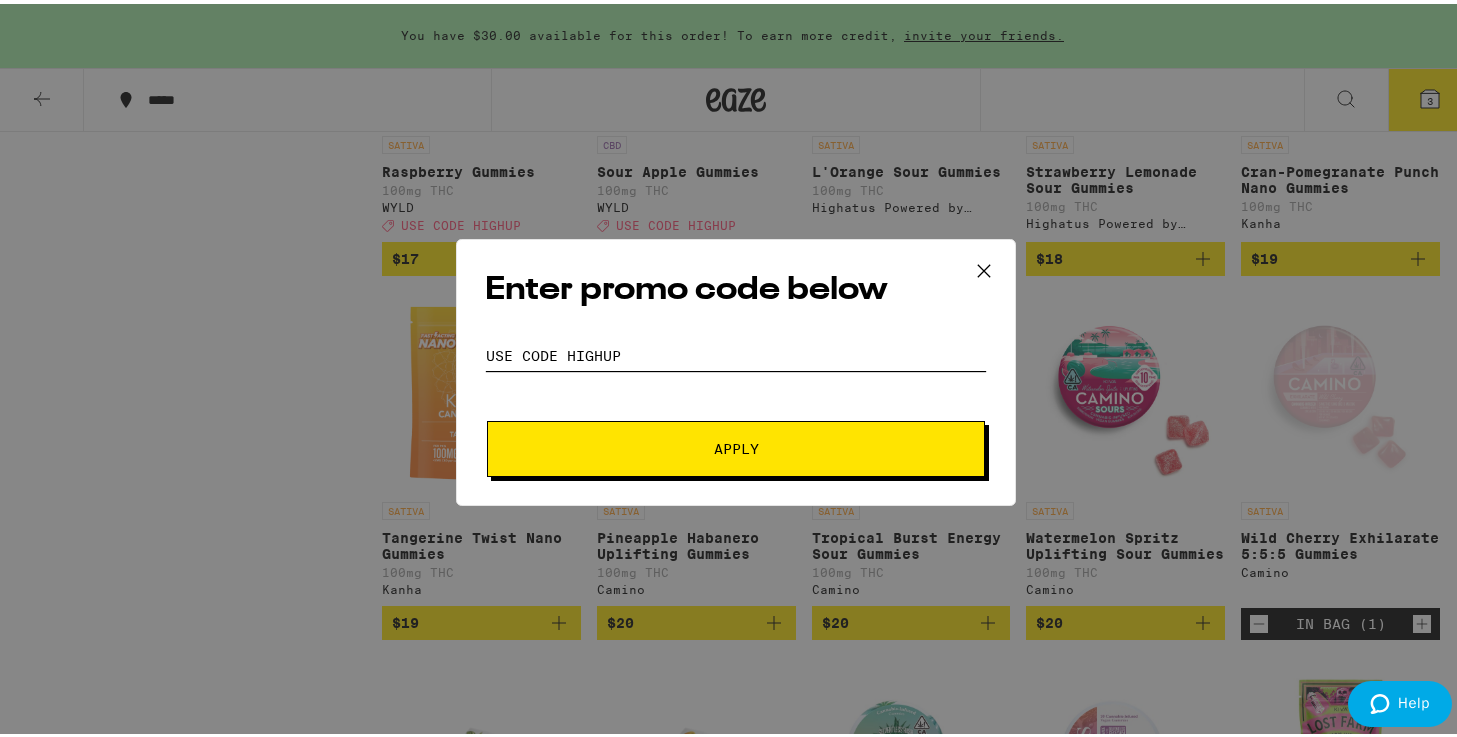 drag, startPoint x: 561, startPoint y: 350, endPoint x: 413, endPoint y: 321, distance: 150.81445 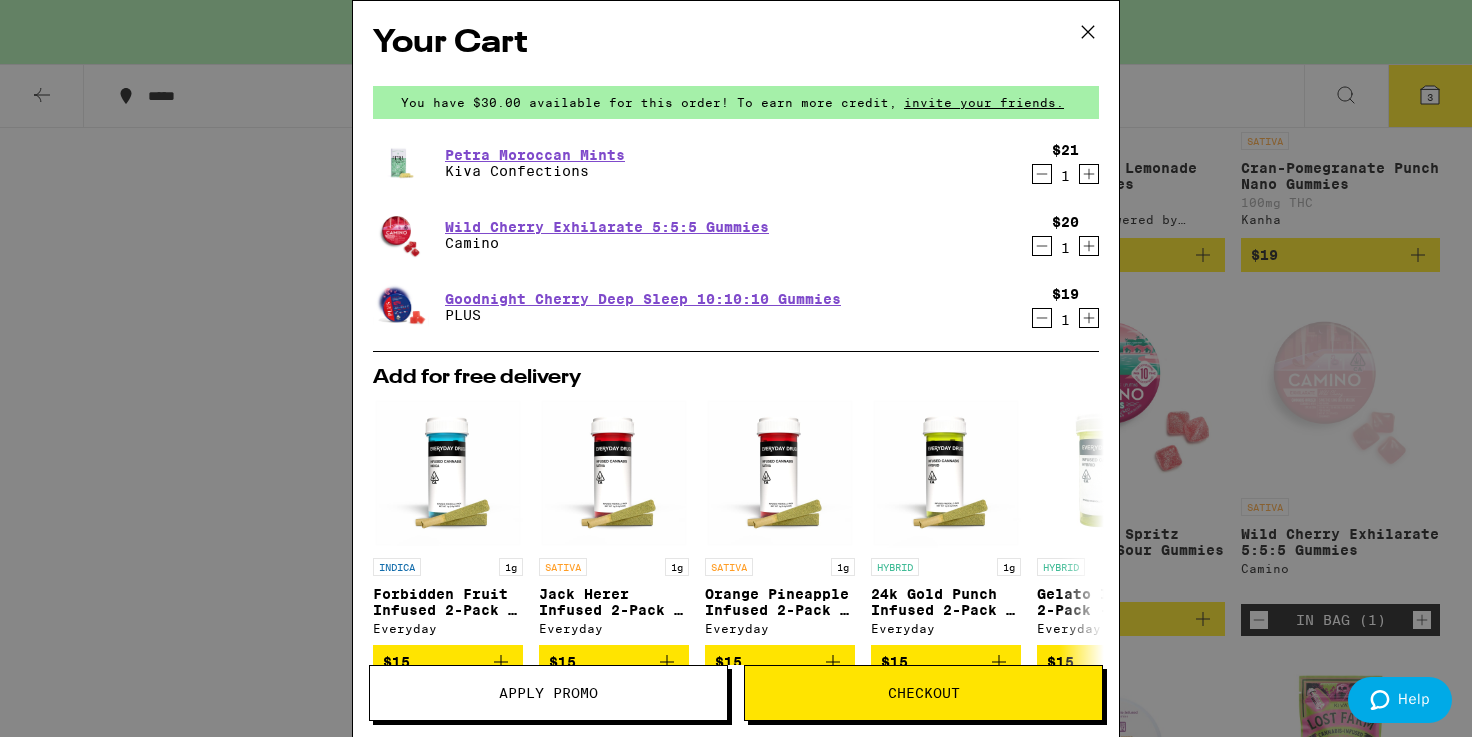 click on "Apply Promo" at bounding box center [548, 693] 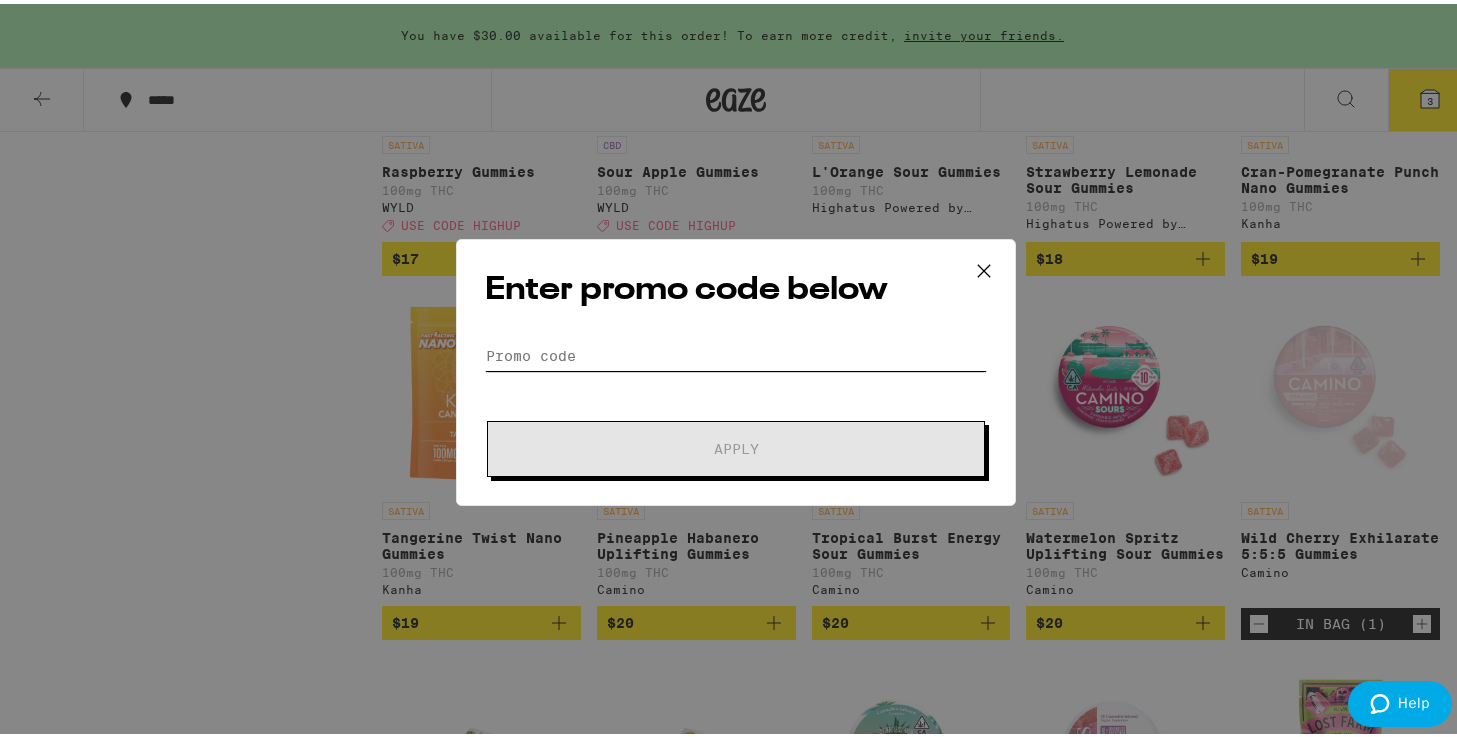 click on "Promo Code" at bounding box center [736, 352] 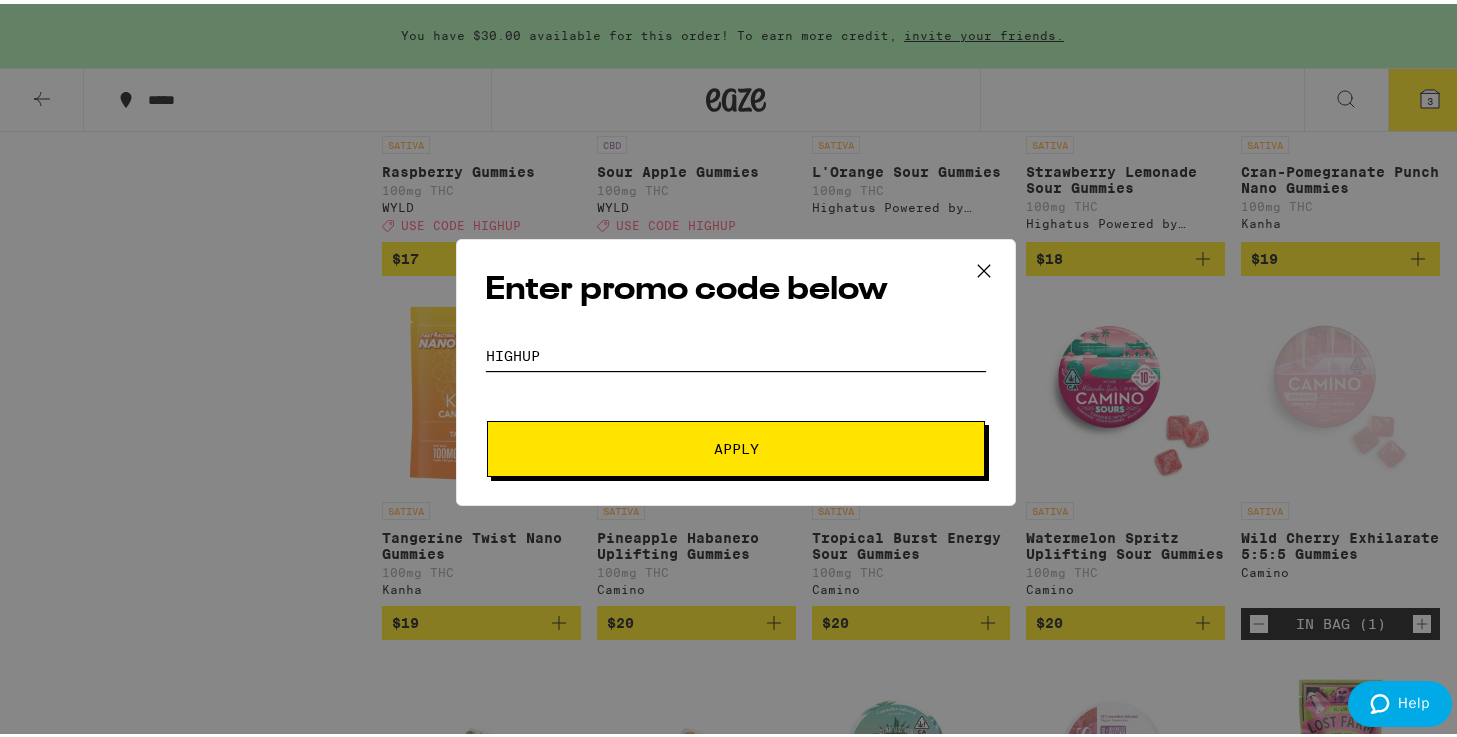 type on "Highup" 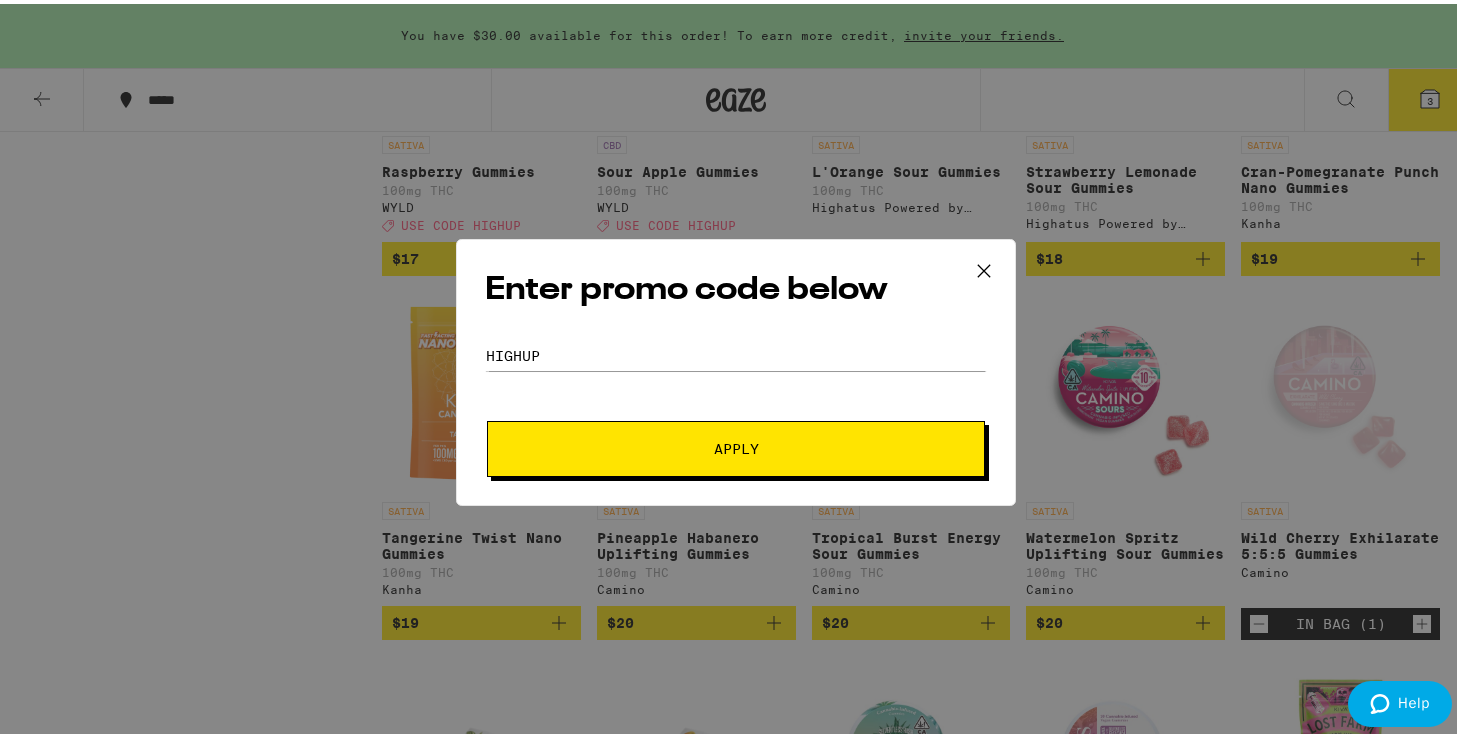 click on "Apply" at bounding box center [736, 445] 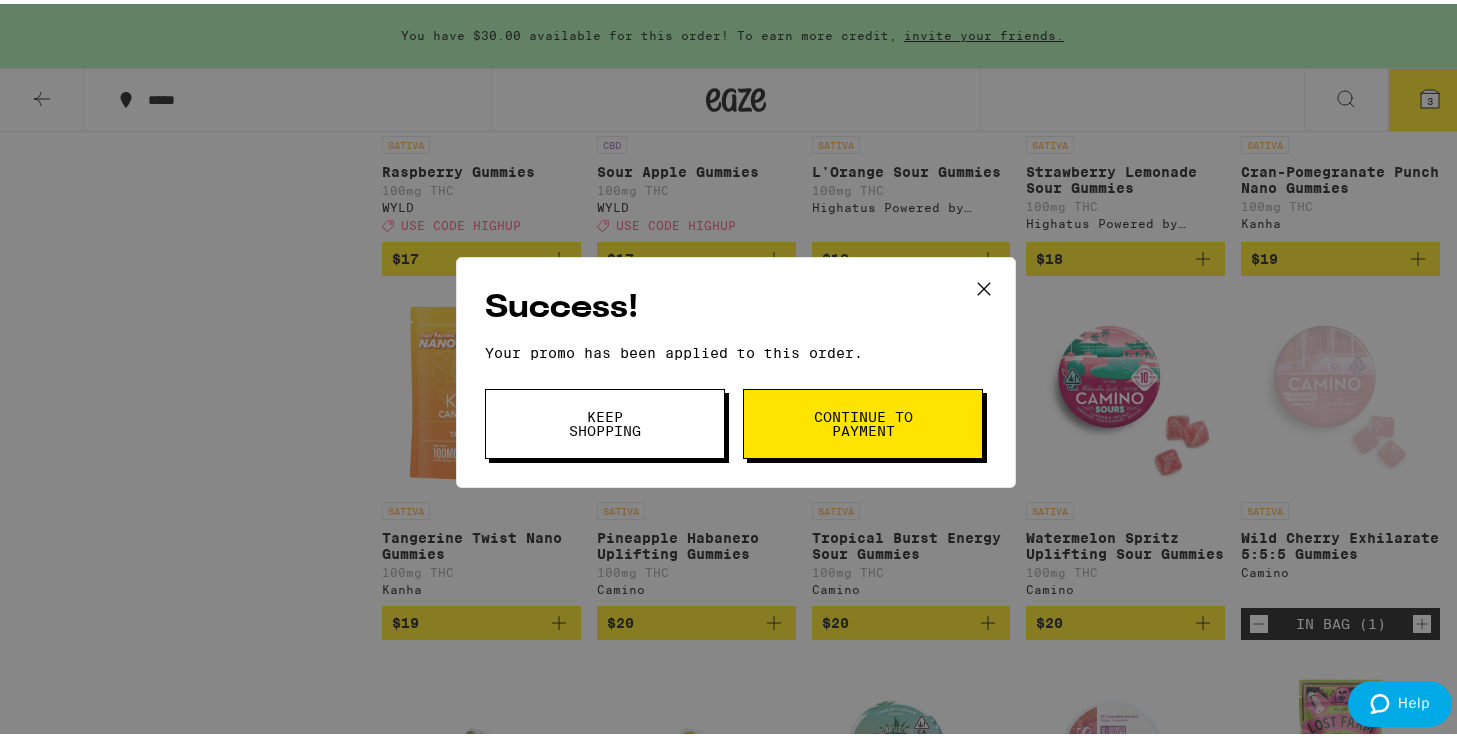 click on "Continue to payment" at bounding box center (863, 420) 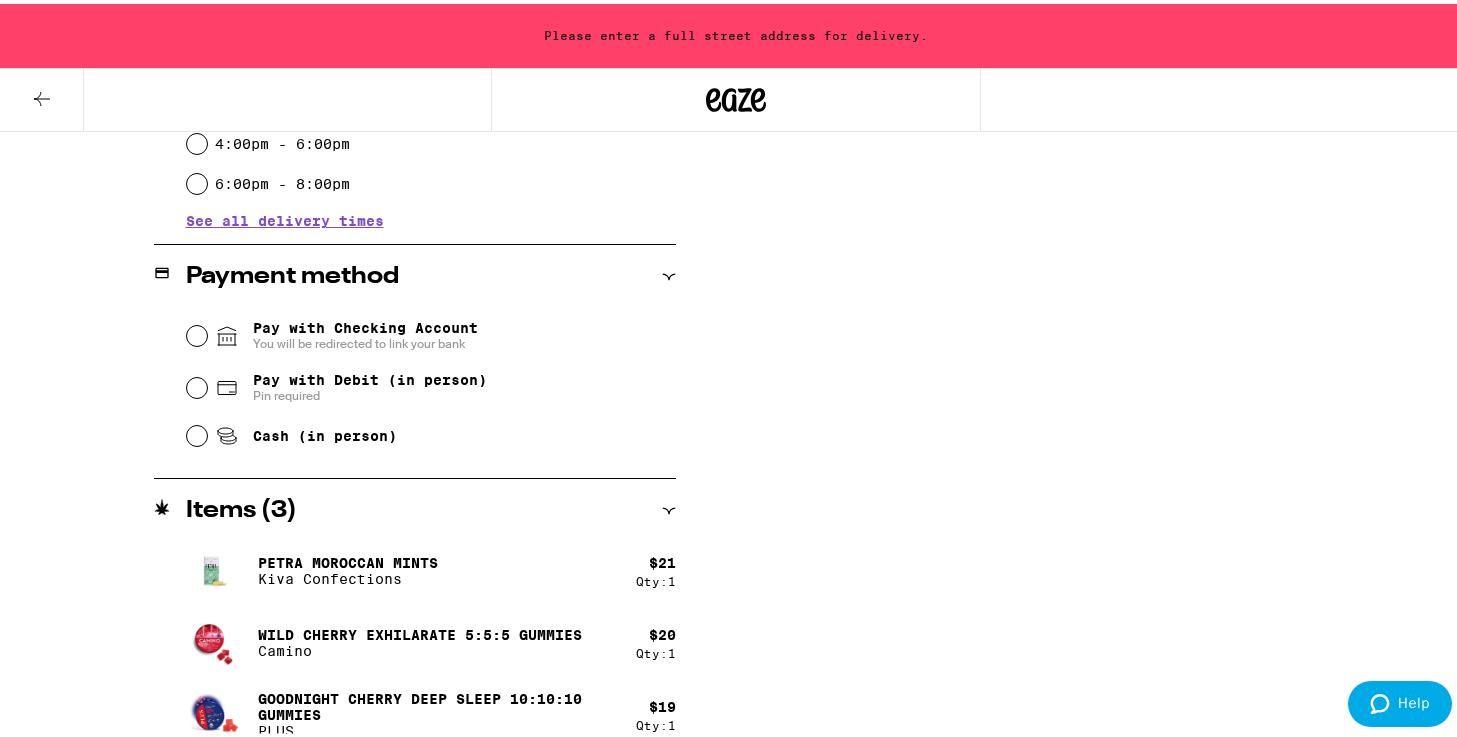 scroll, scrollTop: 726, scrollLeft: 0, axis: vertical 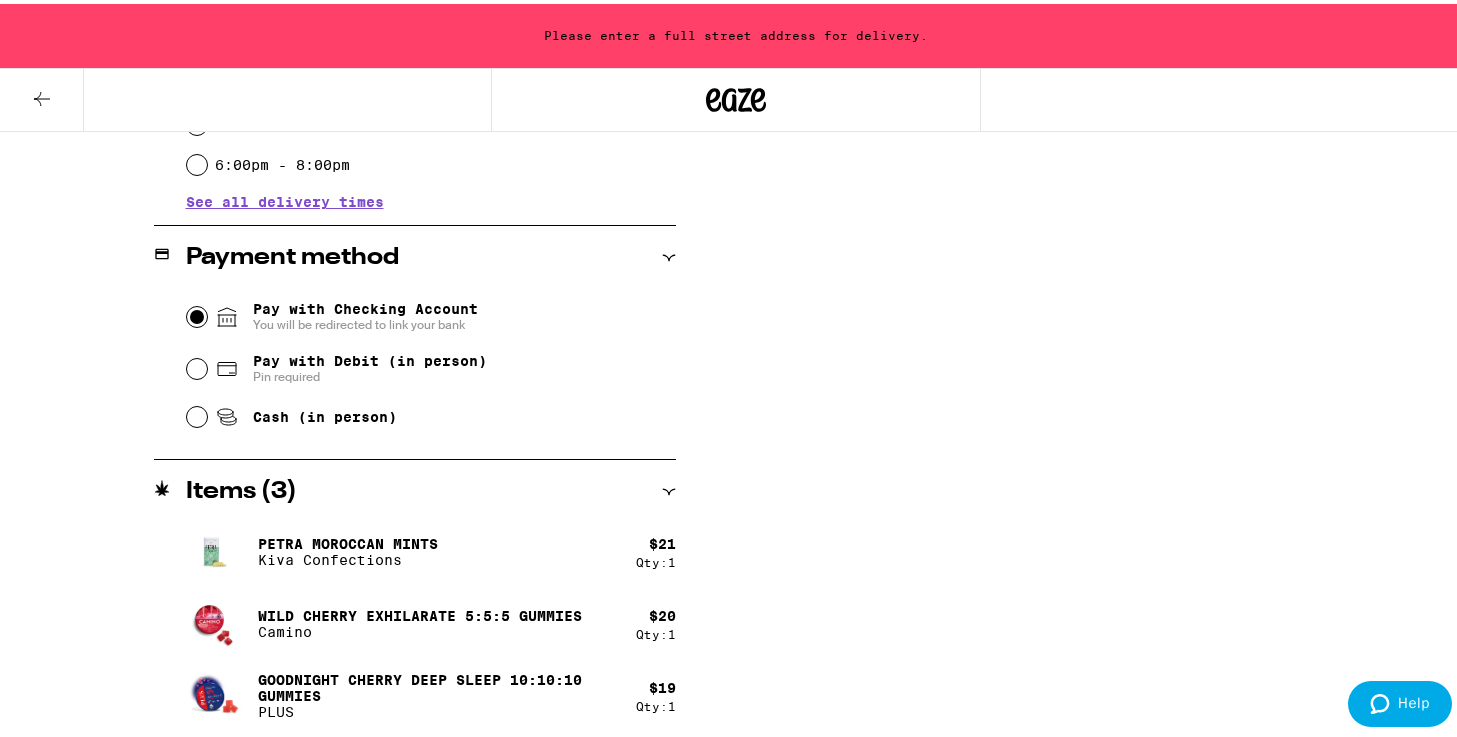 click on "Pay with Checking Account You will be redirected to link your bank" at bounding box center [197, 313] 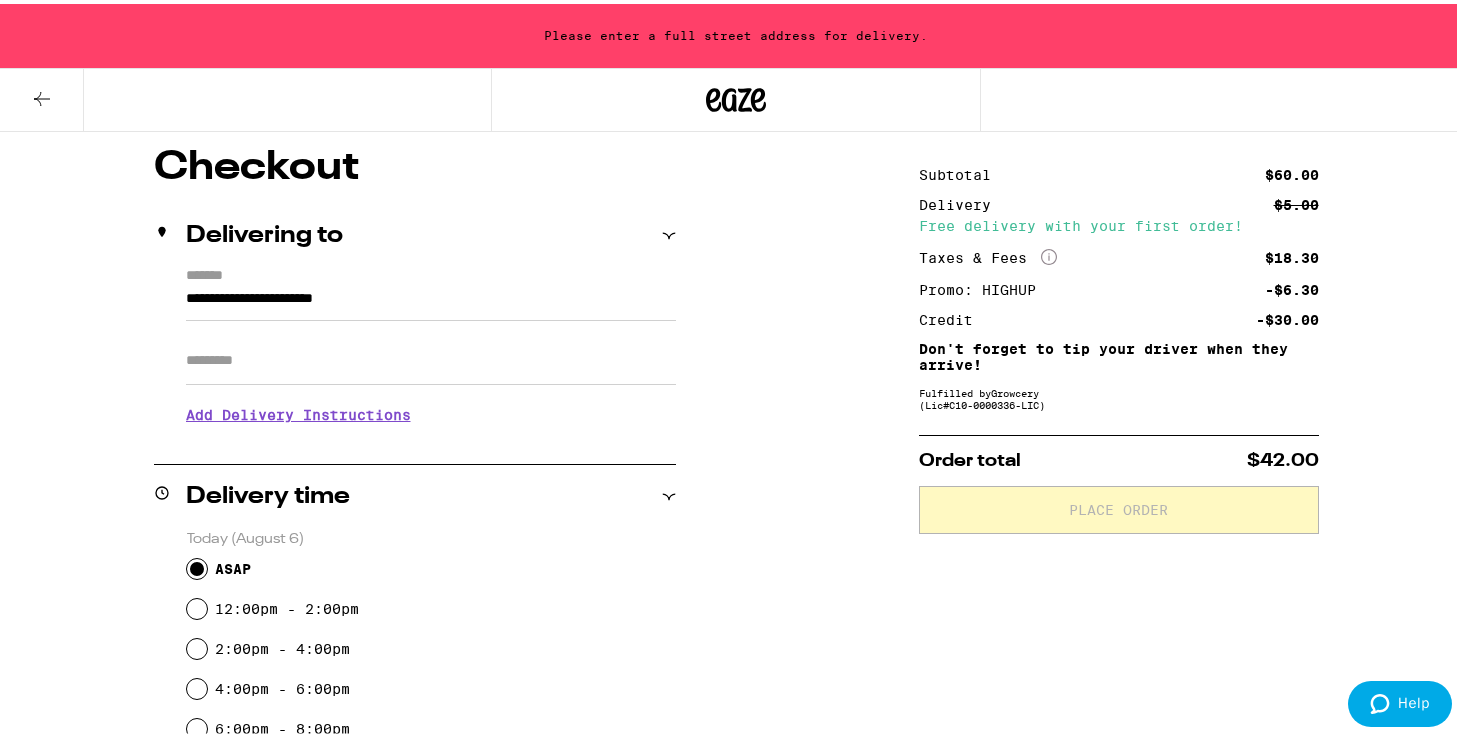 scroll, scrollTop: 0, scrollLeft: 0, axis: both 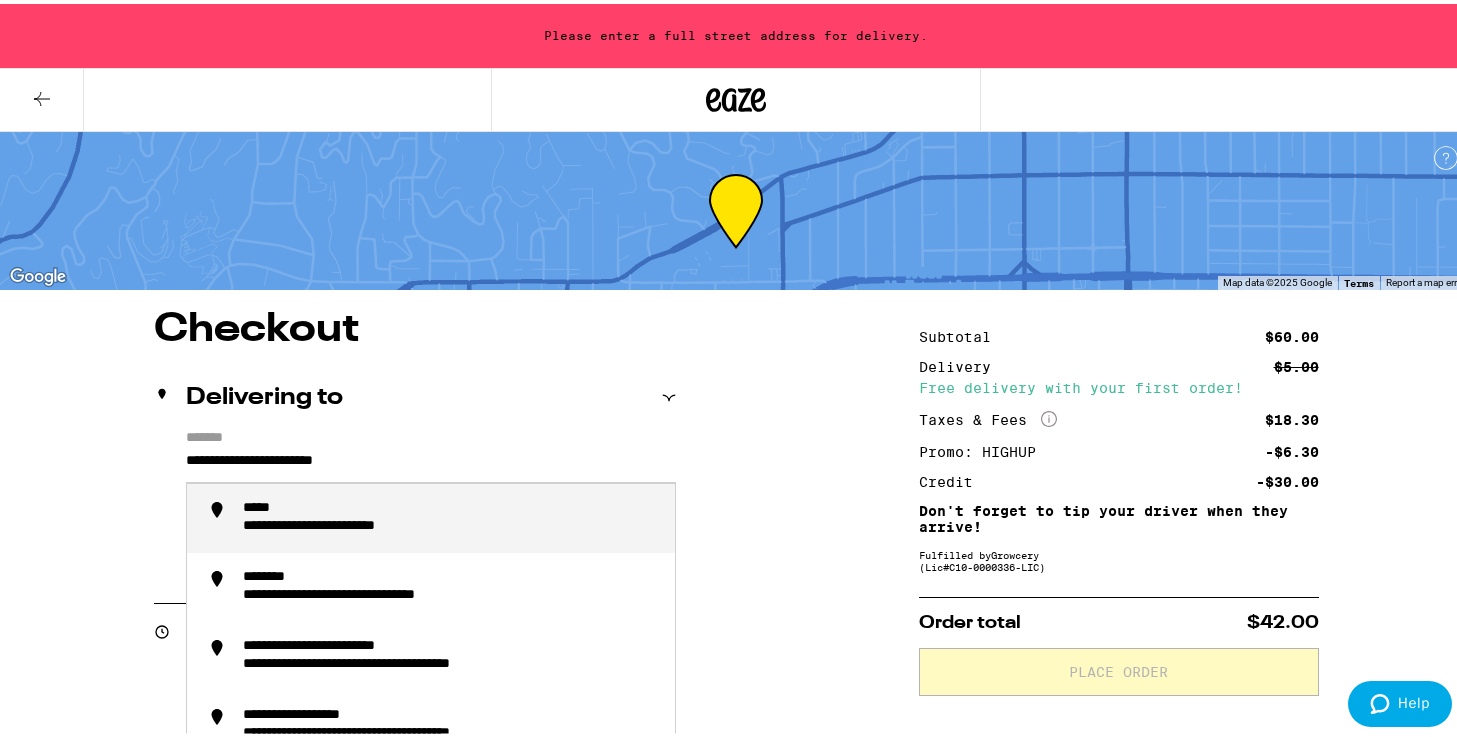 drag, startPoint x: 419, startPoint y: 459, endPoint x: 183, endPoint y: 459, distance: 236 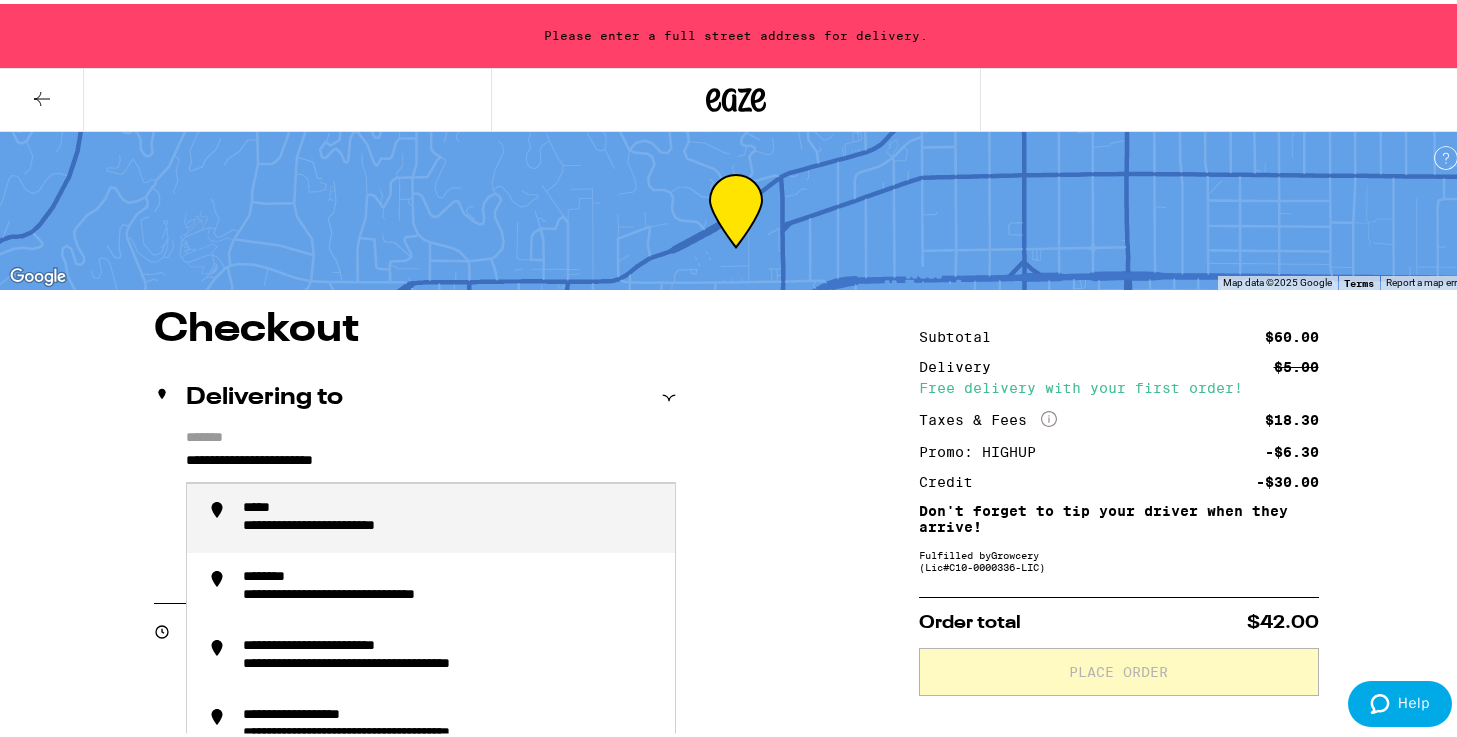 click on "**********" at bounding box center (431, 462) 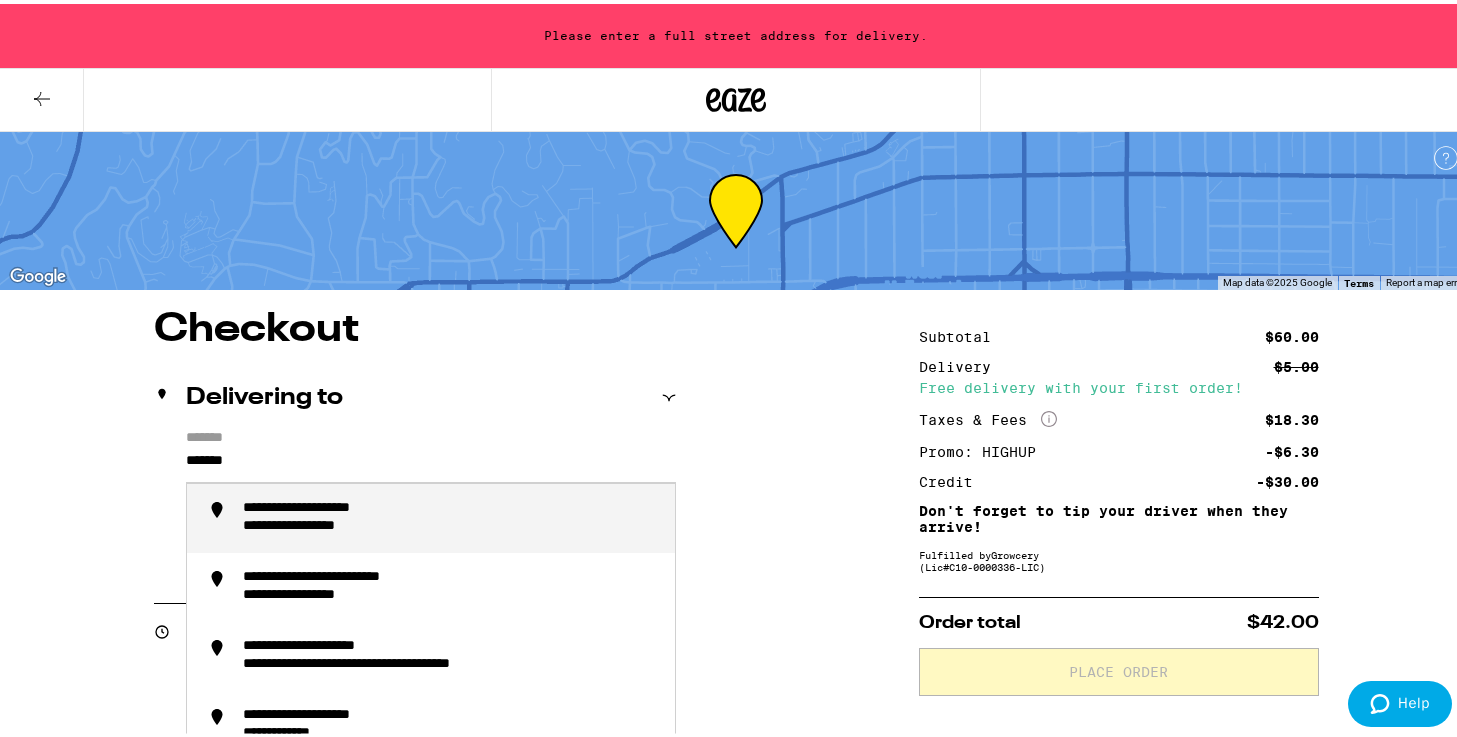 click on "**********" at bounding box center (431, 514) 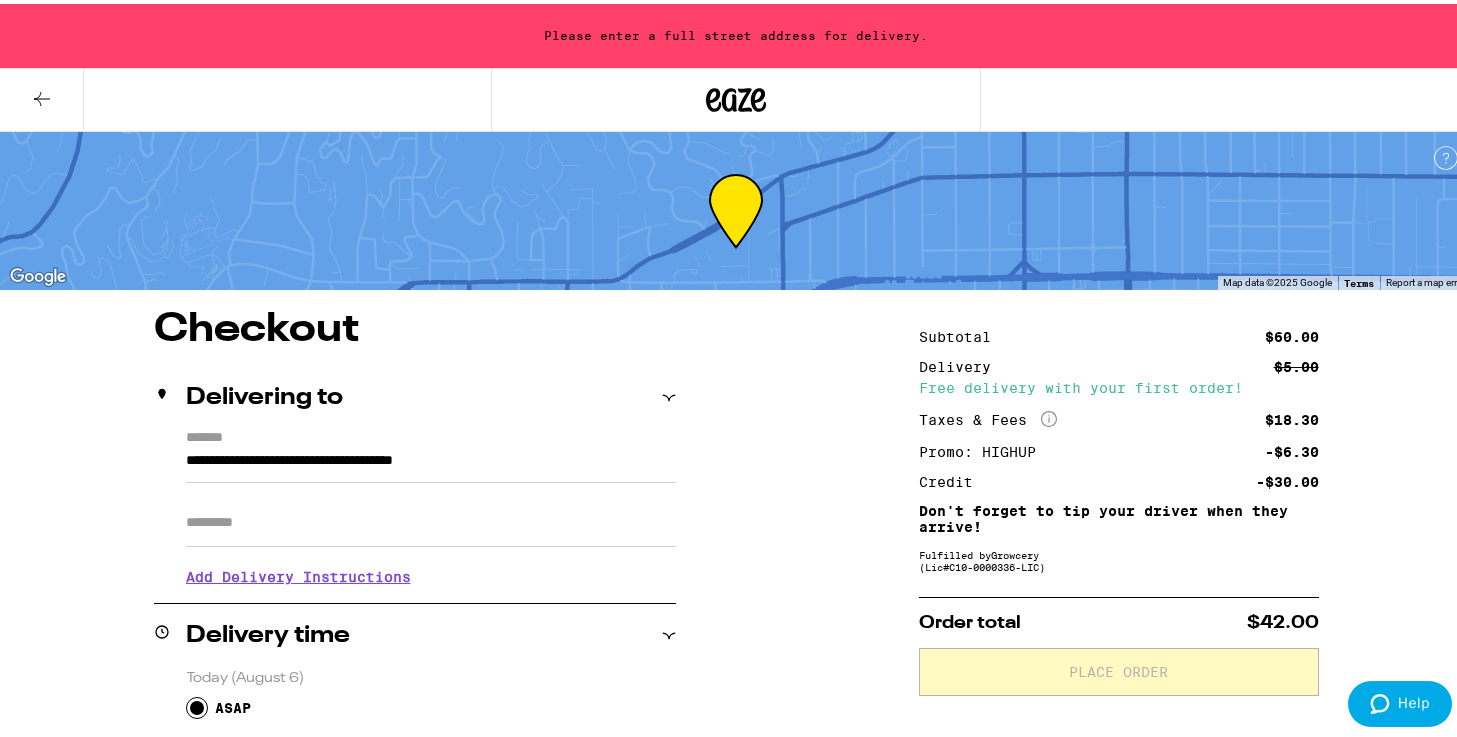 type on "**********" 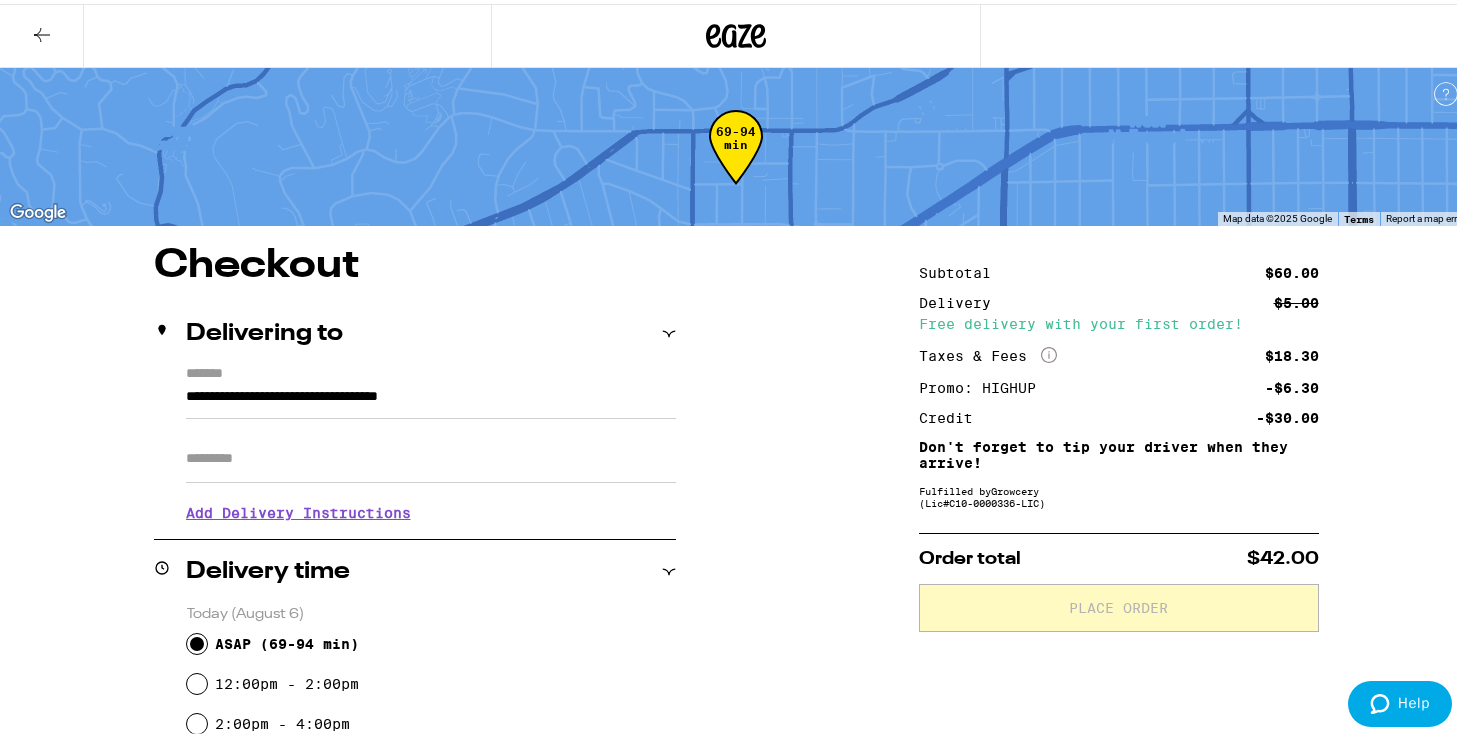 drag, startPoint x: 732, startPoint y: 181, endPoint x: 732, endPoint y: 163, distance: 18 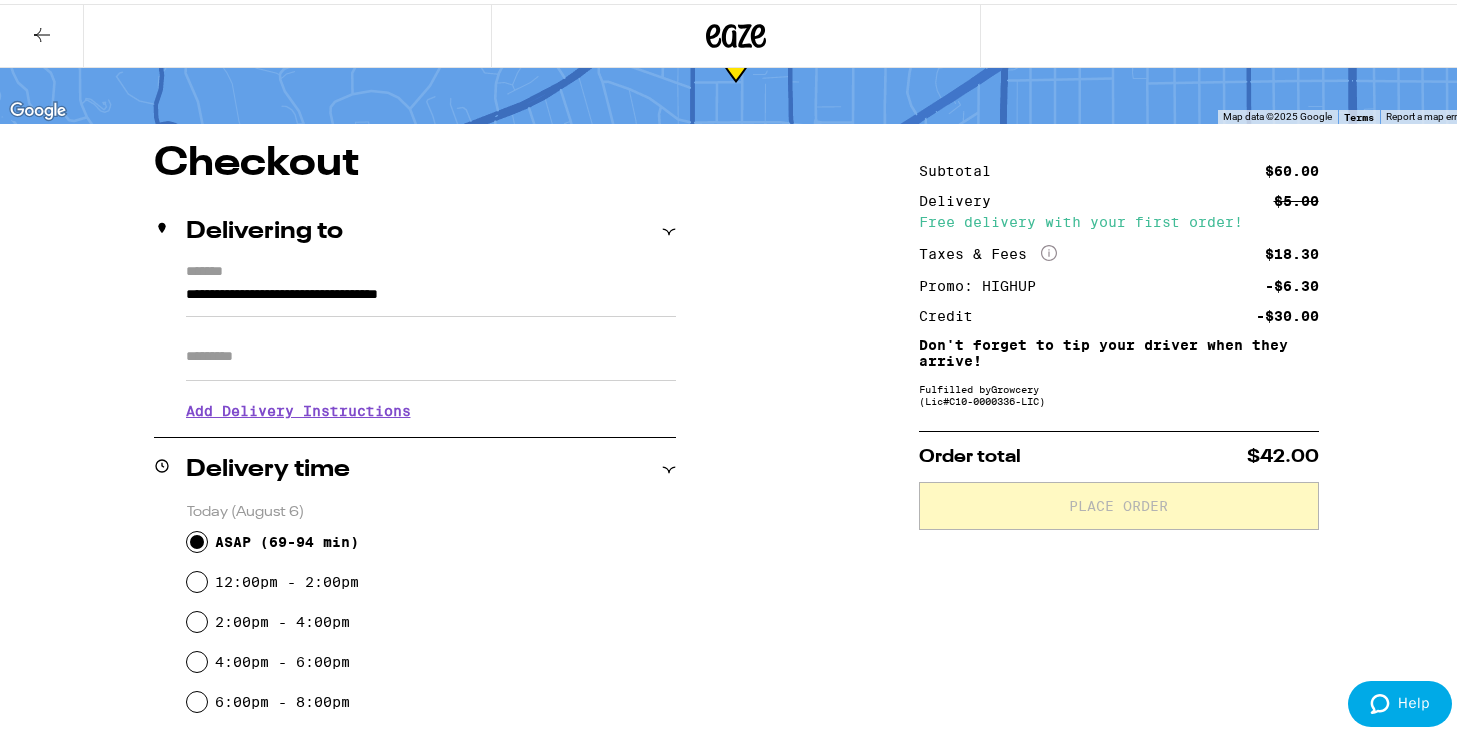 scroll, scrollTop: 0, scrollLeft: 0, axis: both 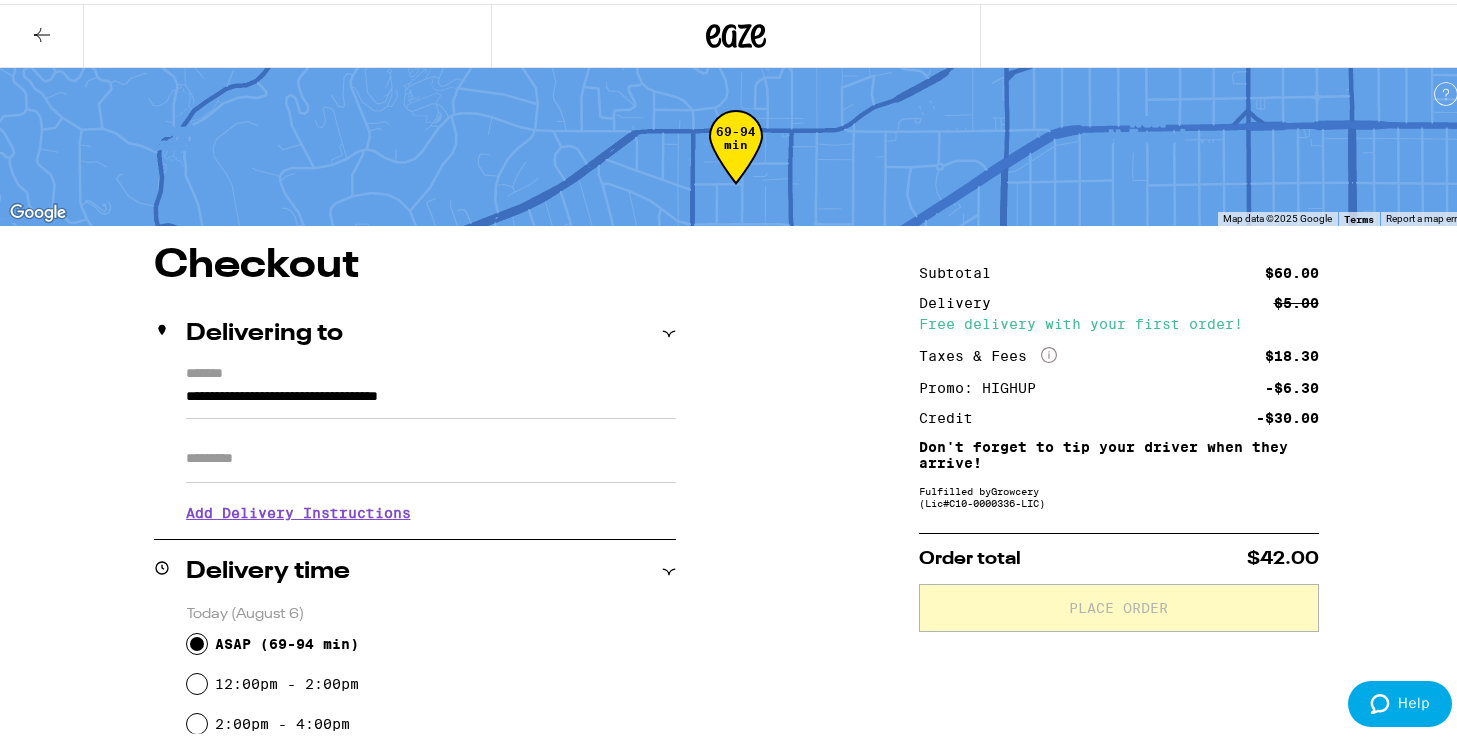 click on "Apt/Suite" at bounding box center (431, 455) 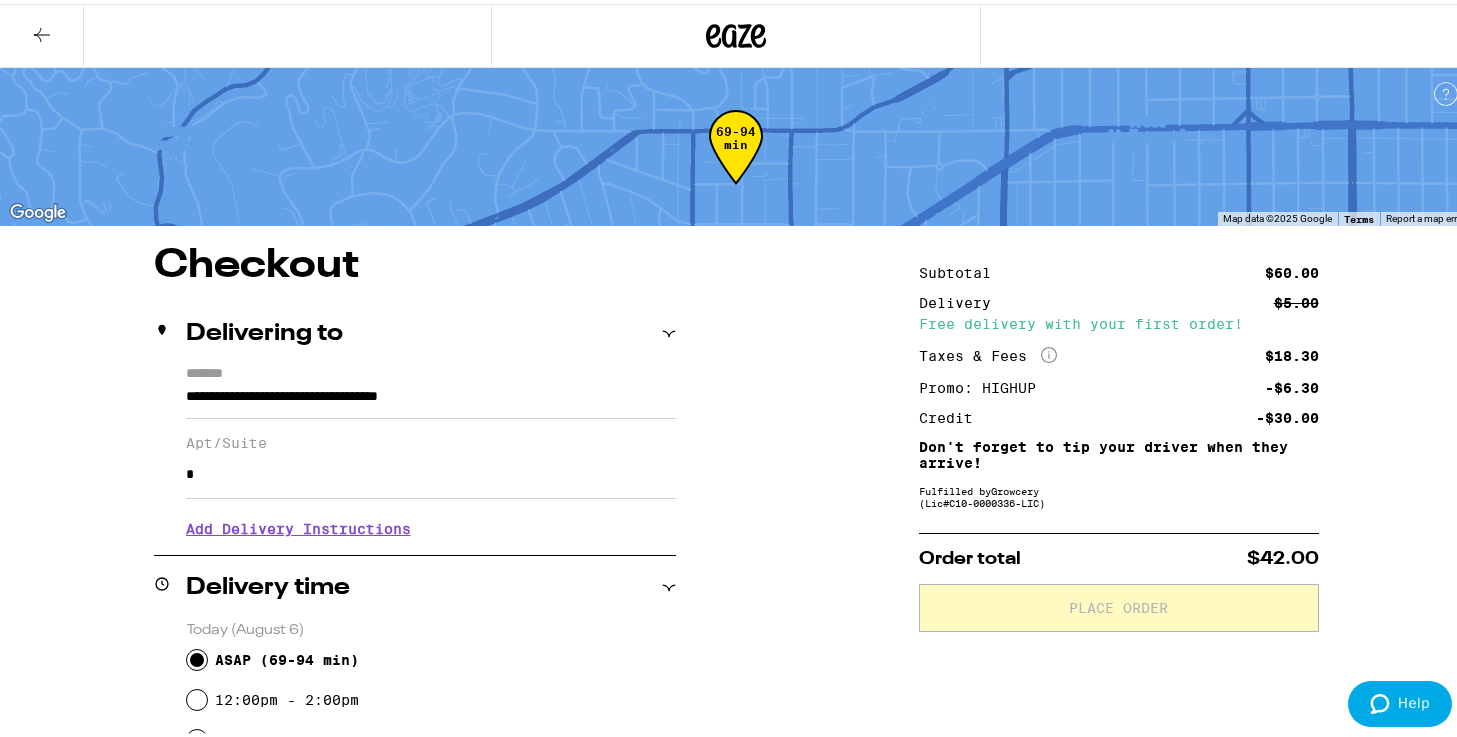 type on "**" 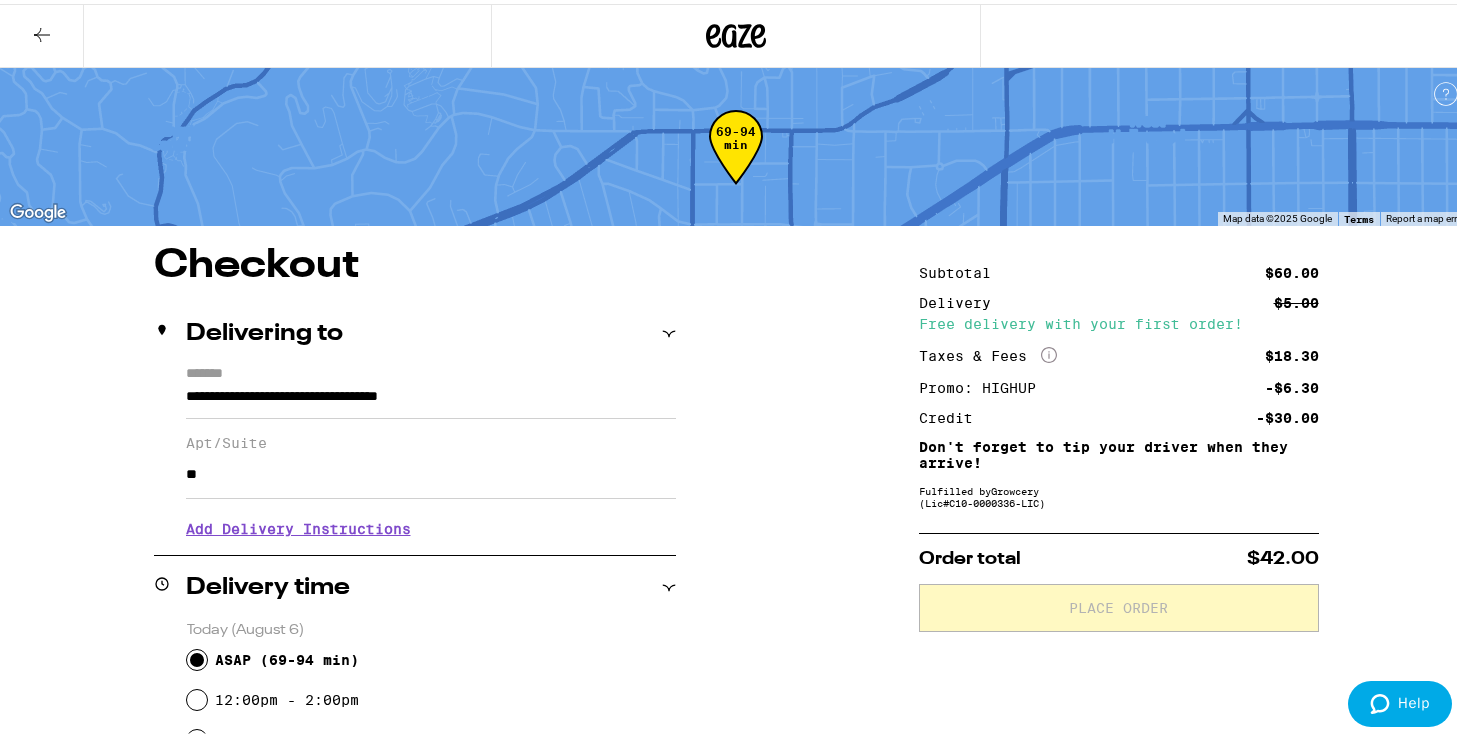 drag, startPoint x: 202, startPoint y: 482, endPoint x: 169, endPoint y: 471, distance: 34.785053 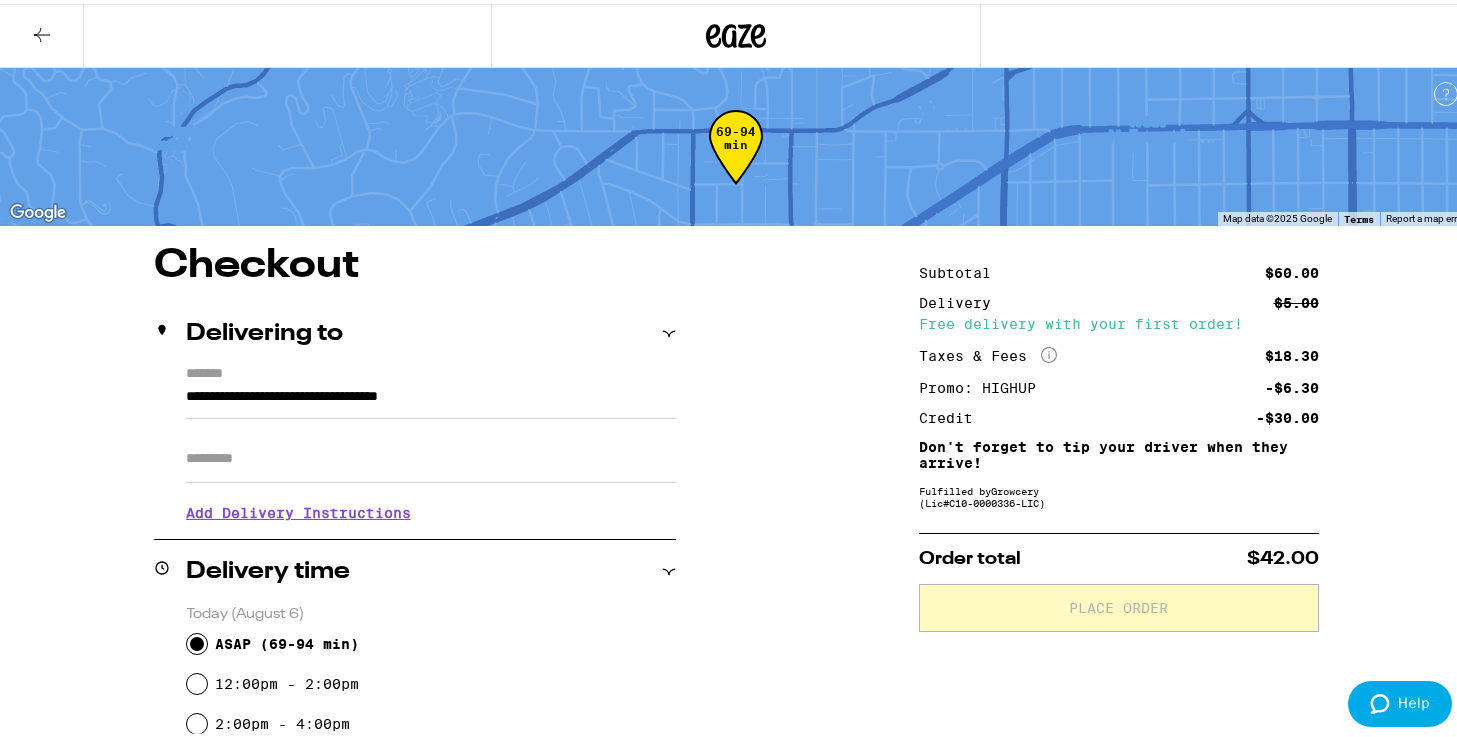 click on "Add Delivery Instructions" at bounding box center (431, 509) 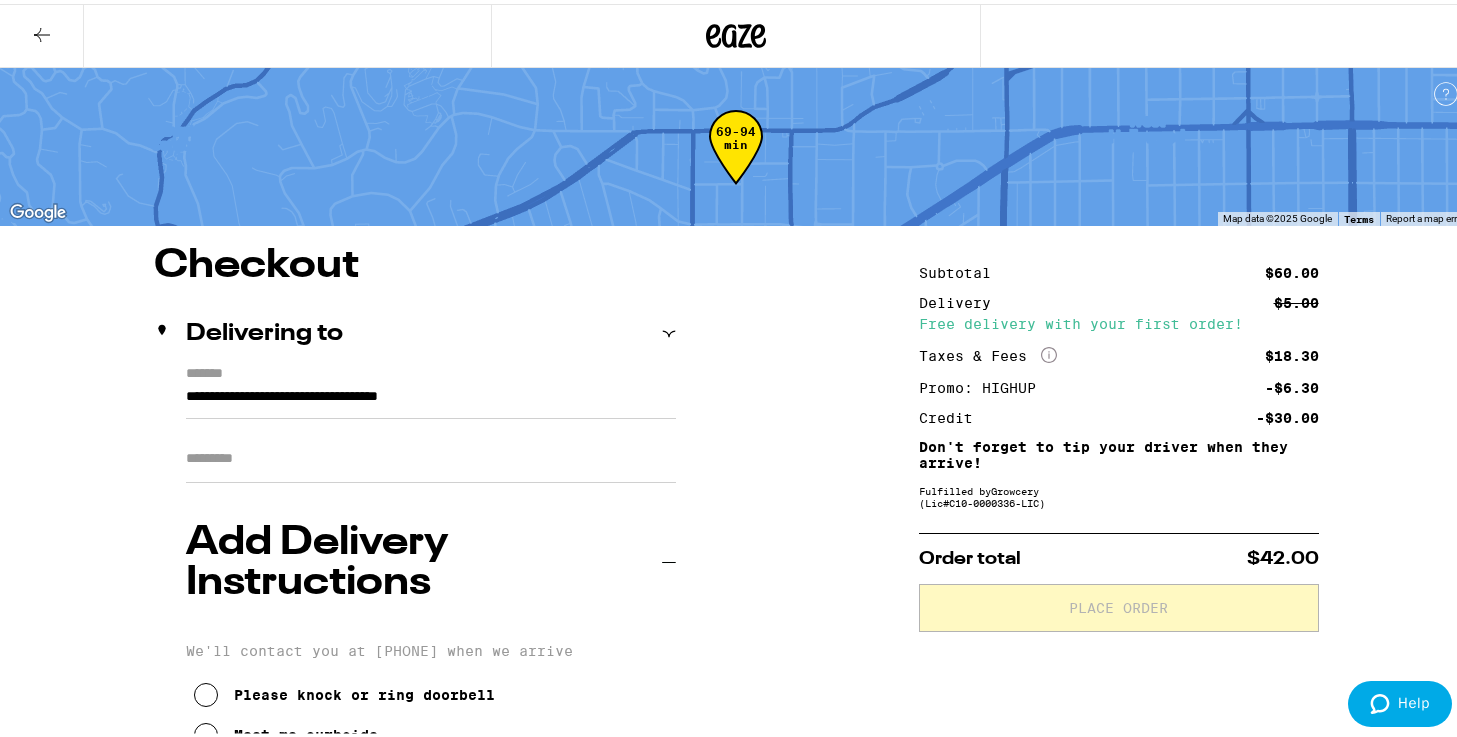 click at bounding box center (206, 731) 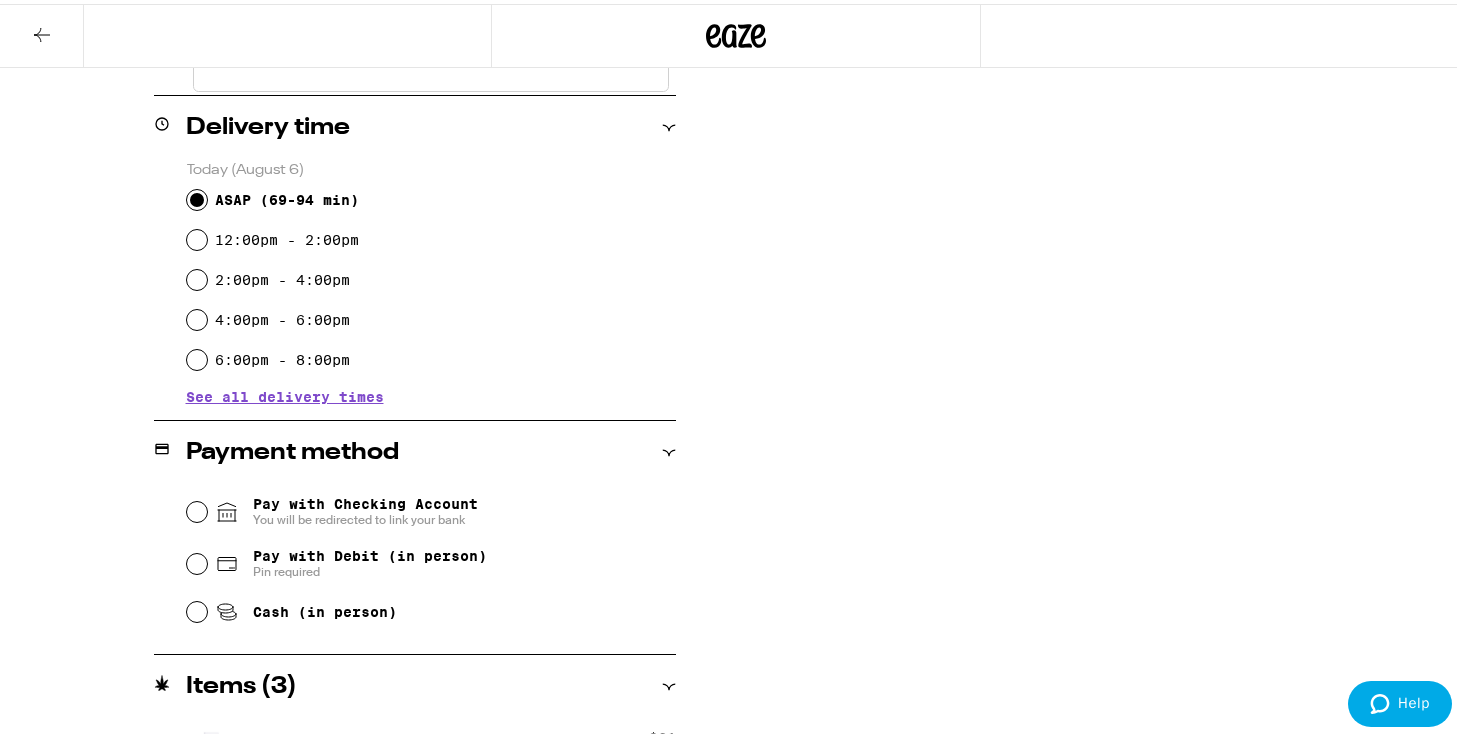 scroll, scrollTop: 813, scrollLeft: 0, axis: vertical 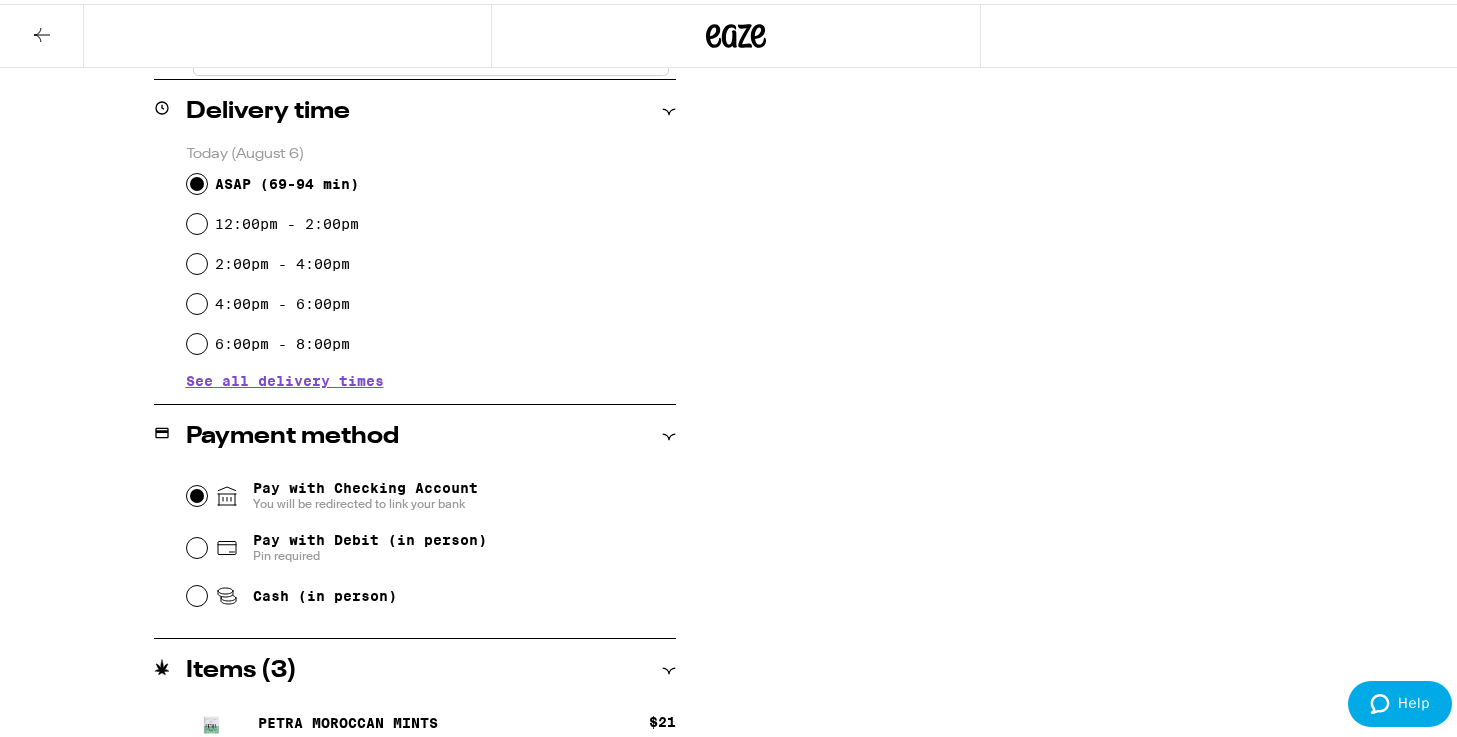 click on "Pay with Checking Account You will be redirected to link your bank" at bounding box center [197, 492] 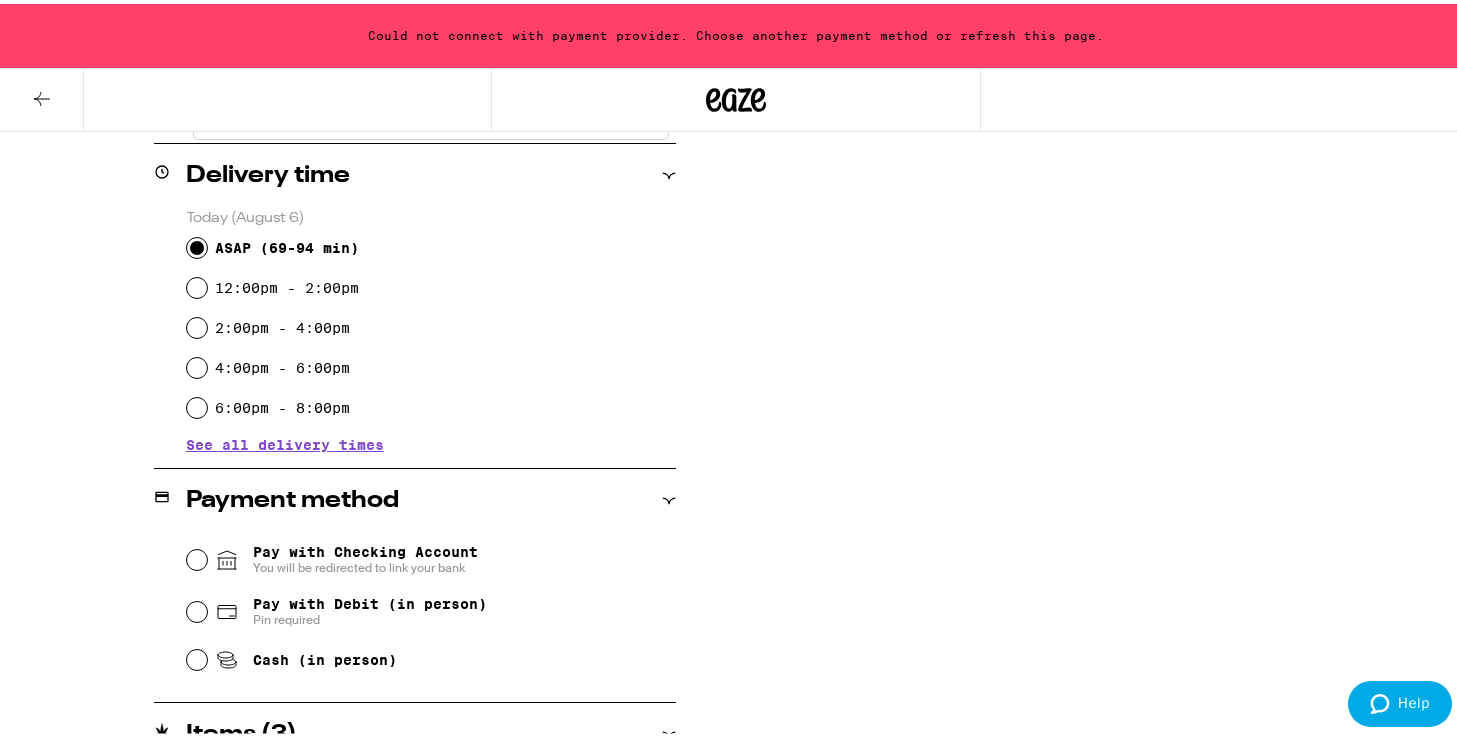 scroll, scrollTop: 877, scrollLeft: 0, axis: vertical 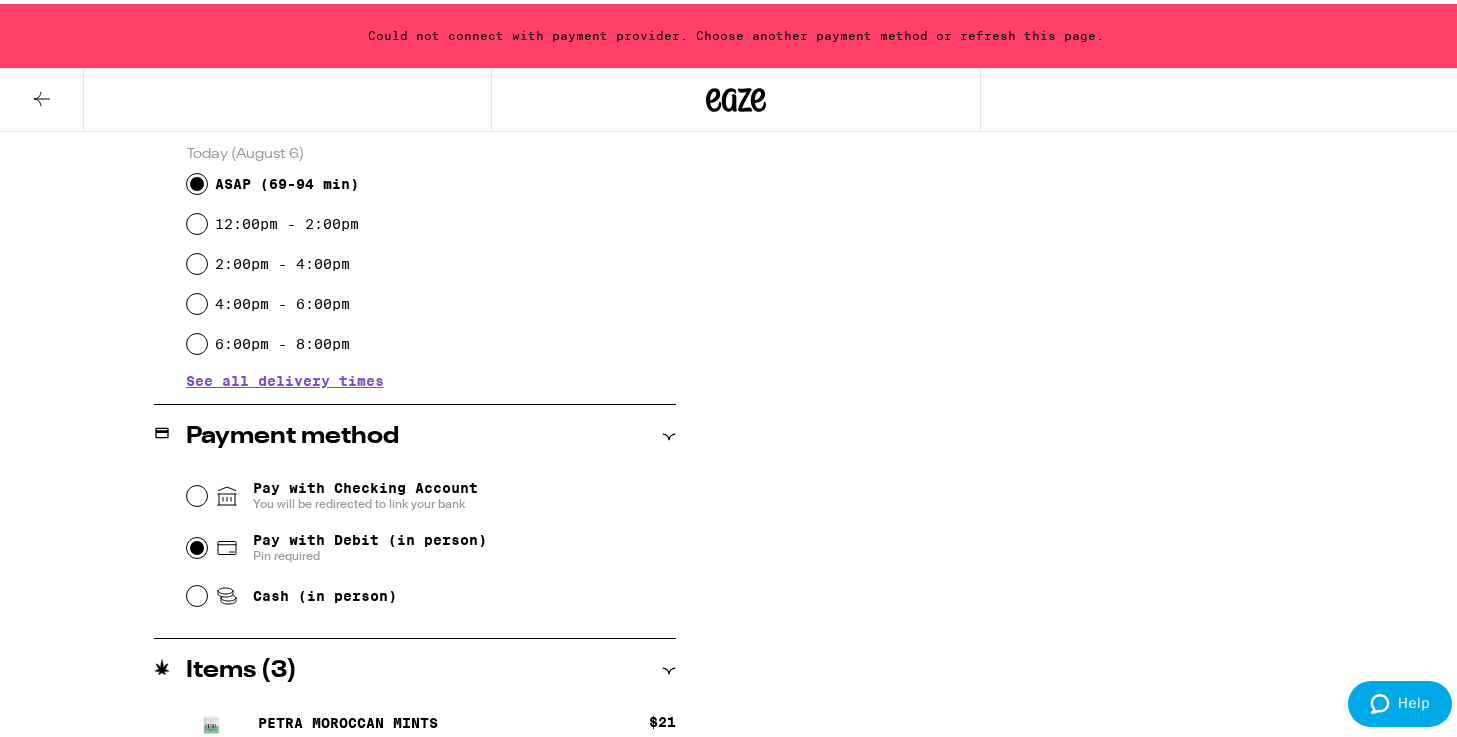 click on "Pay with Debit (in person) Pin required" at bounding box center (197, 544) 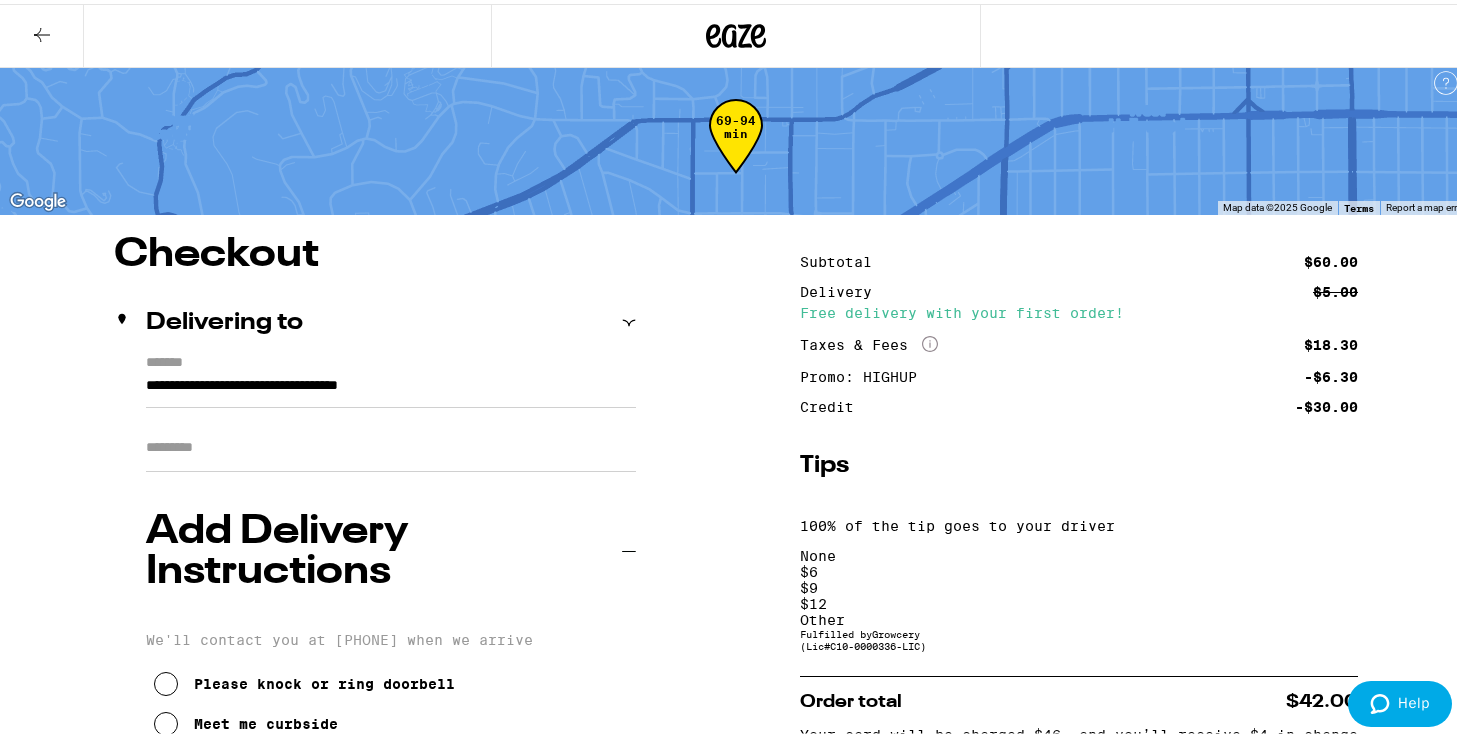 scroll, scrollTop: 0, scrollLeft: 0, axis: both 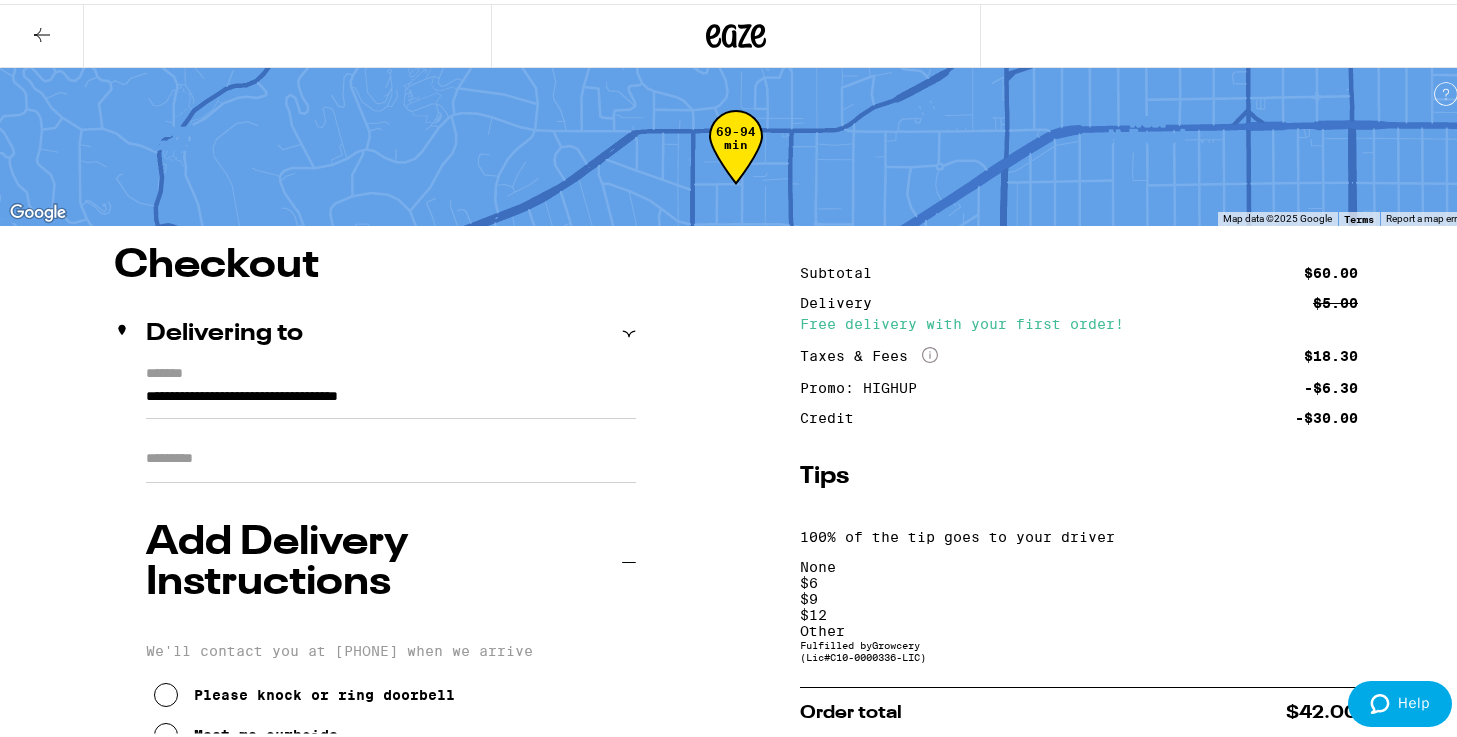 click on "$ 6" at bounding box center [1079, 579] 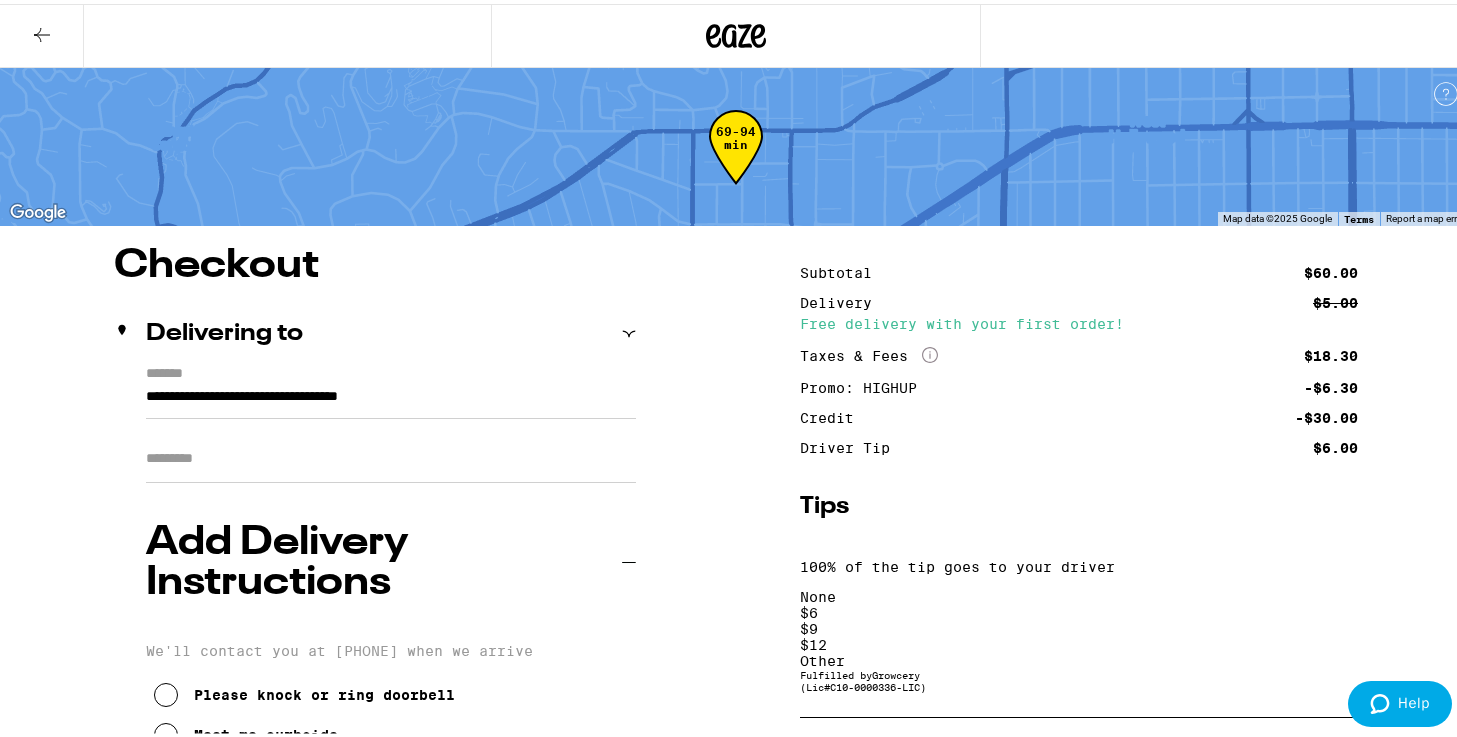 click on "$ 9" at bounding box center (1079, 625) 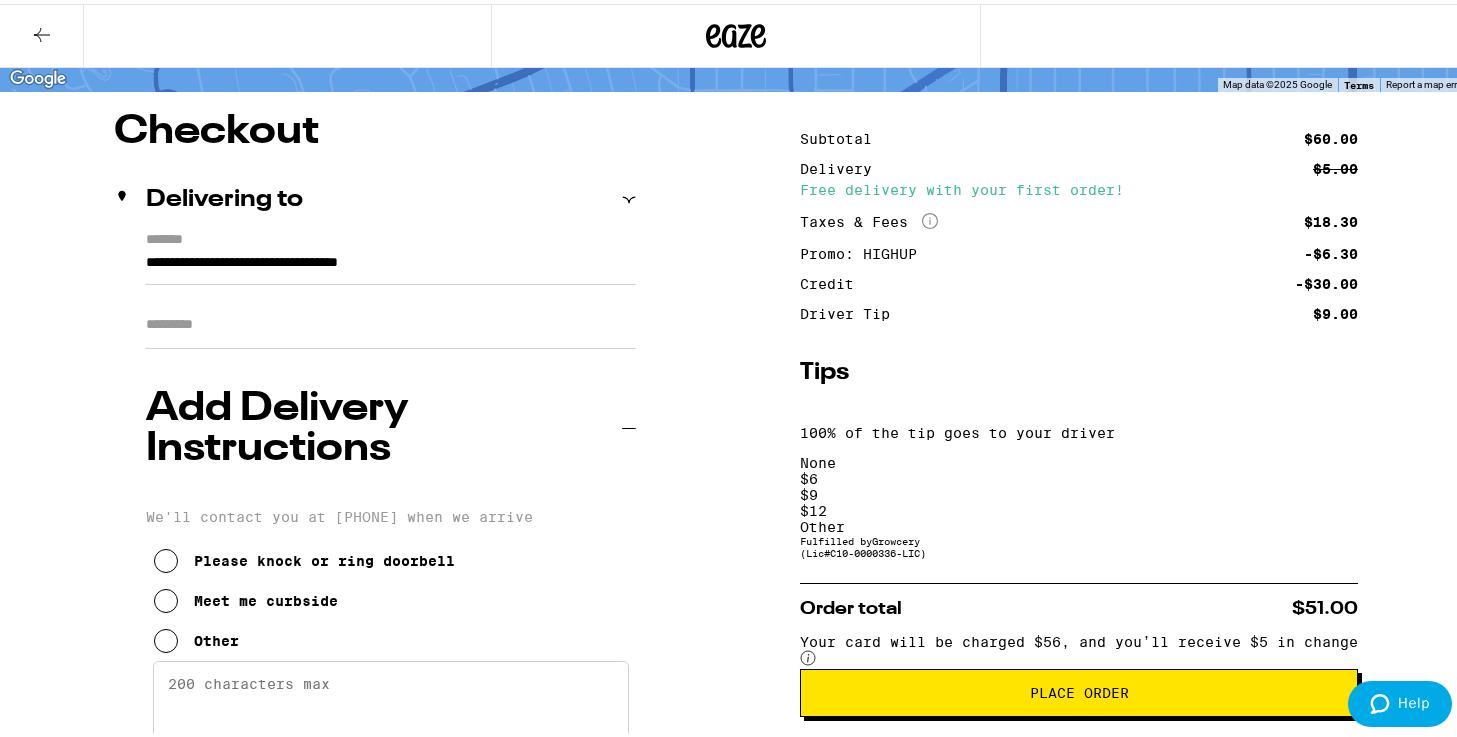 scroll, scrollTop: 130, scrollLeft: 0, axis: vertical 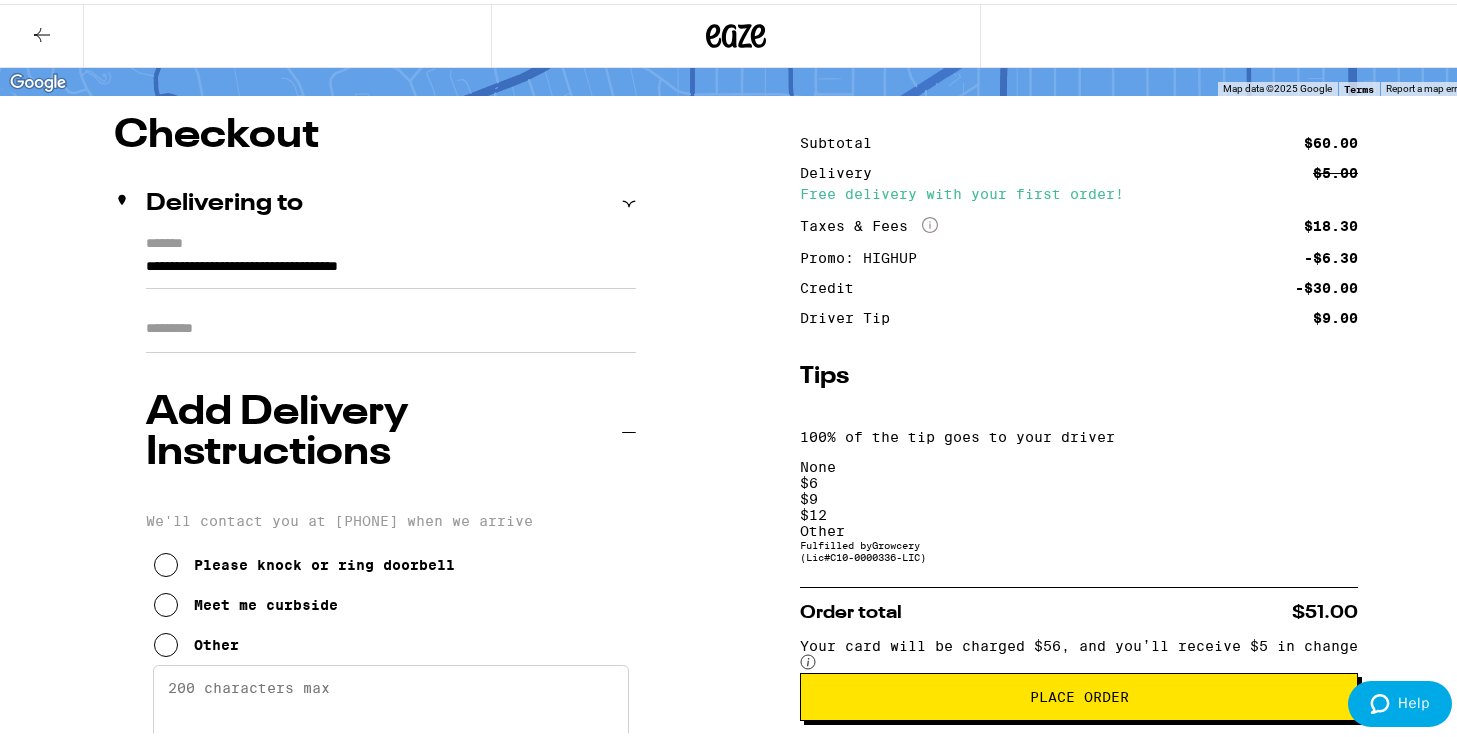 click on "Place Order" at bounding box center (1079, 693) 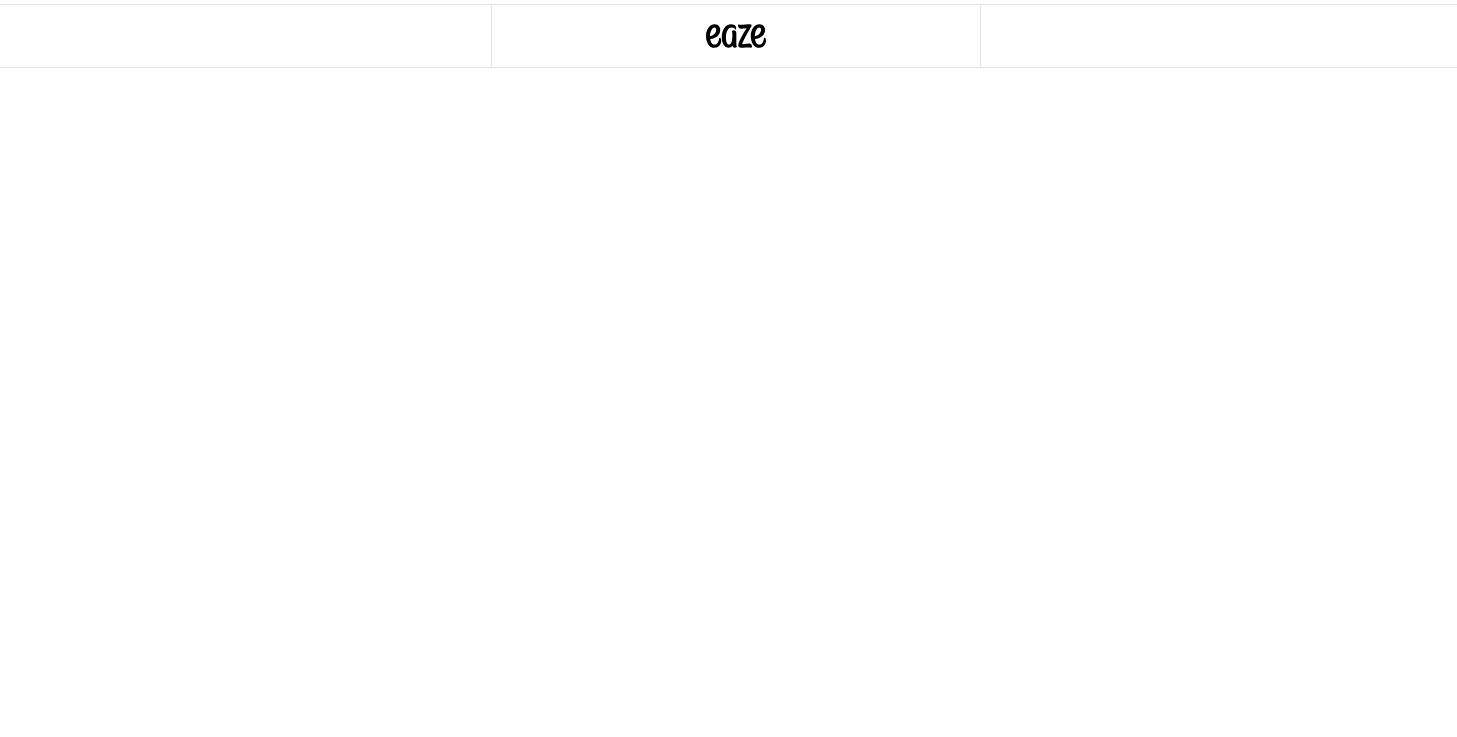 scroll, scrollTop: 0, scrollLeft: 0, axis: both 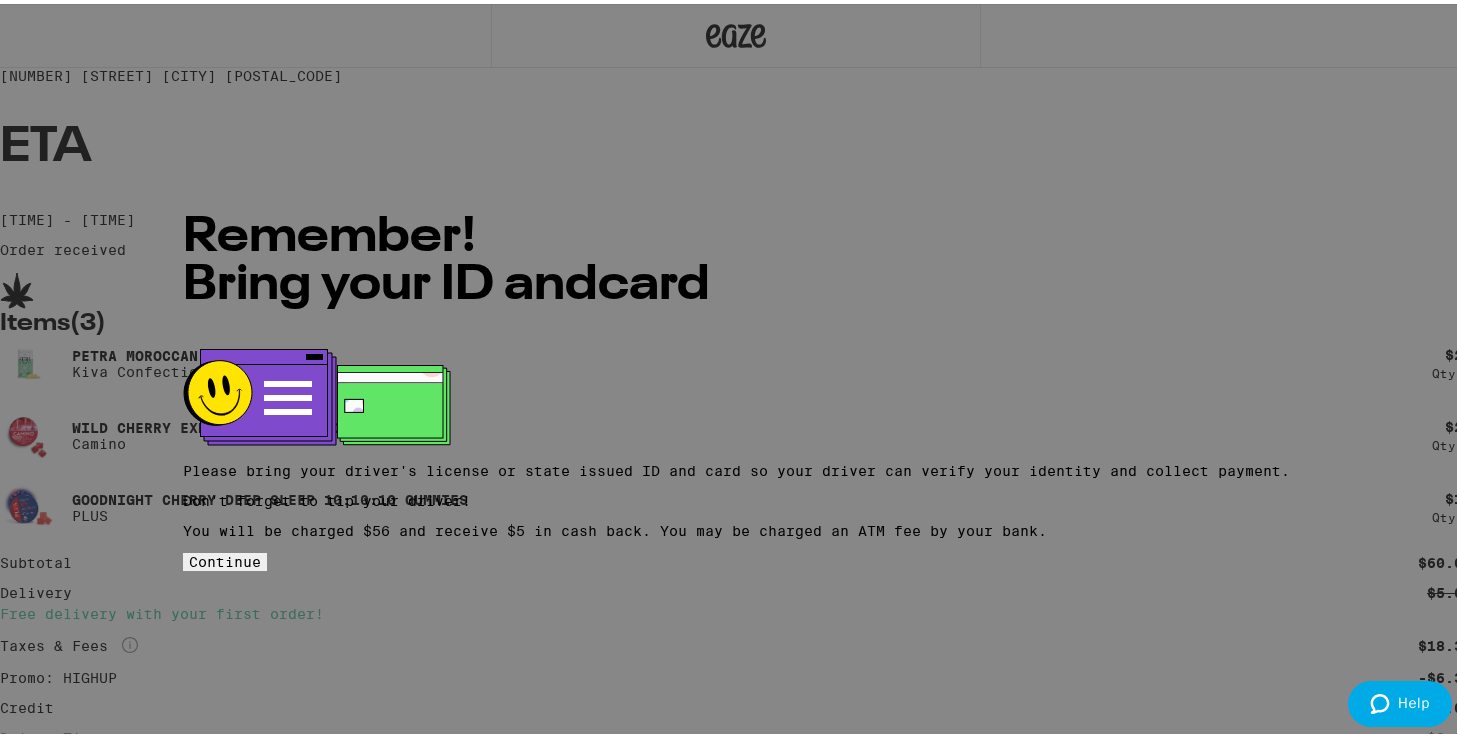 click on "Continue" at bounding box center [225, 558] 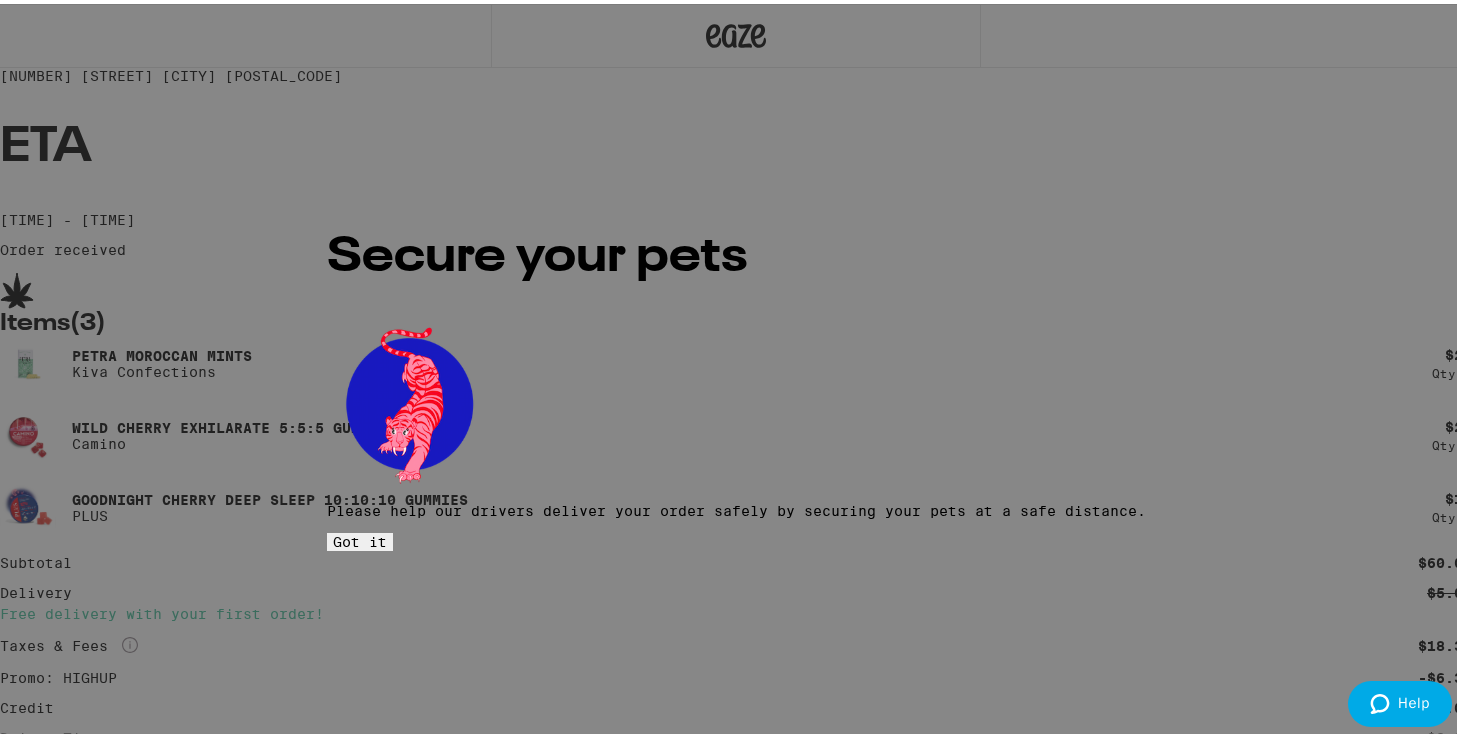 click on "Got it" at bounding box center (360, 538) 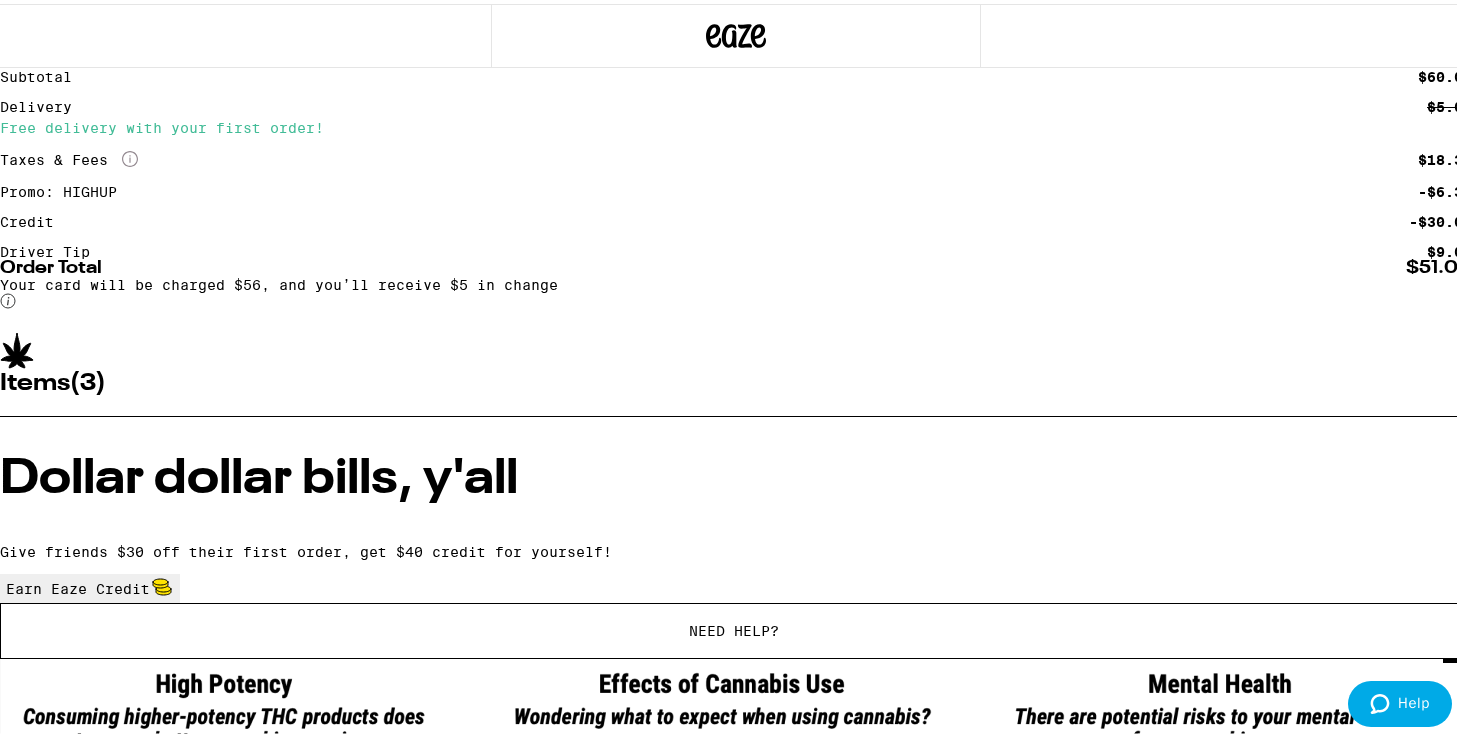 scroll, scrollTop: 503, scrollLeft: 0, axis: vertical 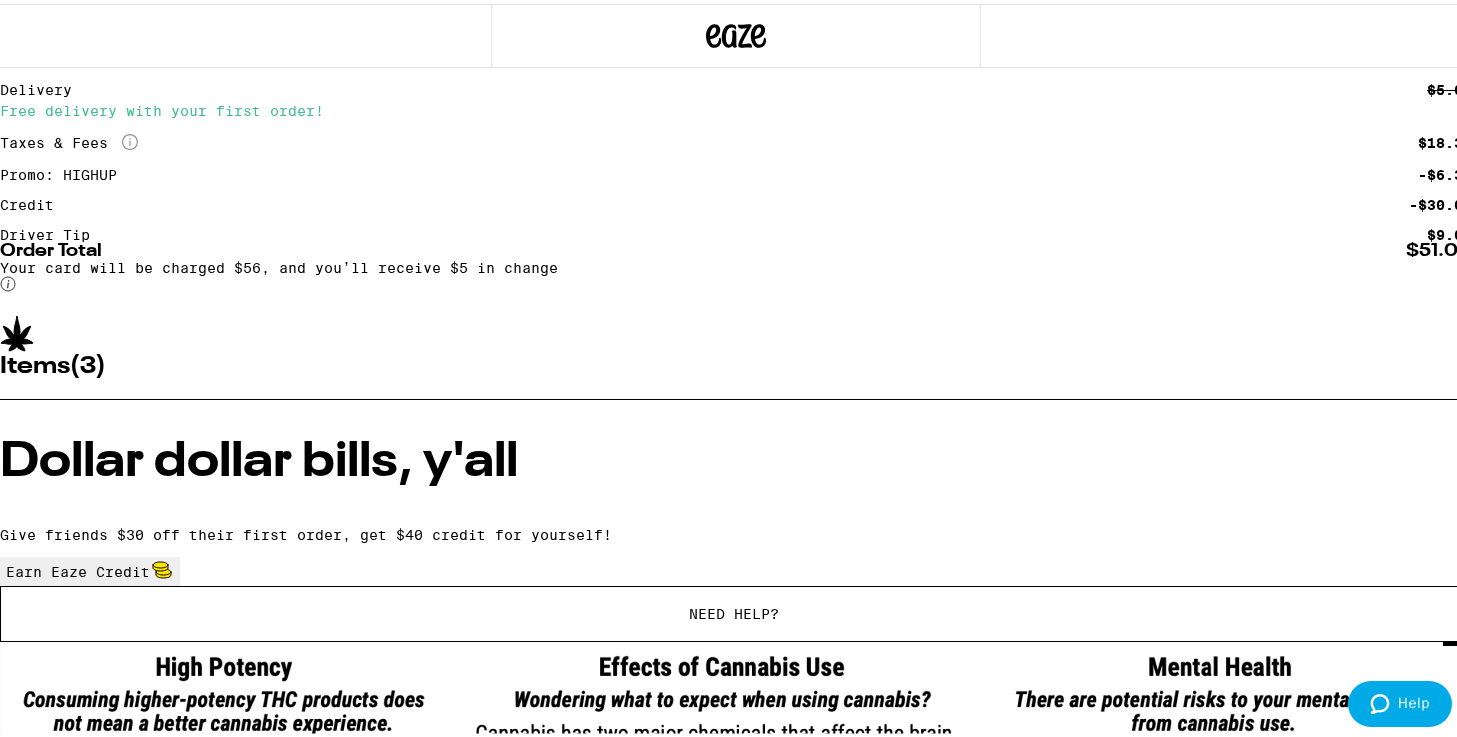click on "Items ( 3 ) Petra Moroccan Mints Kiva Confections $ 21 Qty: 1 Wild Cherry Exhilarate 5:5:5 Gummies Camino $ 20 Qty: 1 Goodnight Cherry Deep Sleep 10:10:10 Gummies PLUS $ 19 Qty: 1 Subtotal $60.00 Delivery $5.00 Free delivery with your first order! Taxes & Fees More Info $18.30 Promo: HIGHUP -$6.30 Credit -$30.00 Driver Tip $9.00 Order Total $51.00 Your card will be charged $56, and you’ll receive $5 in change Items ( 3 ) Petra Moroccan Mints Kiva Confections $ 21 Qty: 1 Wild Cherry Exhilarate 5:5:5 Gummies Camino $ 20 Qty: 1 Goodnight Cherry Deep Sleep 10:10:10 Gummies PLUS $ 19 Qty: 1 Subtotal $60.00 Delivery $5.00 Free delivery with your first order! Taxes & Fees More Info $18.30 Promo: HIGHUP -$6.30 Credit -$30.00 Driver Tip $9.00 Order Total $51.00 Your card will be charged $56, and you’ll receive $5 in change Dollar dollar bills, y'all Give friends $30 off their first order, get $40 credit for yourself! Earn Eaze Credit Need help? View/Print SB 540 Brochure" at bounding box center (736, 431) 